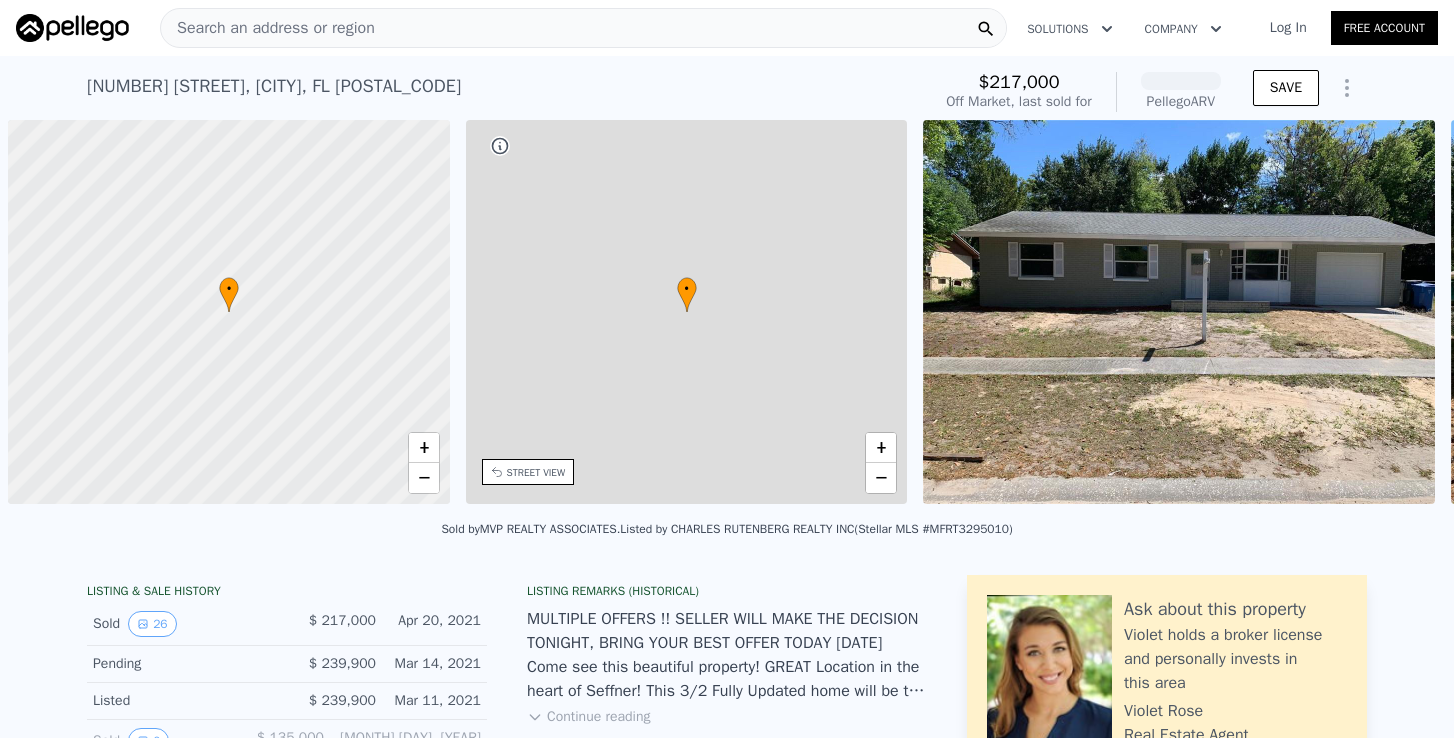 scroll, scrollTop: 0, scrollLeft: 0, axis: both 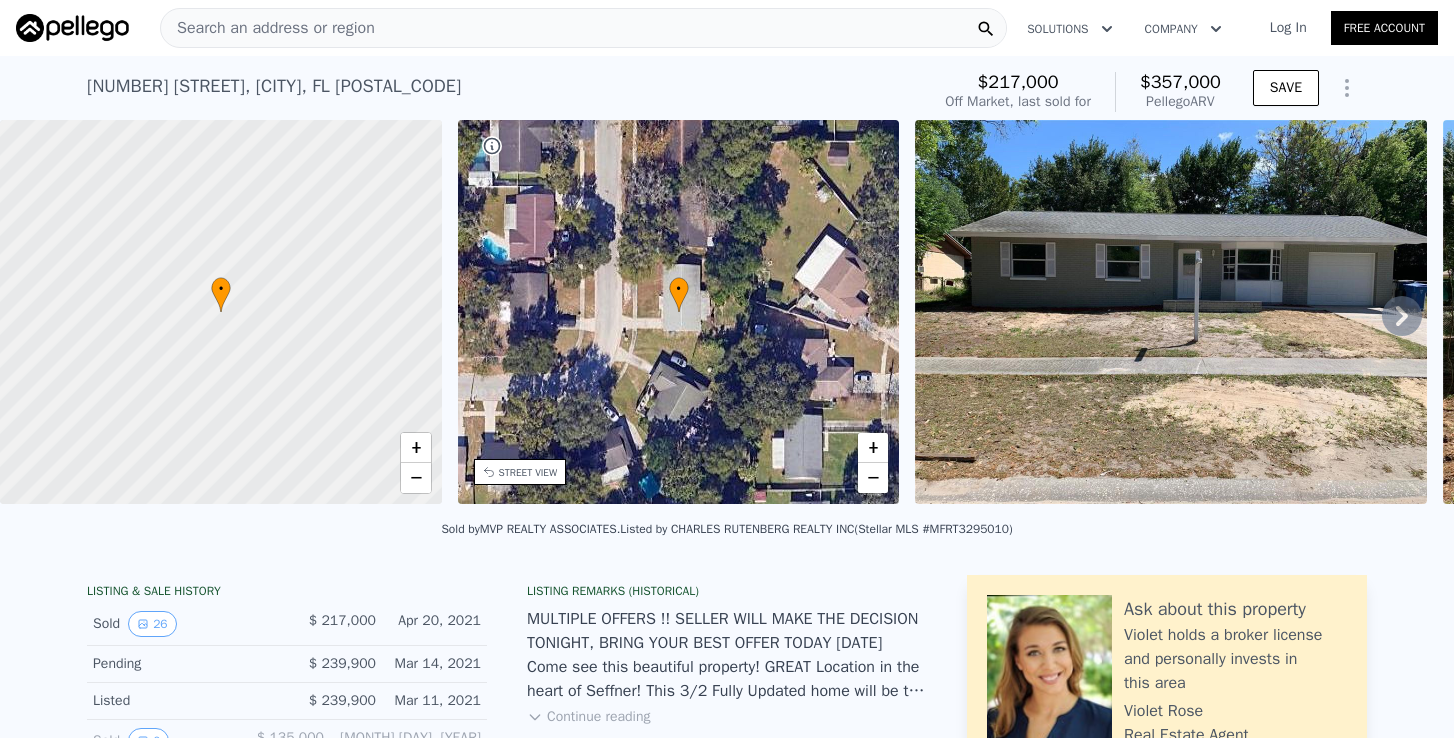 click 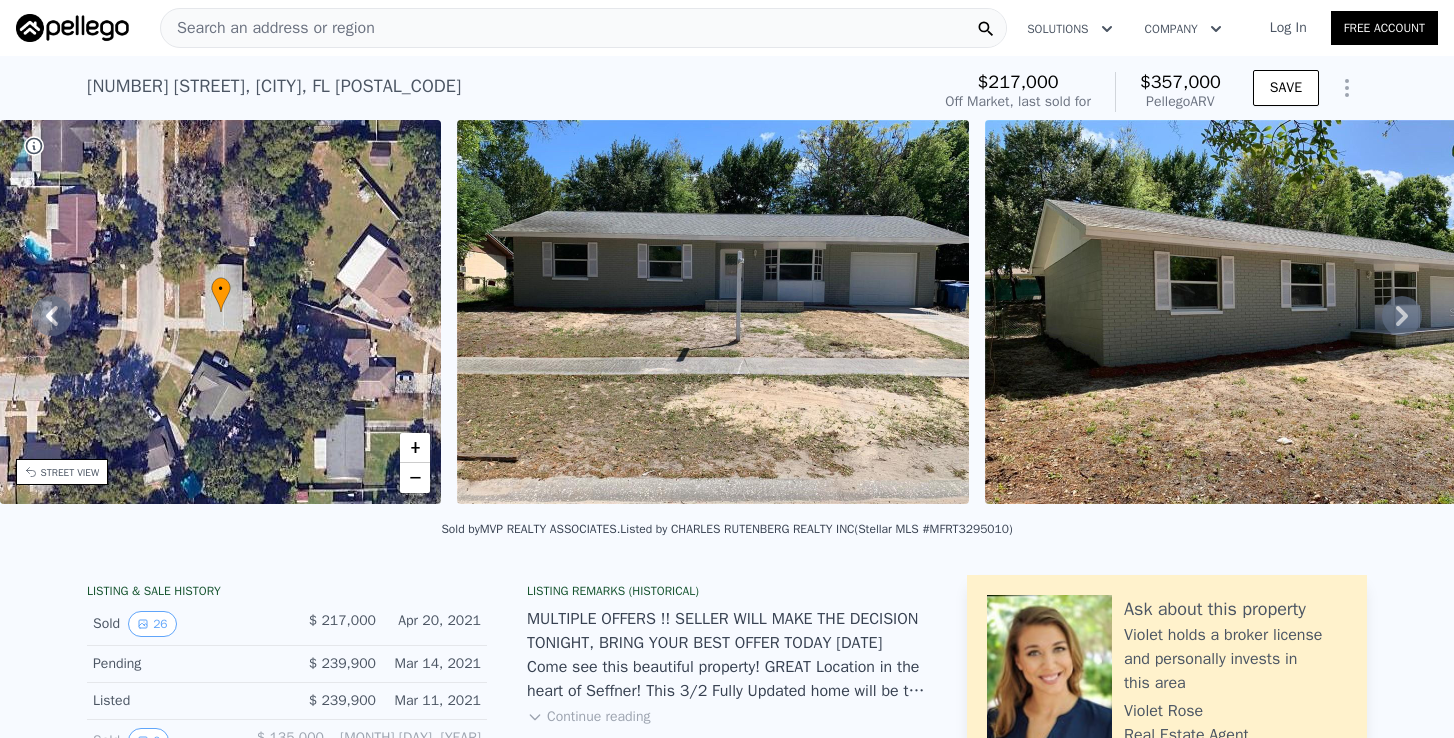 click 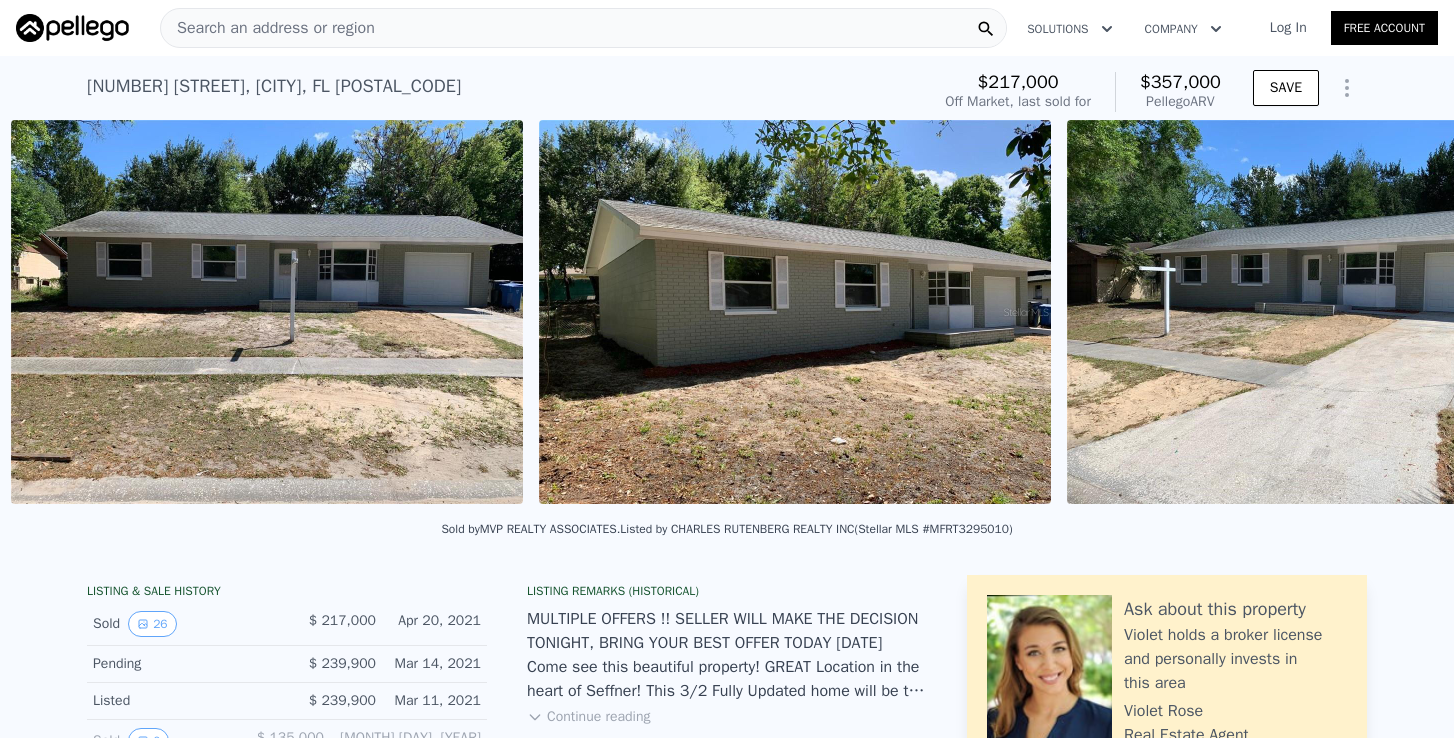 scroll, scrollTop: 0, scrollLeft: 915, axis: horizontal 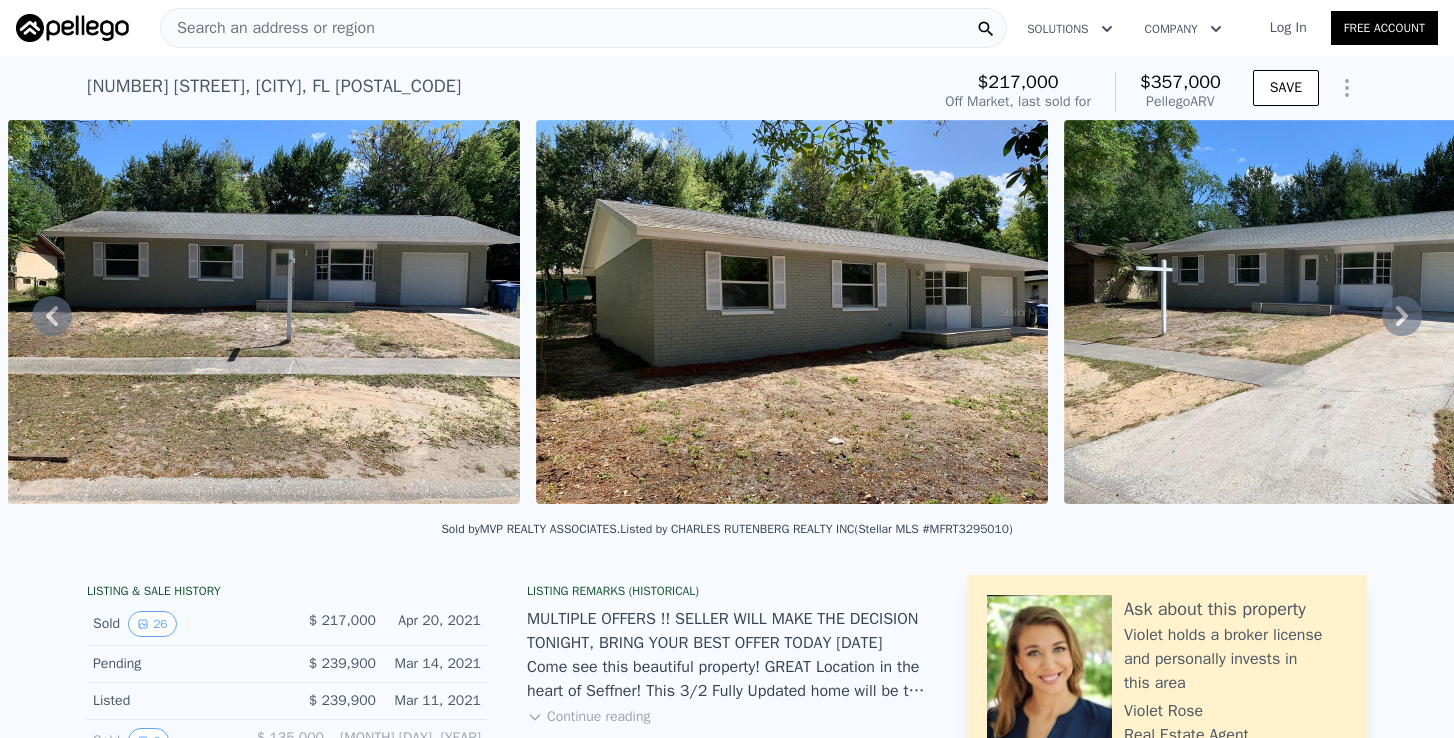 click 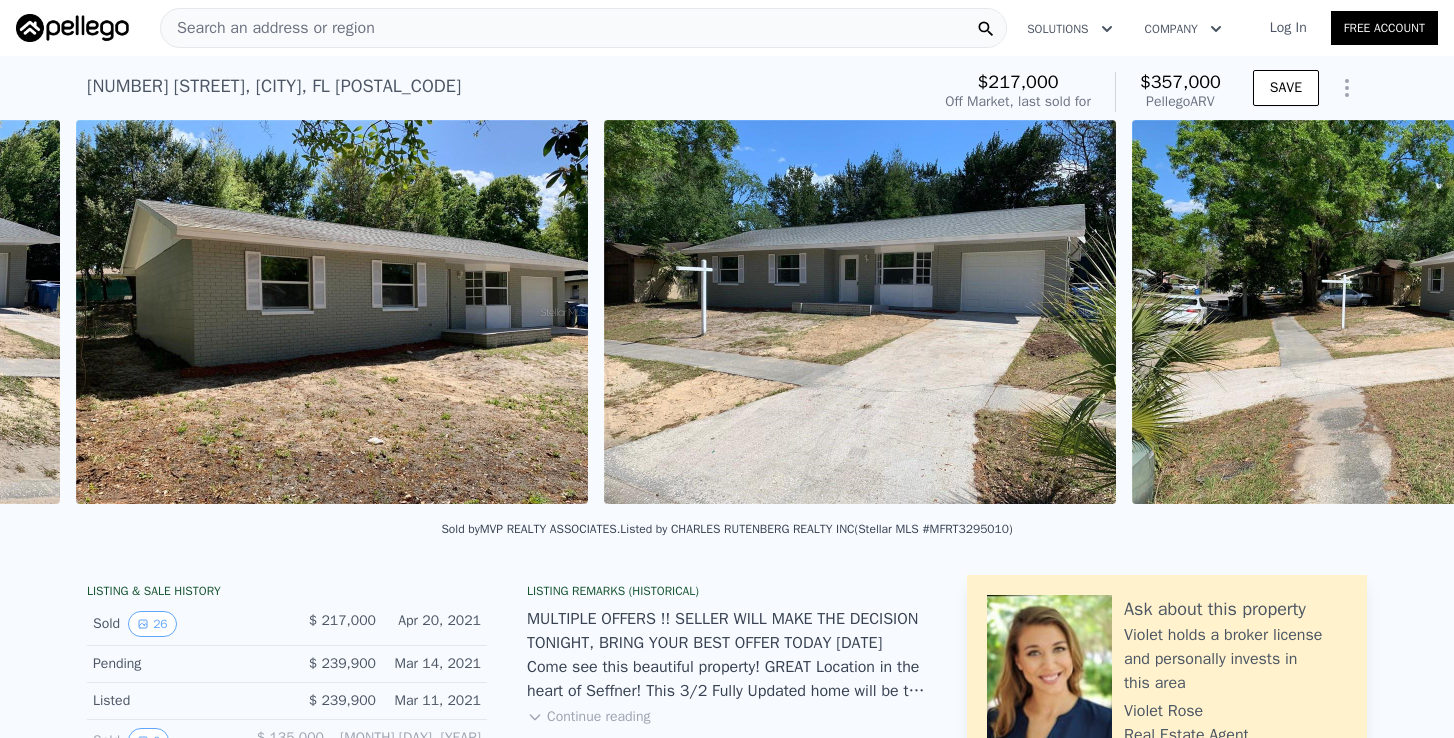 scroll, scrollTop: 0, scrollLeft: 1443, axis: horizontal 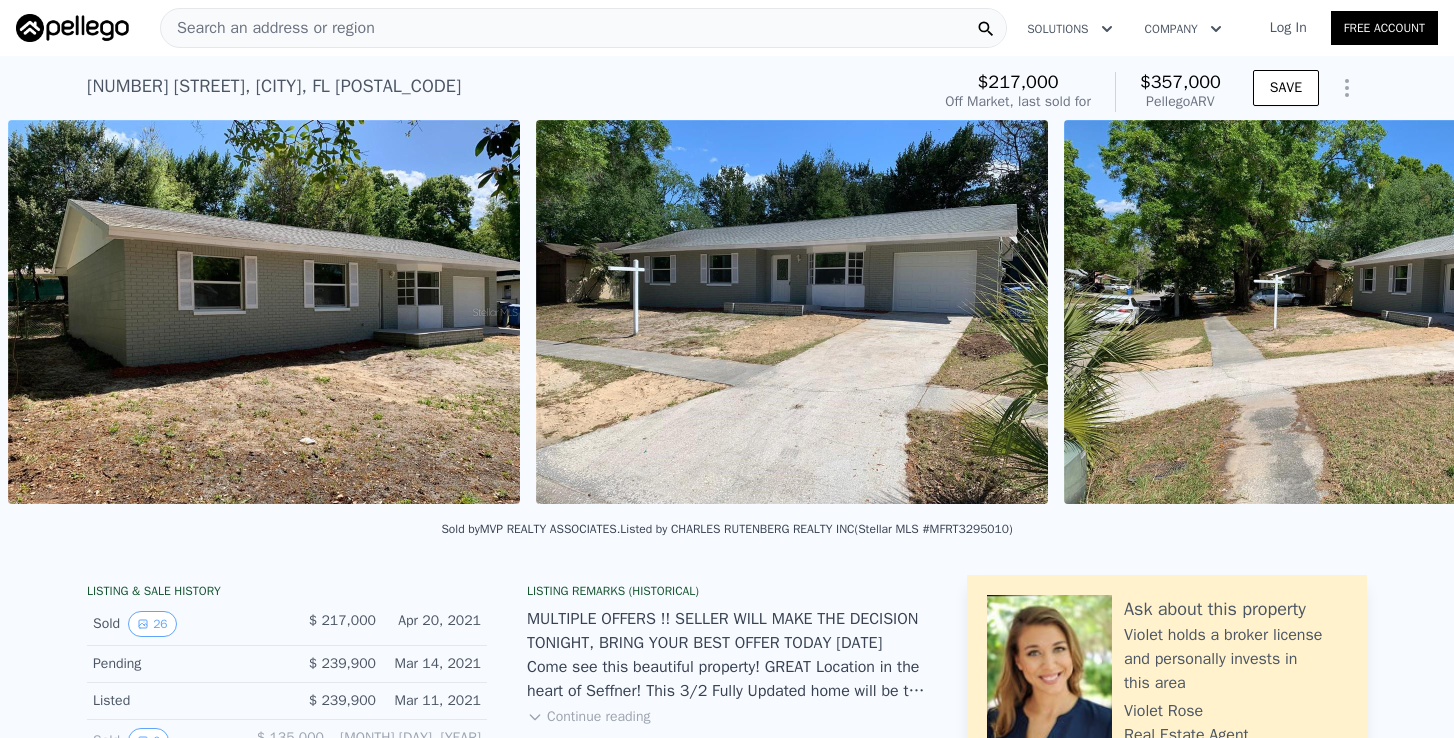 click at bounding box center (1070, 3950) 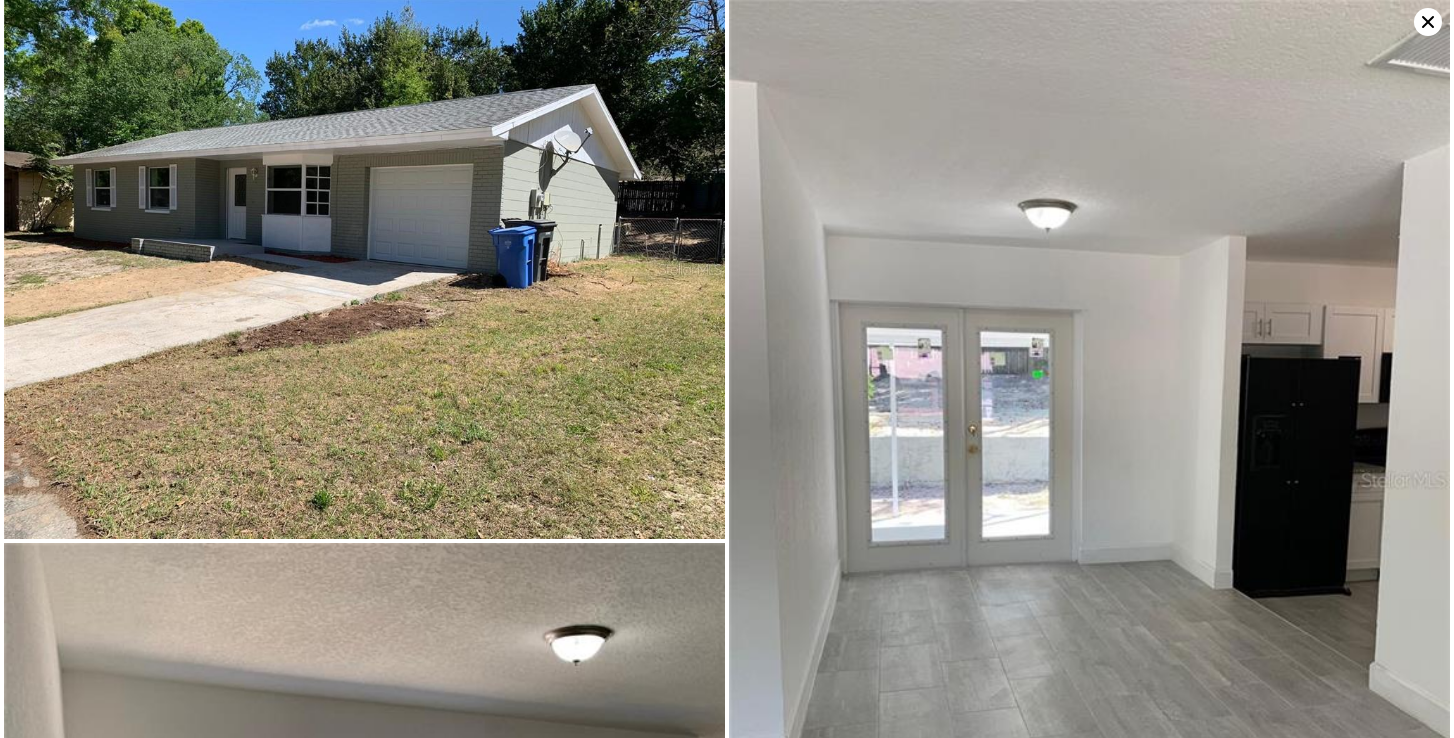 scroll, scrollTop: 1090, scrollLeft: 0, axis: vertical 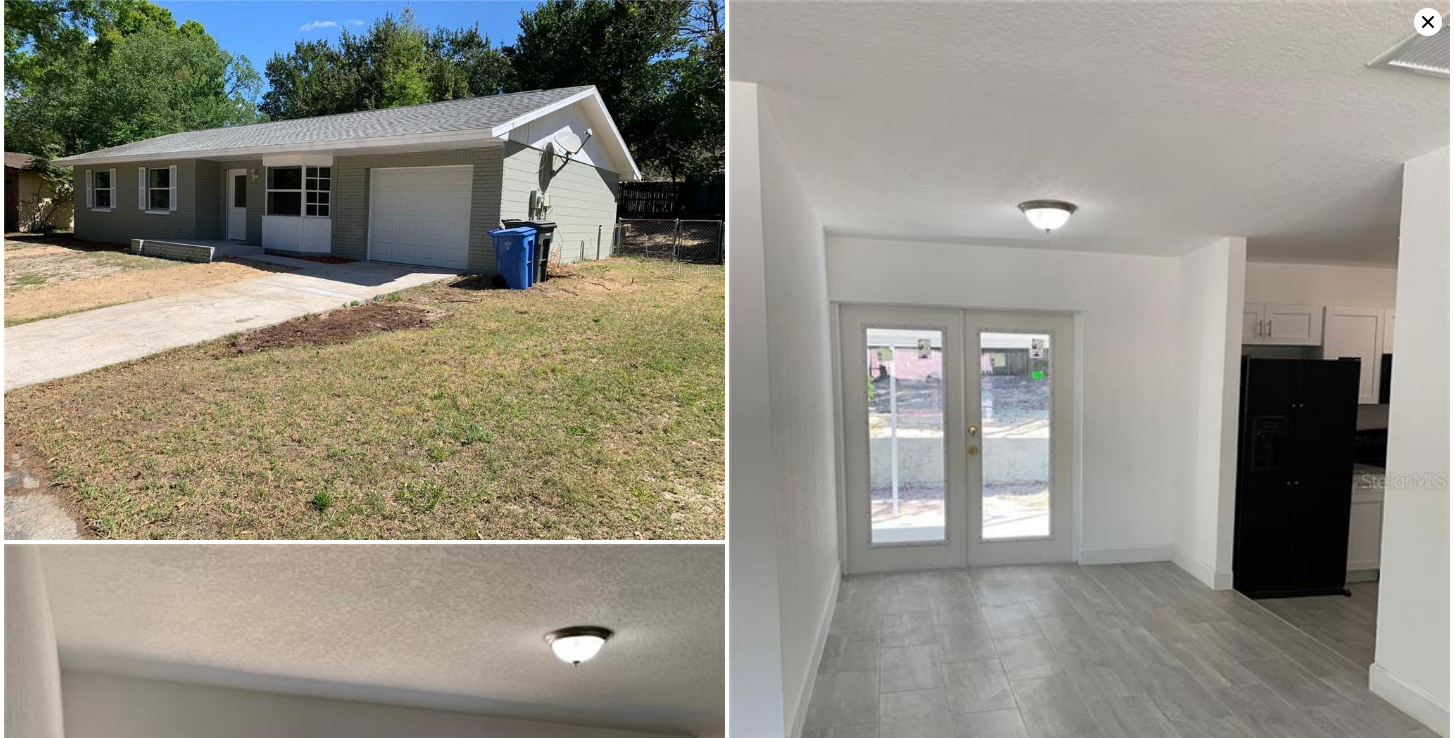 click 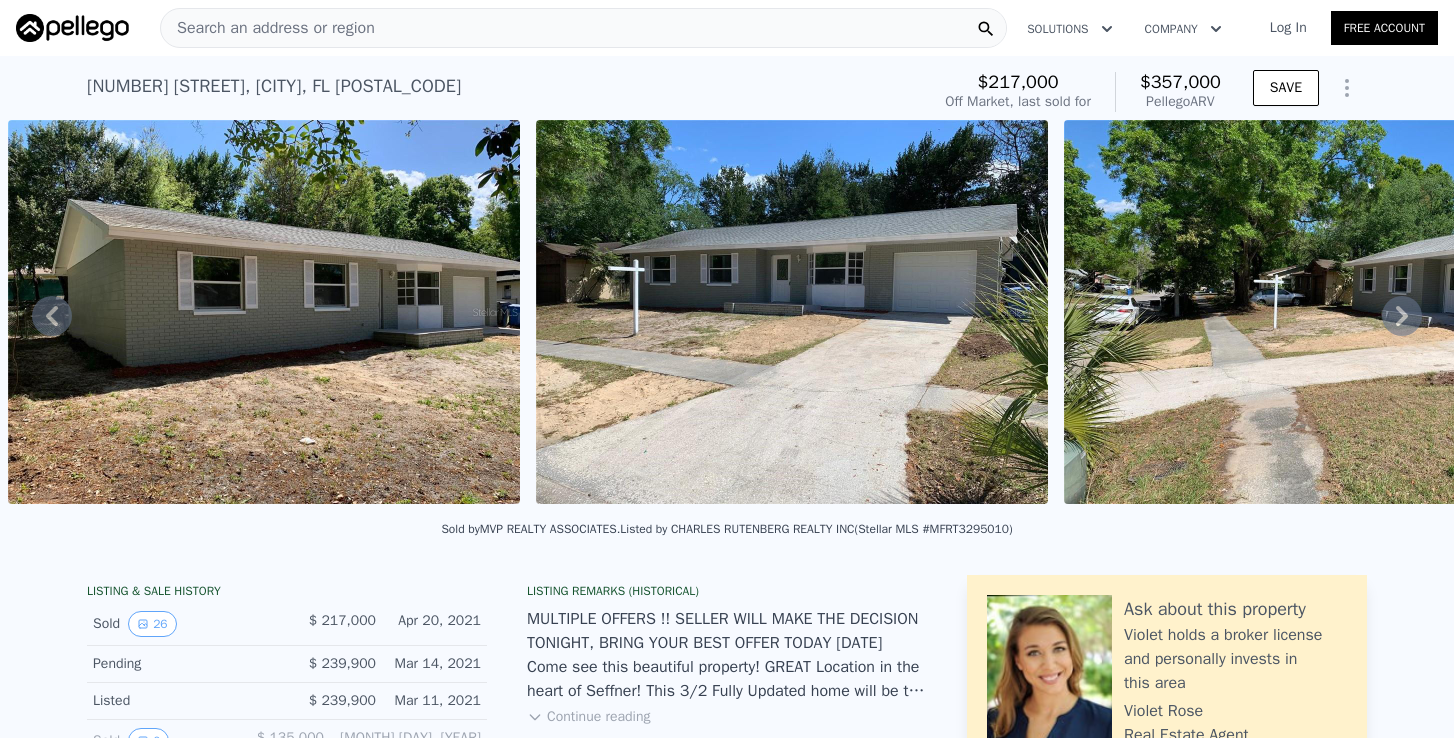 scroll, scrollTop: 0, scrollLeft: 0, axis: both 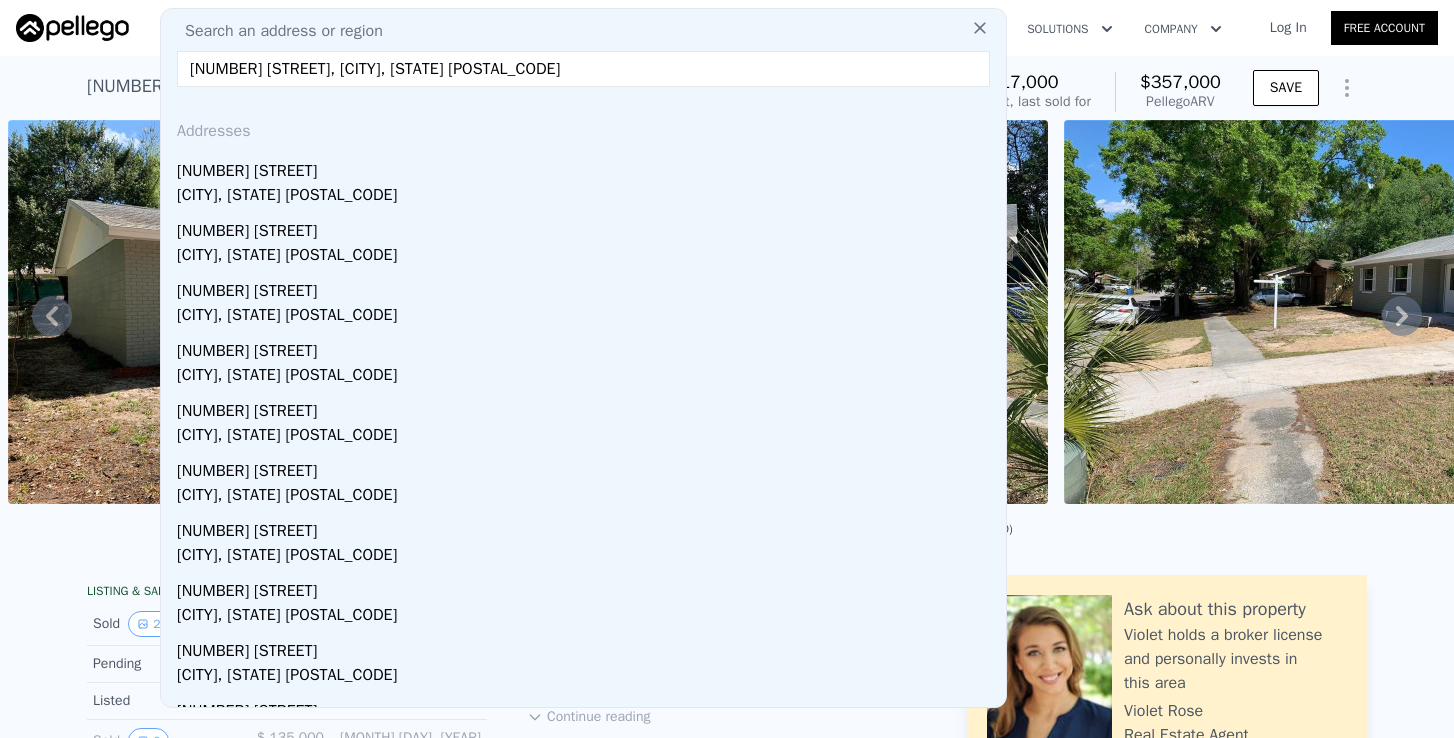 drag, startPoint x: 314, startPoint y: 74, endPoint x: 588, endPoint y: 74, distance: 274 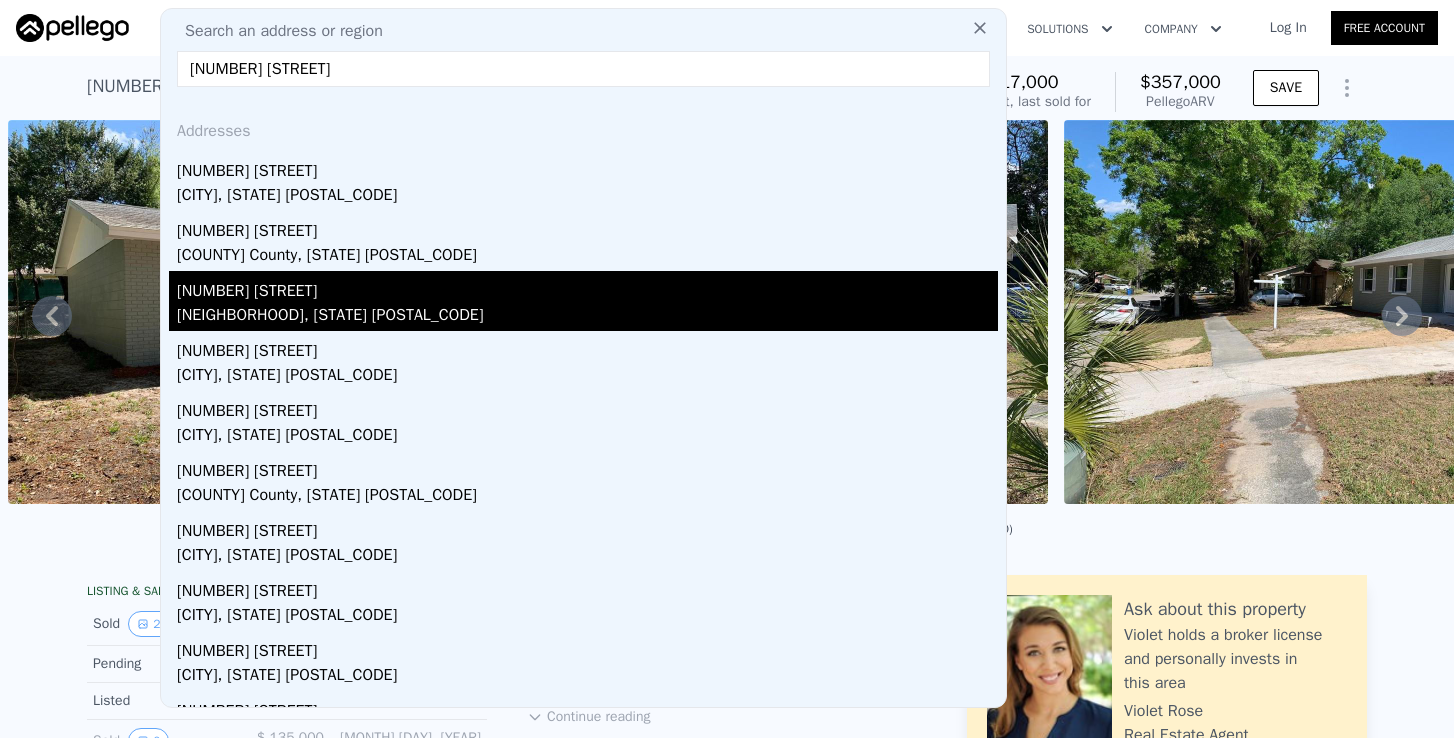 type on "[NUMBER] [STREET]" 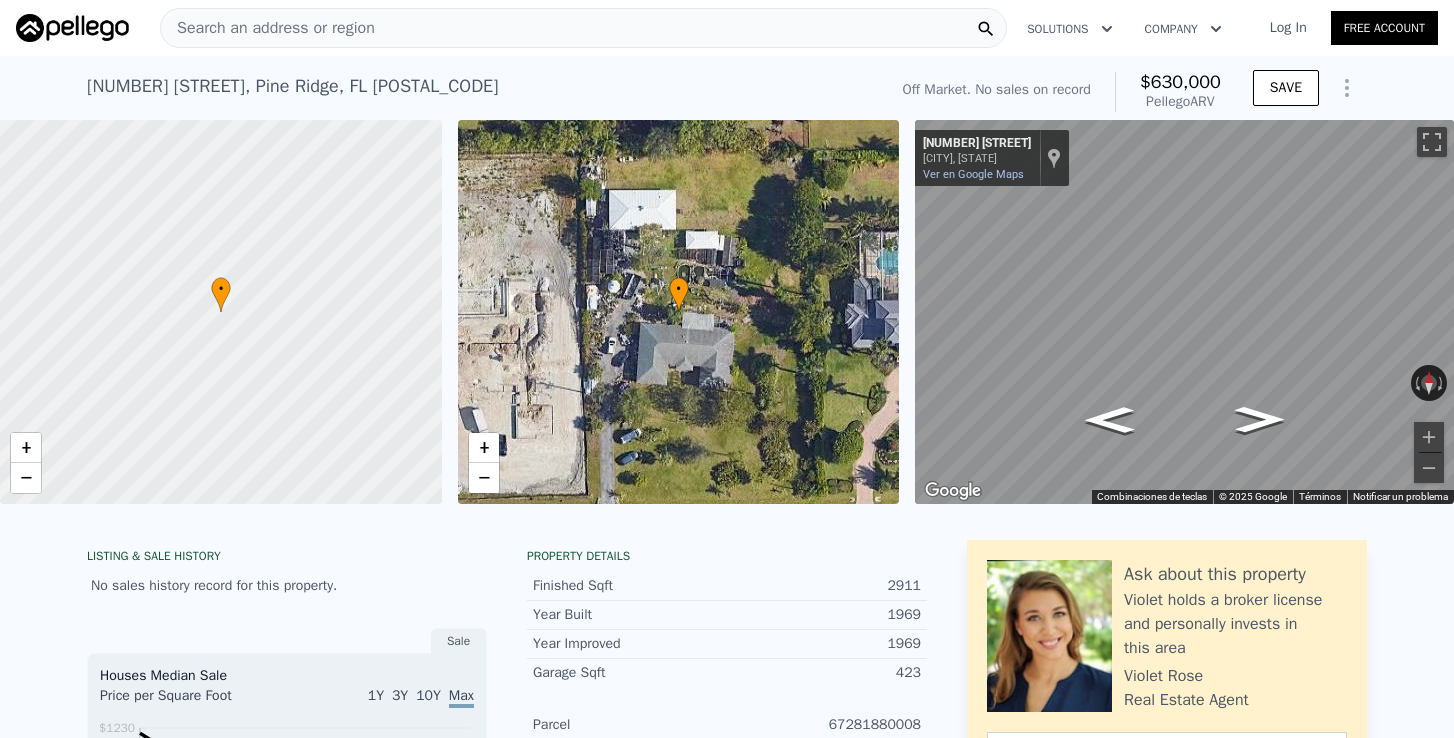 click on "Search an address or region" at bounding box center [583, 28] 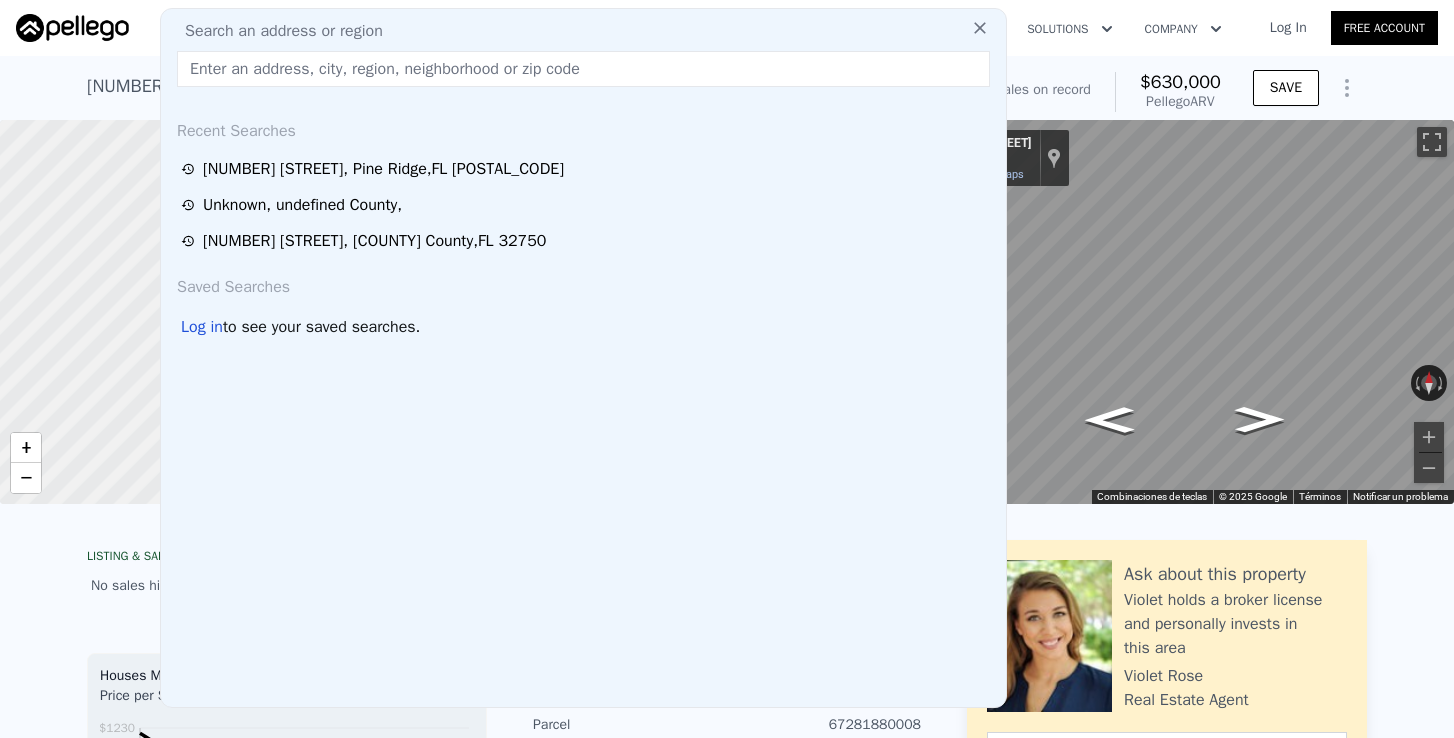 click at bounding box center (583, 69) 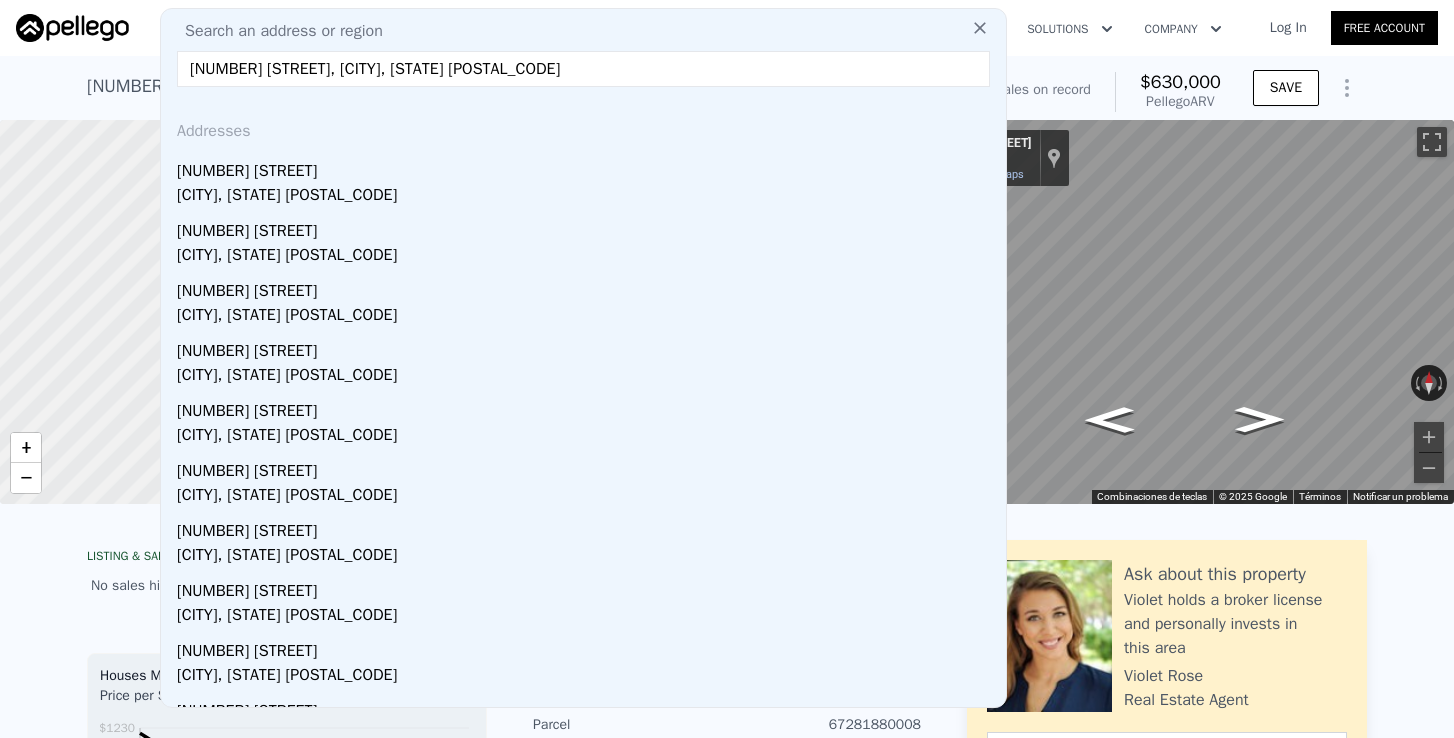 scroll, scrollTop: 0, scrollLeft: 0, axis: both 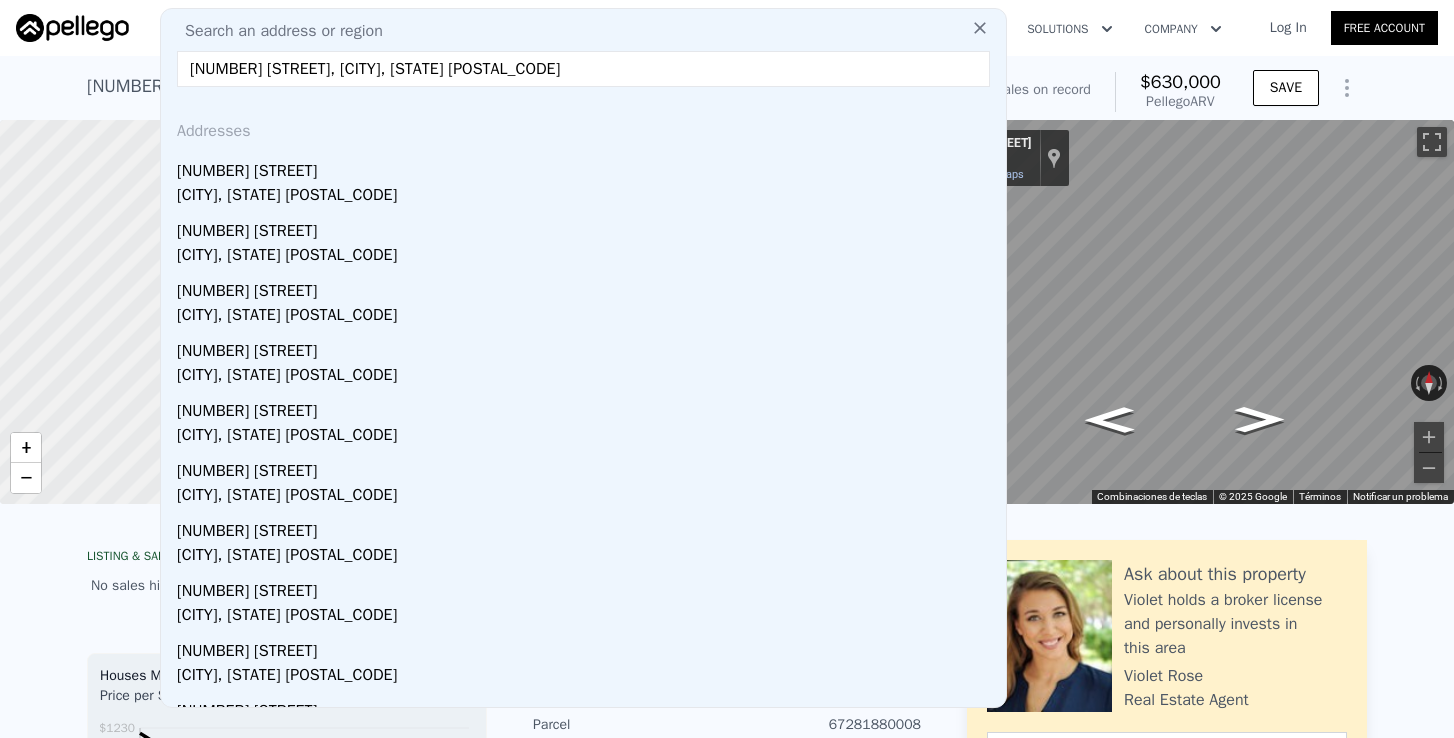 drag, startPoint x: 328, startPoint y: 72, endPoint x: 491, endPoint y: 72, distance: 163 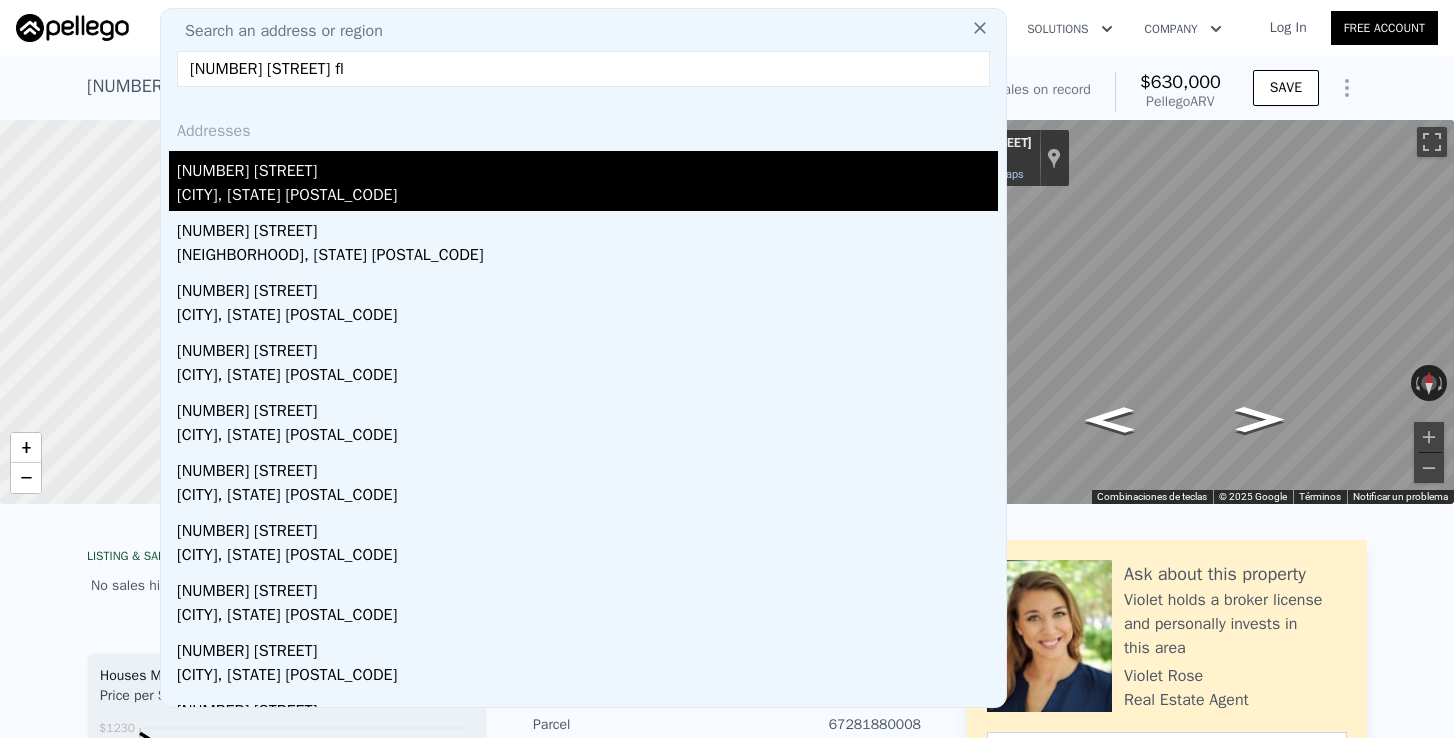 type on "111 Mahogany Dr fl" 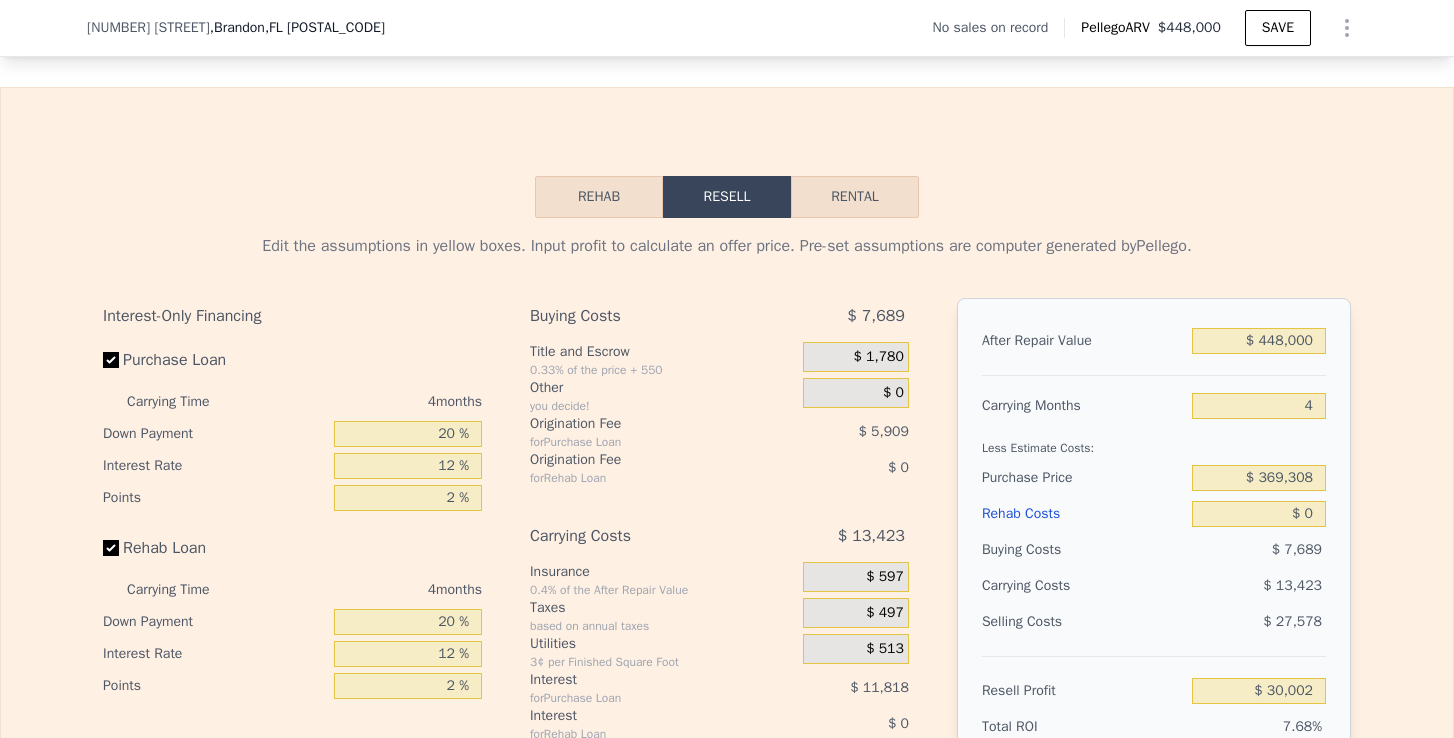 scroll, scrollTop: 2829, scrollLeft: 0, axis: vertical 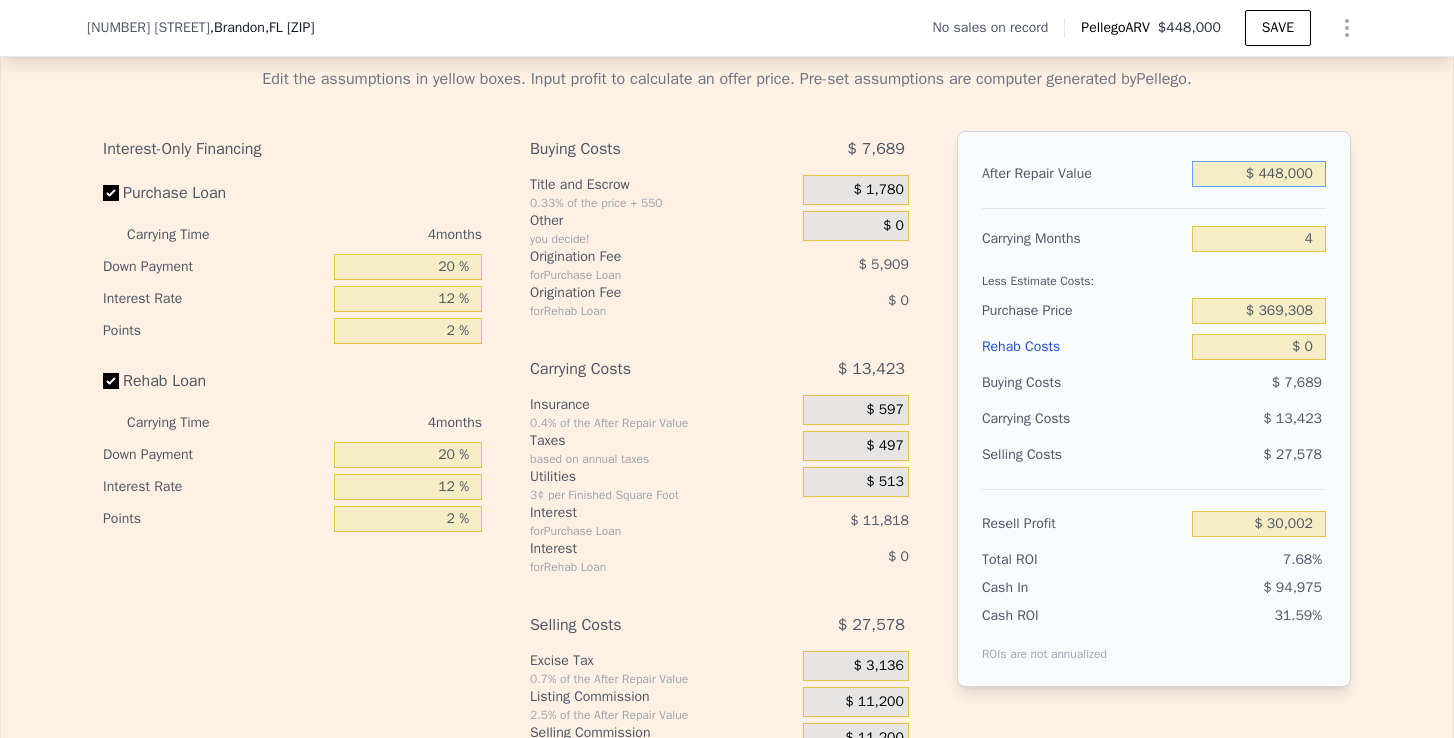 drag, startPoint x: 1322, startPoint y: 176, endPoint x: 1257, endPoint y: 178, distance: 65.03076 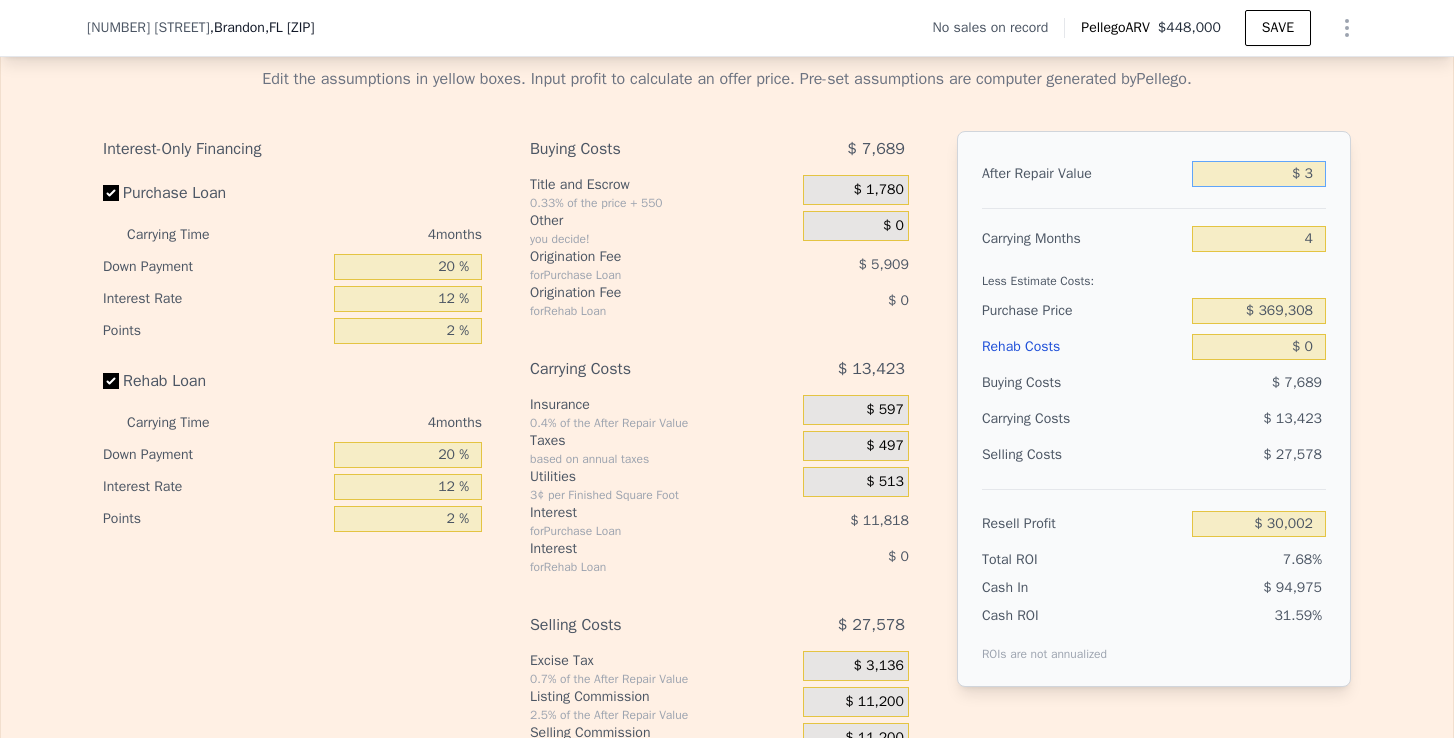 type on "-$ 390,370" 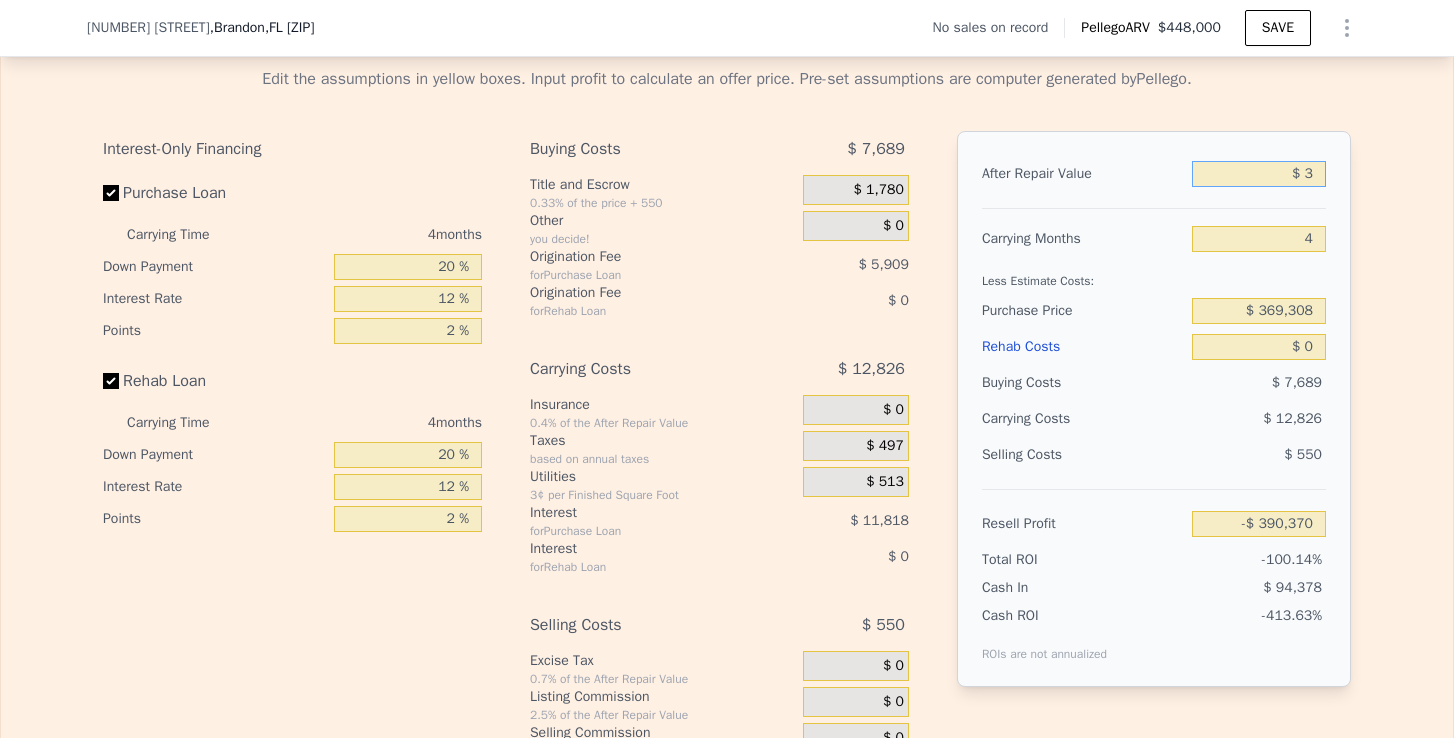 type on "$ 36" 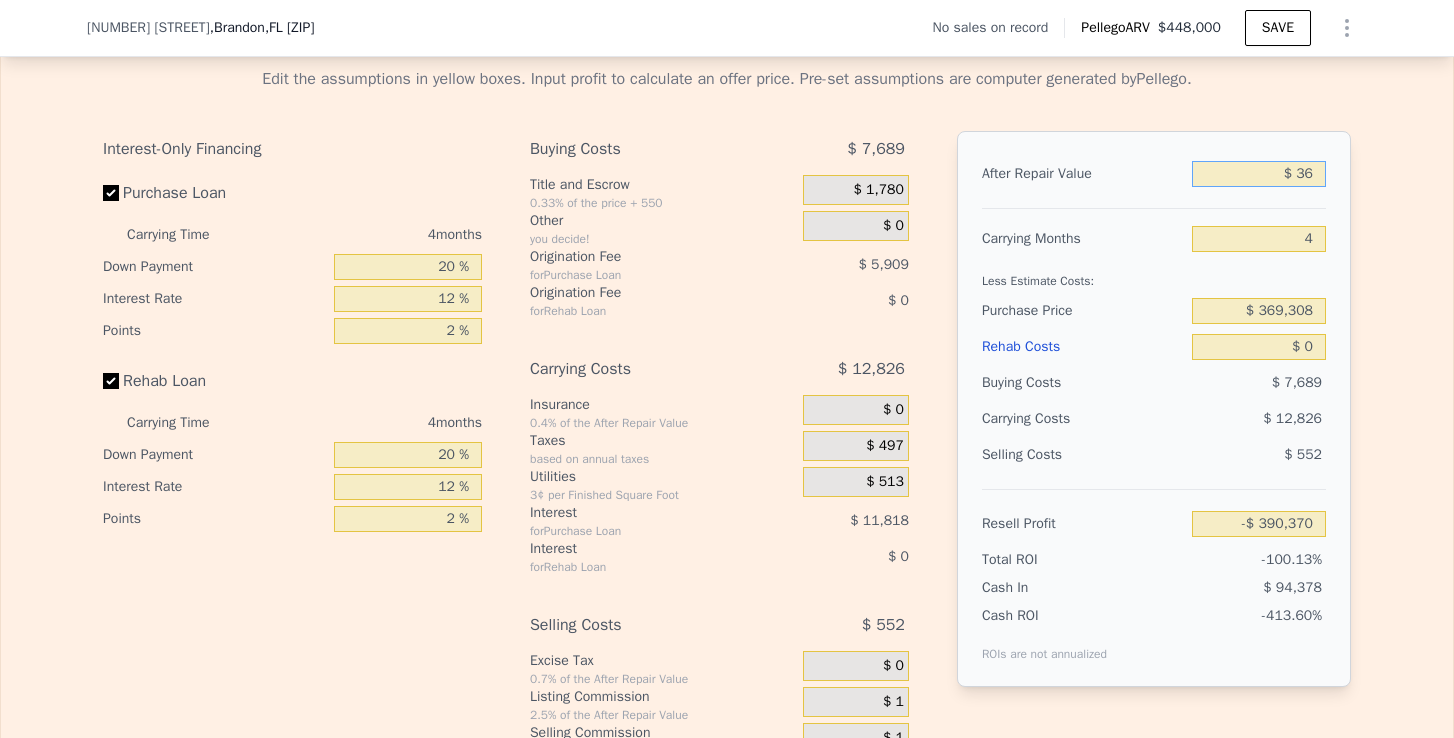 type on "-$ 390,339" 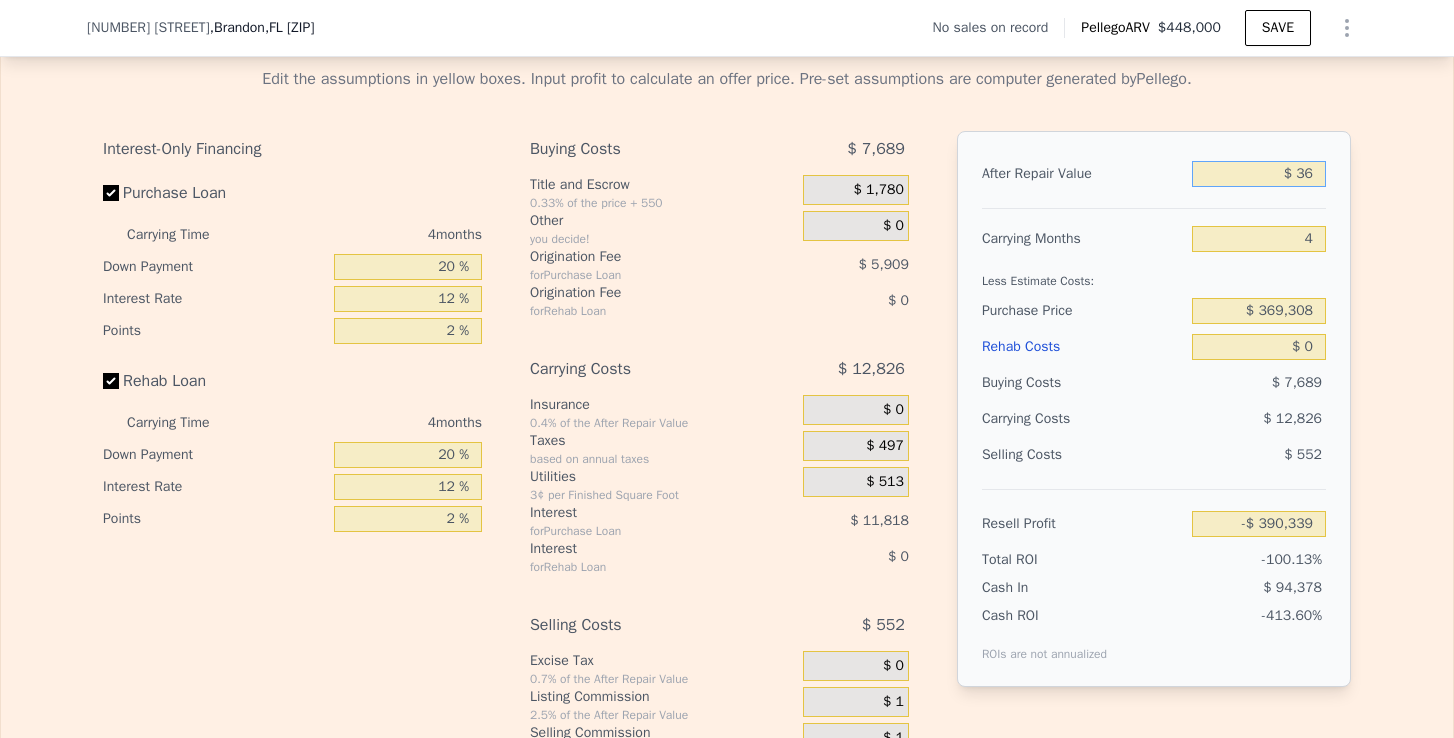 type on "$ 360" 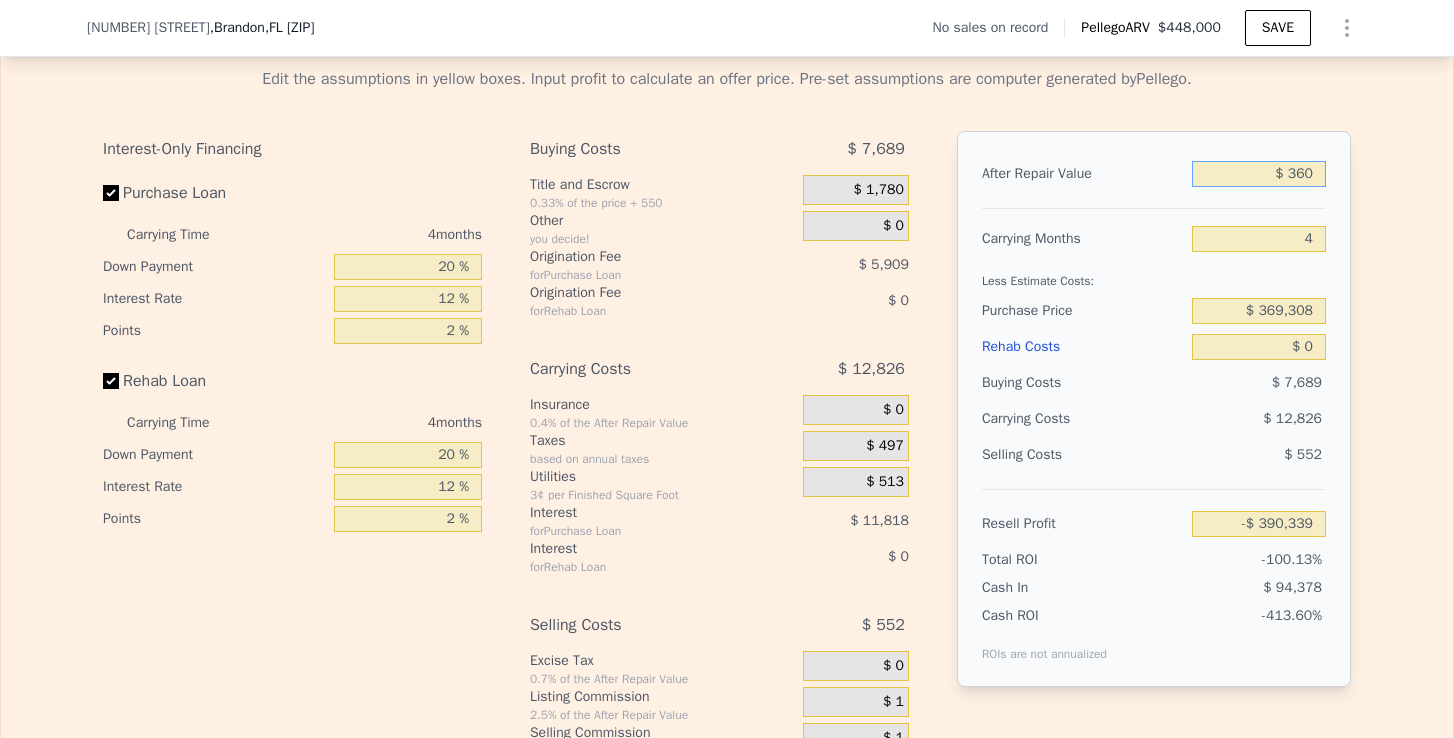 type on "-$ 390,035" 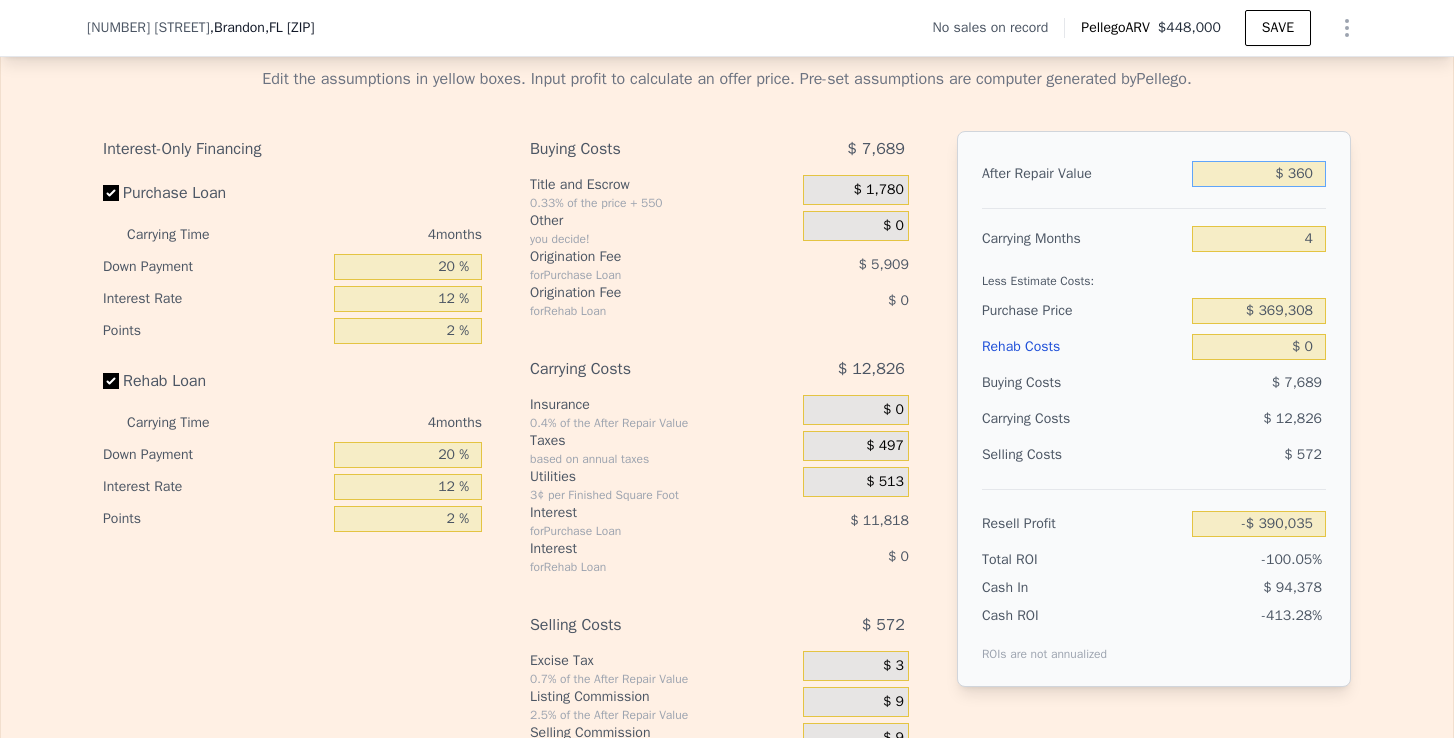 type on "$ 3,600" 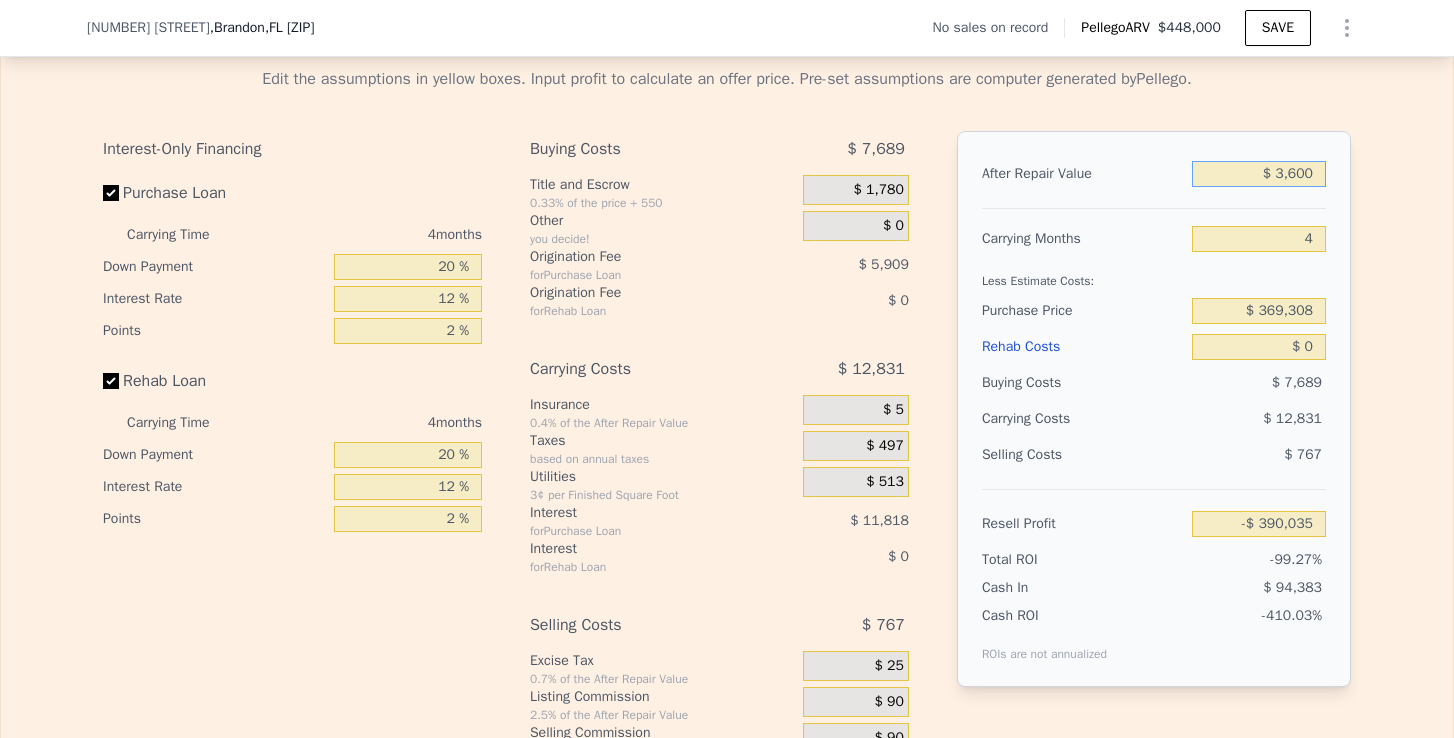 type on "-$ 386,995" 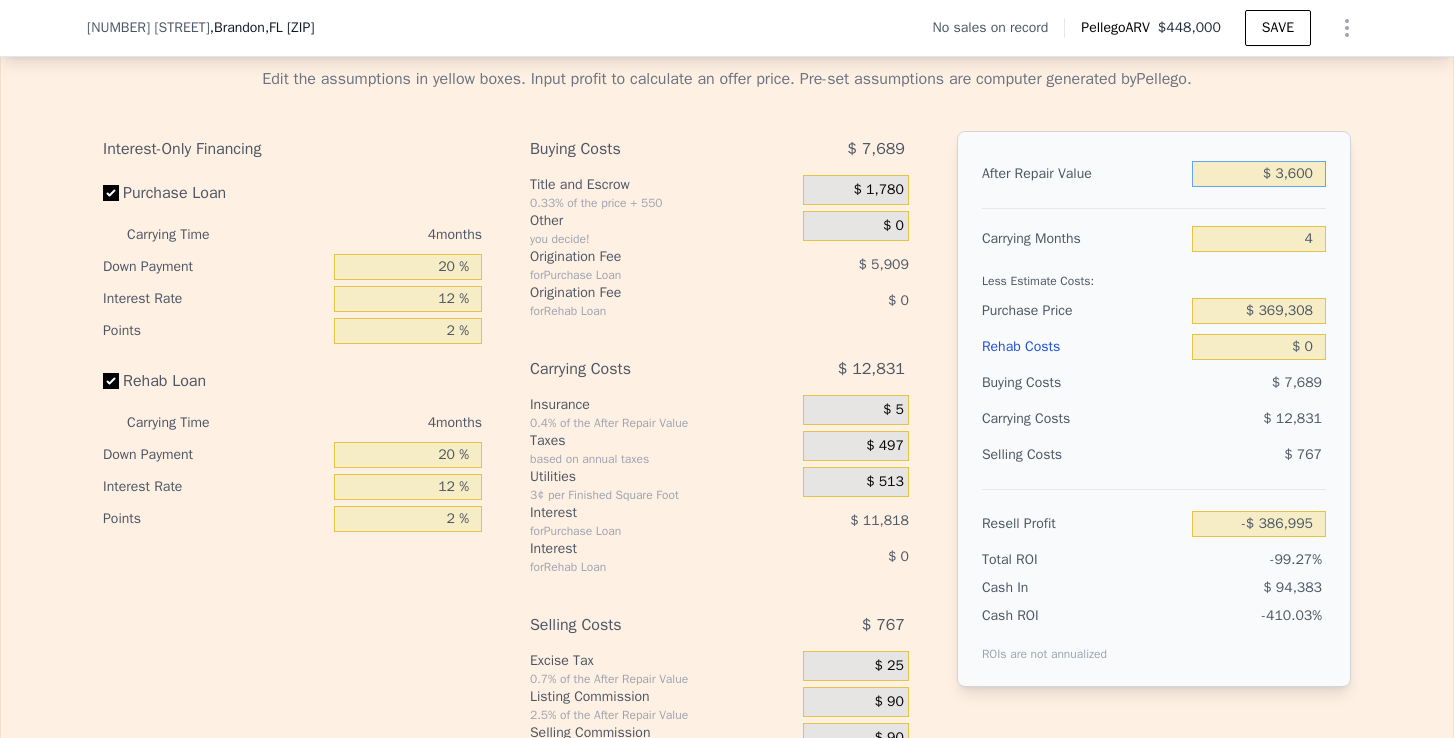 type on "$ 36,000" 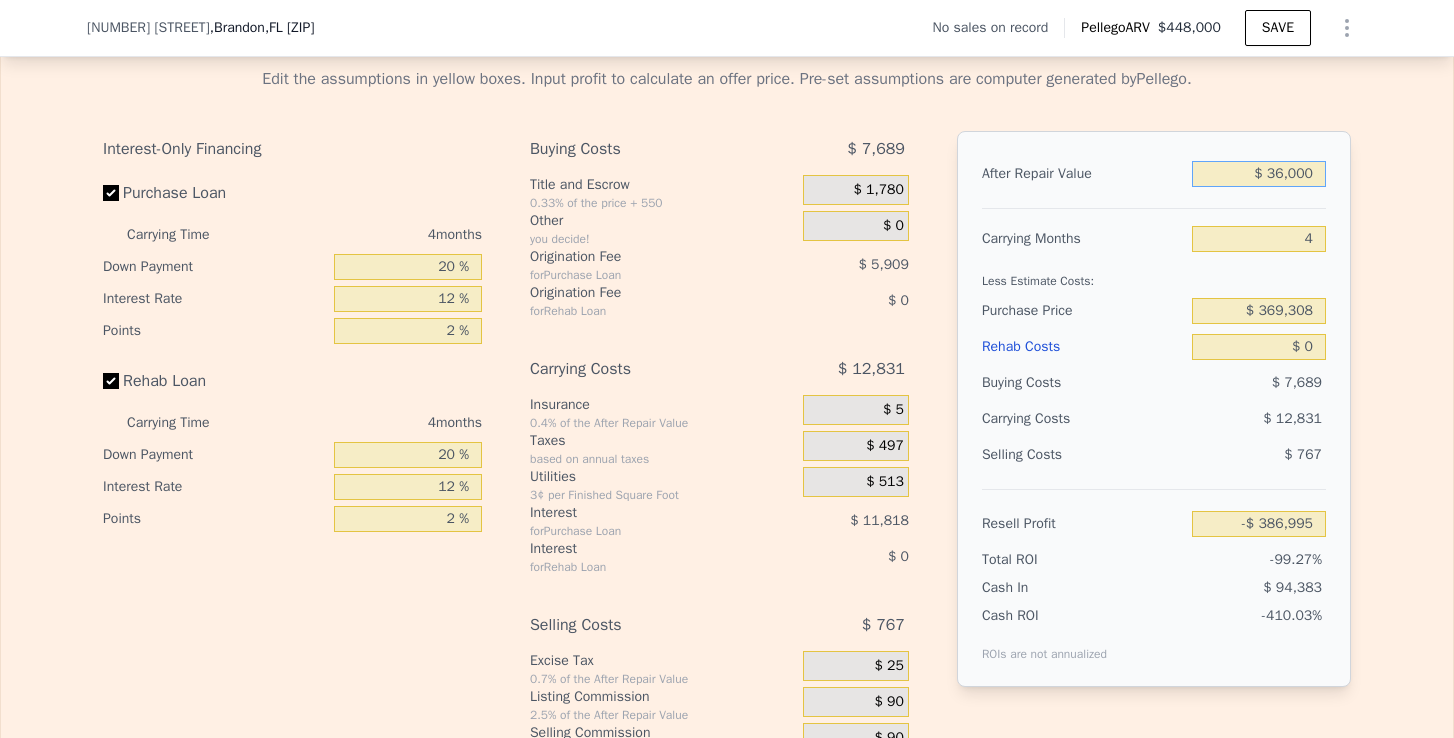 type on "-$ 356,593" 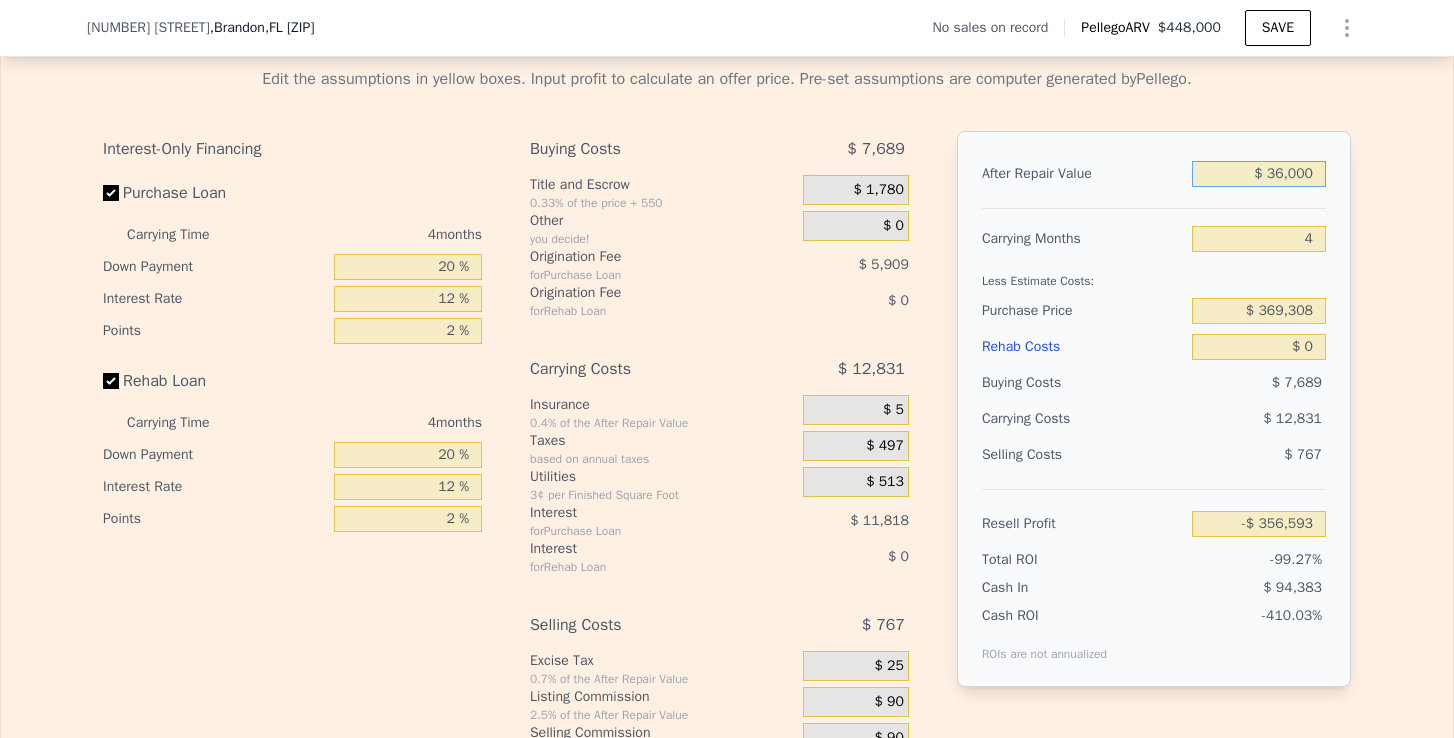 type on "$ 360,000" 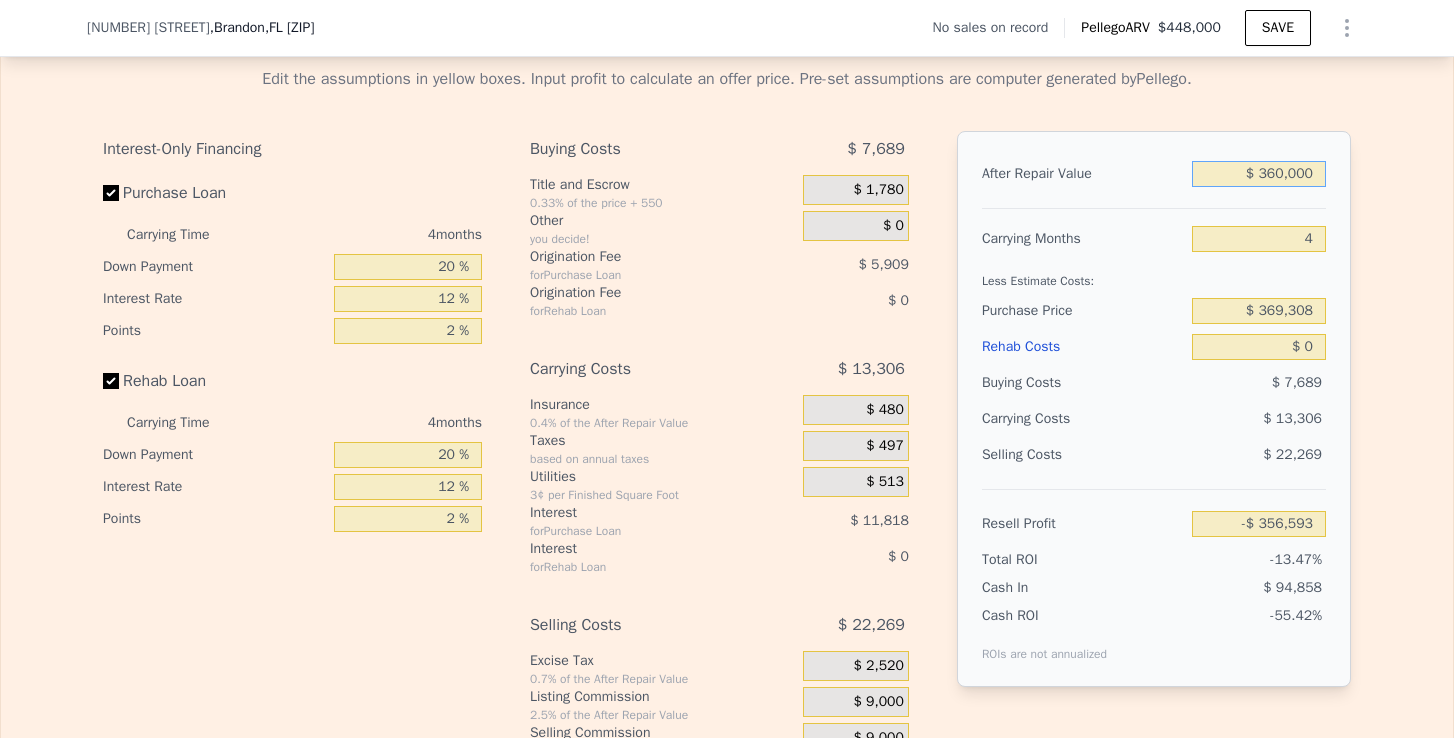 type on "-$ 52,572" 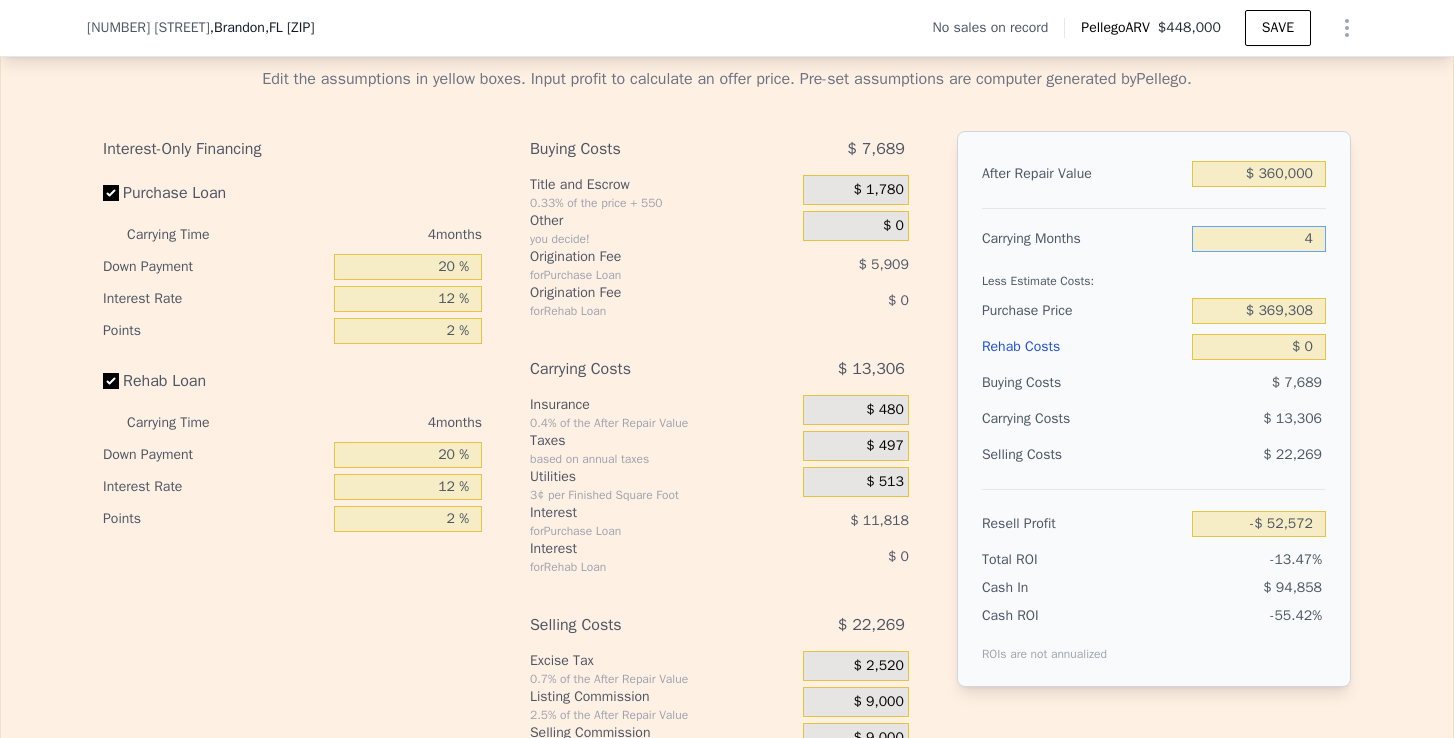 click on "4" at bounding box center [1259, 239] 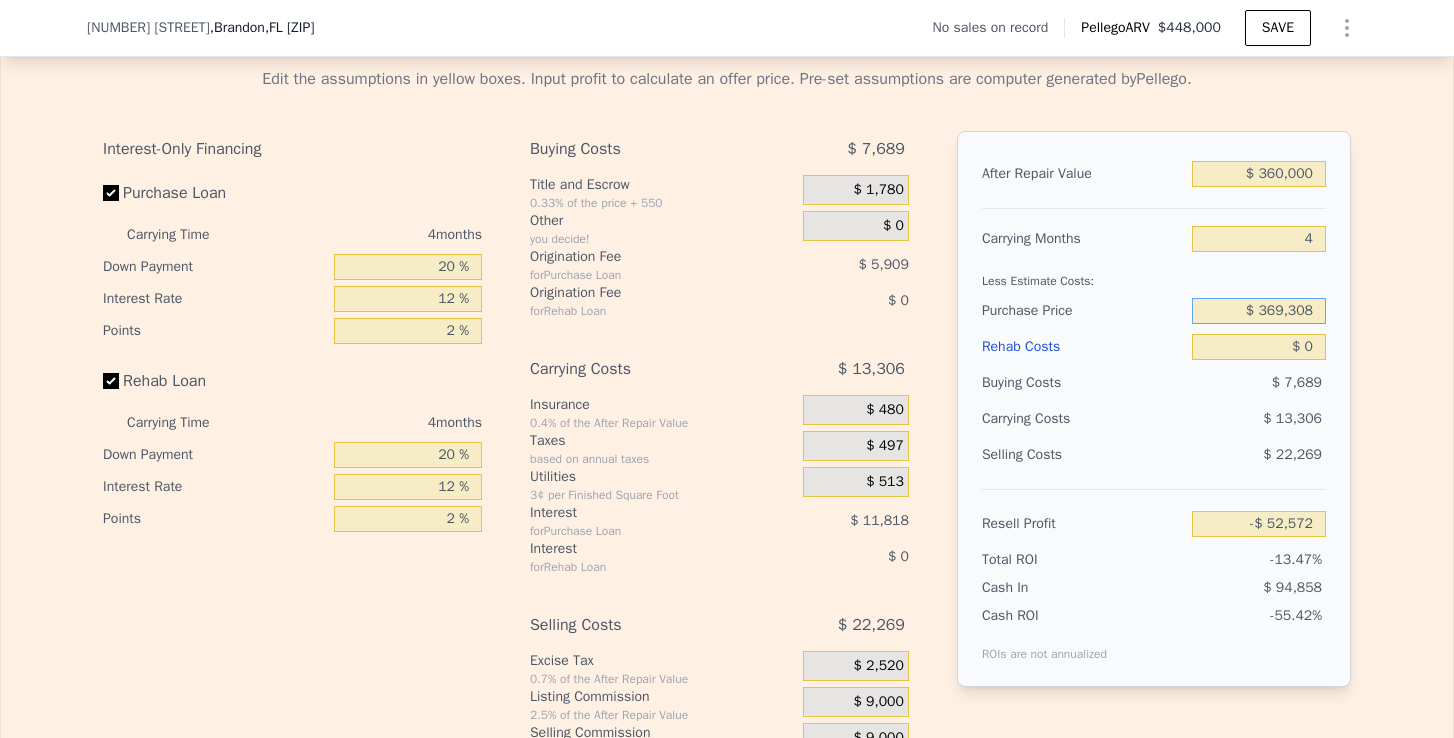 click on "$ 369,308" at bounding box center (1259, 311) 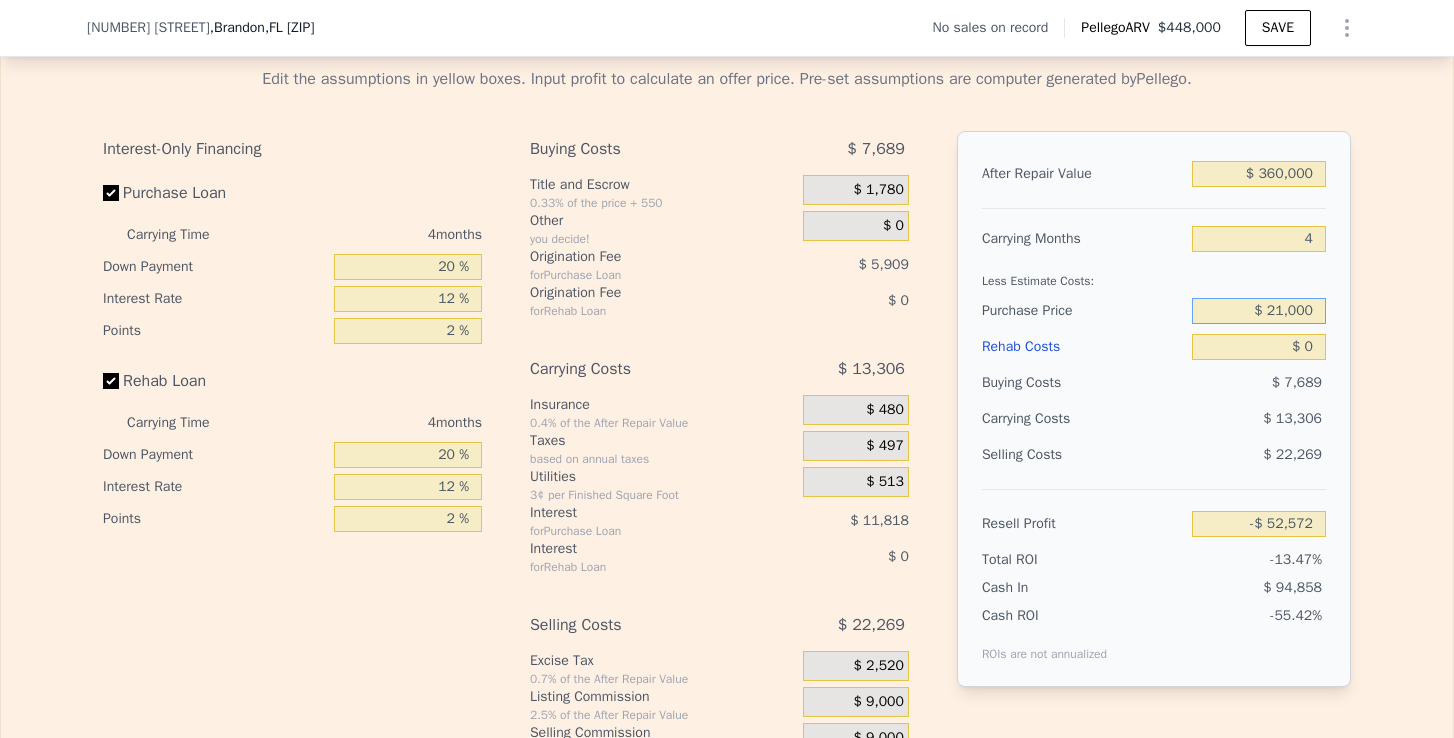 type on "$ 210,000" 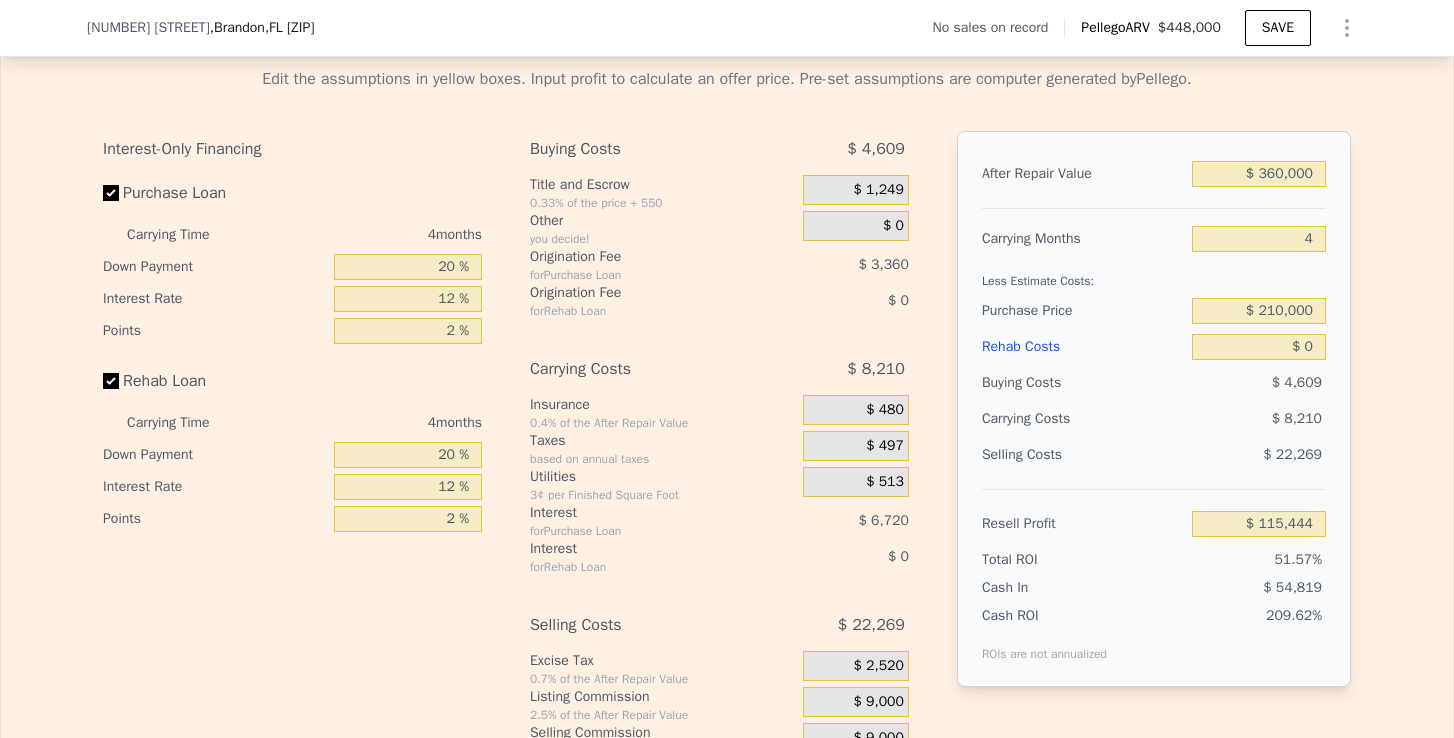 click on "Edit the assumptions in yellow boxes. Input profit to calculate an offer price. Pre-set assumptions are computer generated by Pellego . Interest-Only Financing Purchase Loan Carrying Time 4 months Down Payment 20 % Interest Rate 12 % Points 2 % Rehab Loan Carrying Time 4 months Down Payment 20 % Interest Rate 12 % Points 2 % Buying Costs $ 4,609 Title and Escrow 0.33% of the price + 550 $ 1,249 Other you decide! $ 0 Origination Fee for Purchase Loan $ 3,360 Origination Fee for Rehab Loan $ 0 Carrying Costs $ 8,210 Insurance 0.4% of the After Repair Value $ 480 Taxes based on annual taxes $ 497 Utilities 3¢ per Finished Square Foot $ 513 Interest for Purchase Loan $ 6,720 Interest for Rehab Loan $ 0 Selling Costs $ 22,269 Excise Tax 0.7% of the After Repair Value $ 2,520 Listing Commission 2.5% of the After Repair Value $ 9,000 Selling Commission 2.5% of the After Repair Value $ 9,000 Title and Escrow 0.33% of the After Repair Value $ 1,749 After Repair Value $ 360,000 Carrying Months 4 Purchase Price" at bounding box center (727, 423) 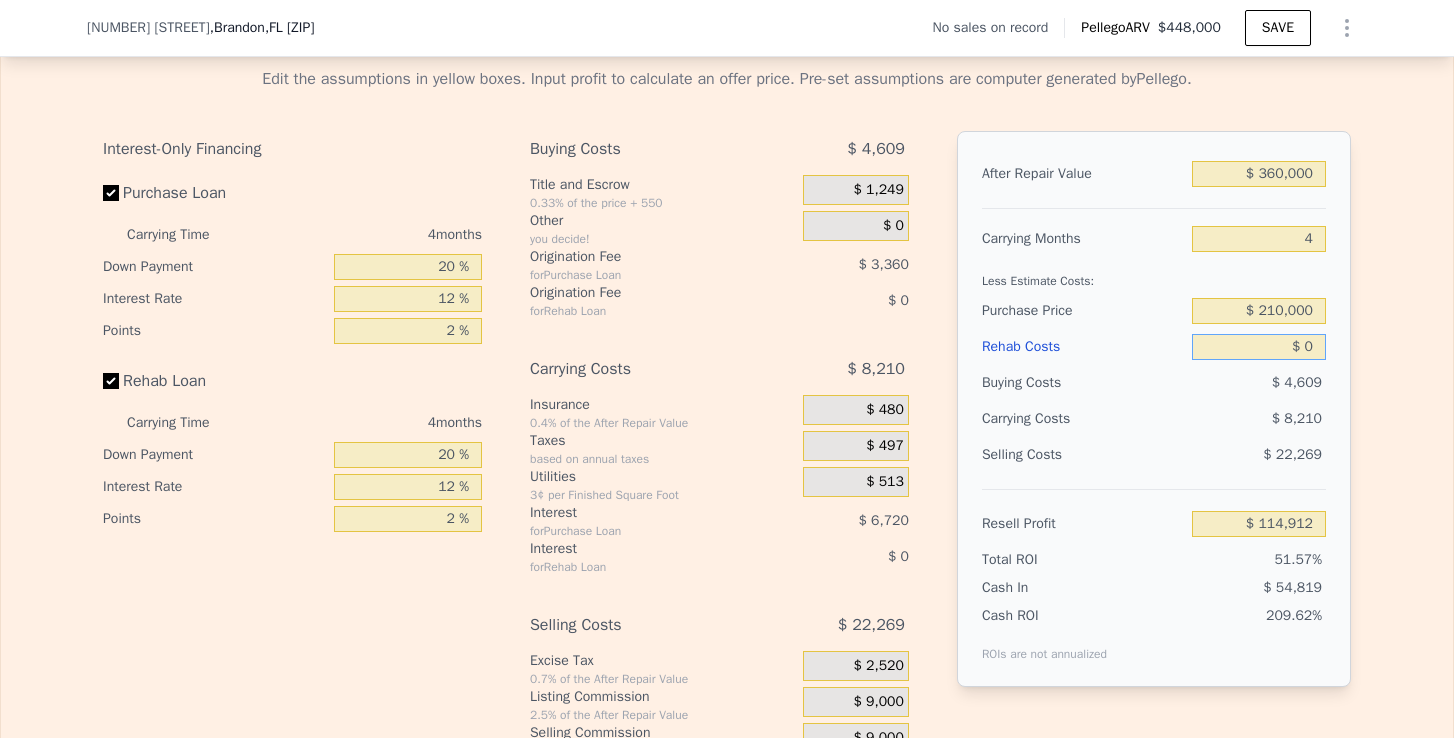 click on "$ 0" at bounding box center (1259, 347) 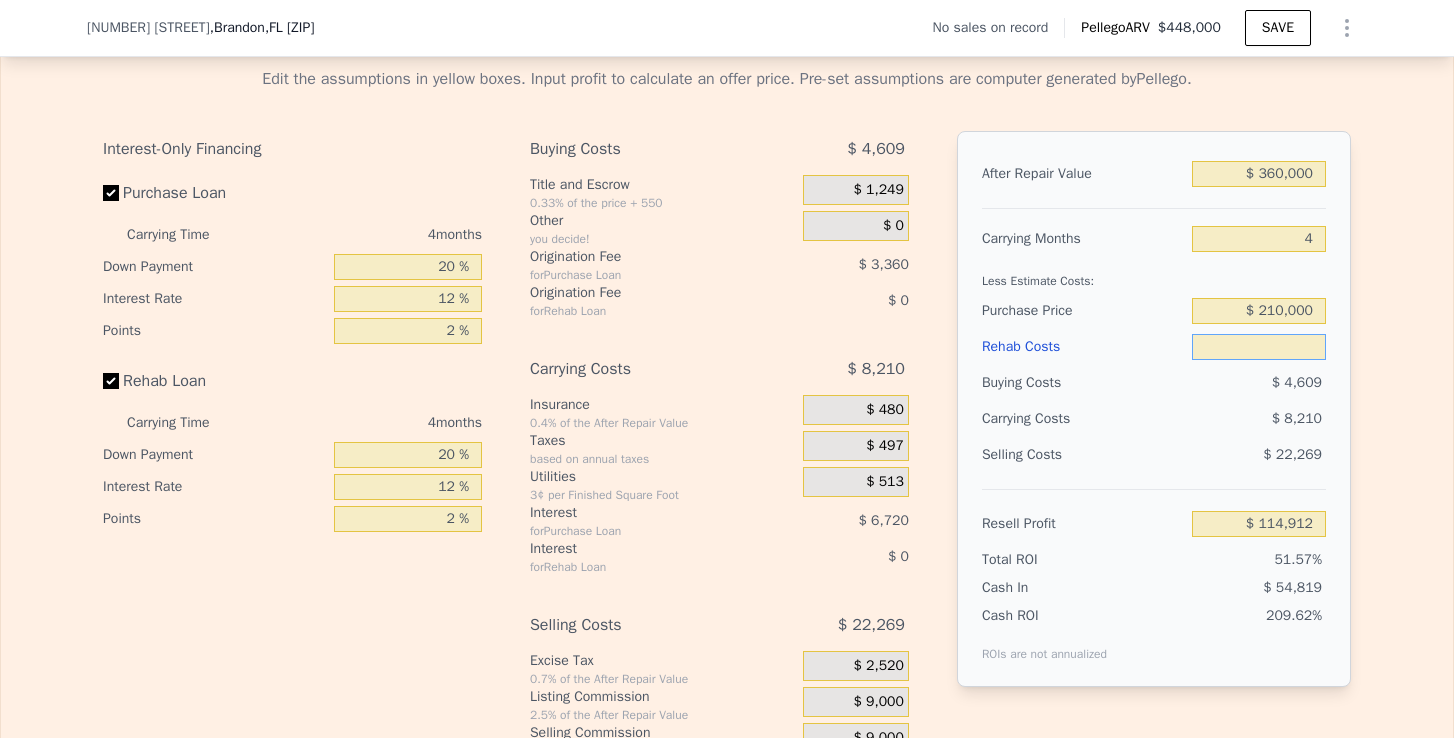 type on "$ 5" 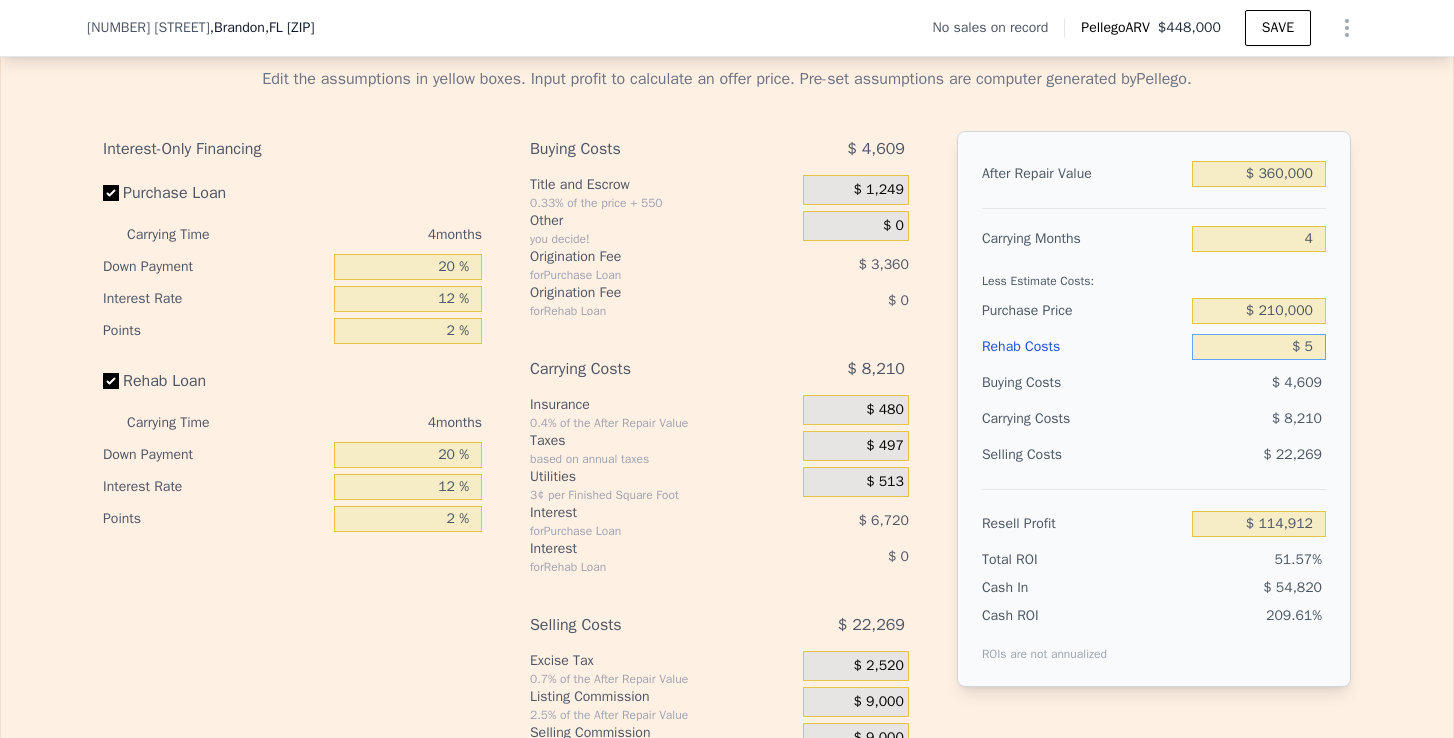 type on "$ 114,907" 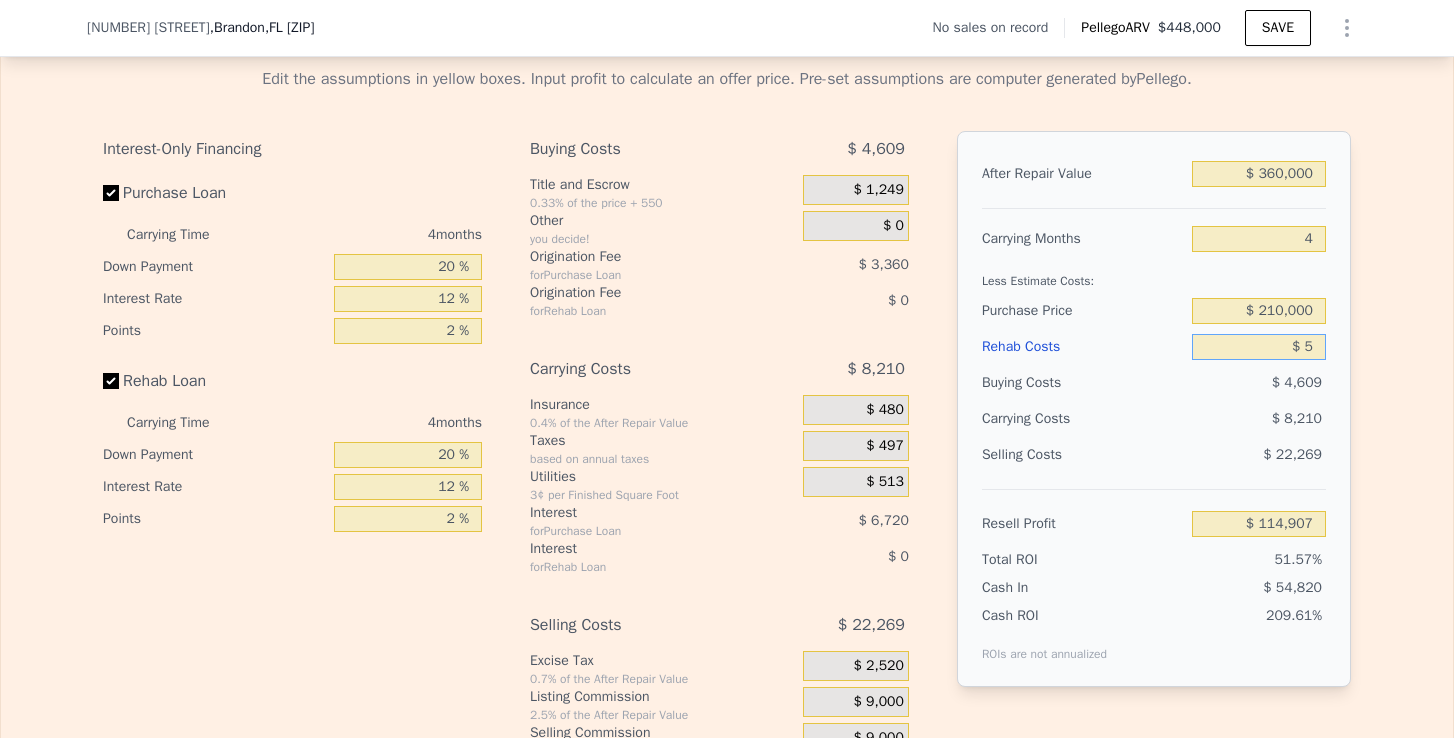 type on "$ 50" 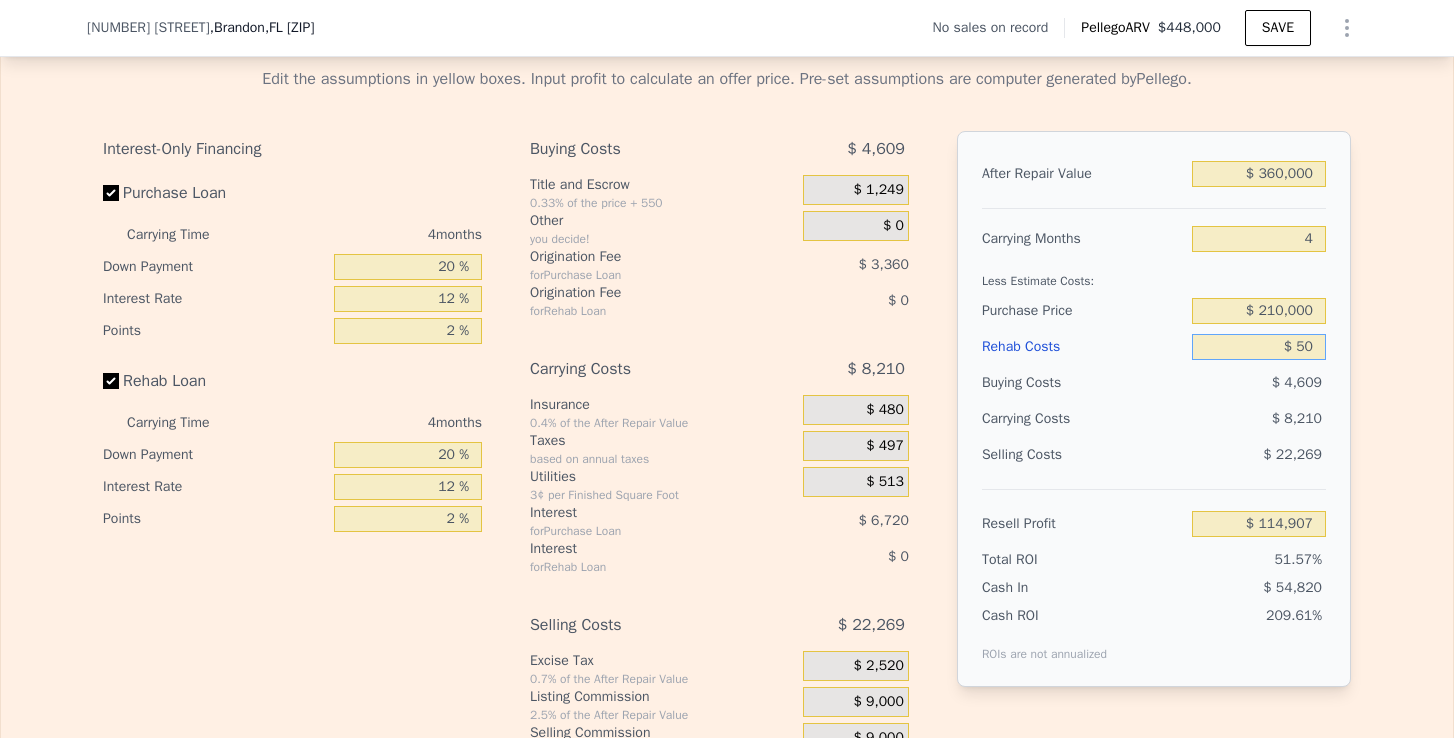 type on "$ 114,861" 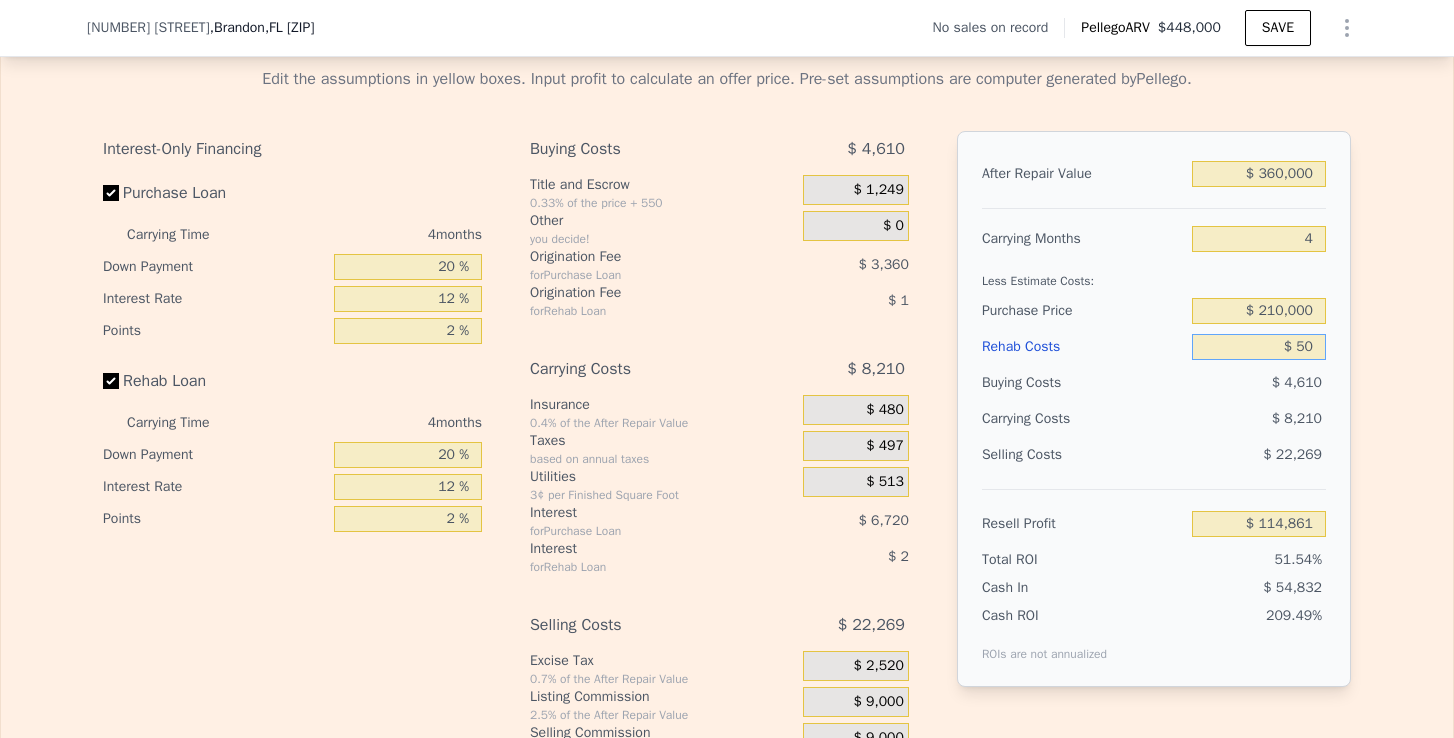 type on "$ 500" 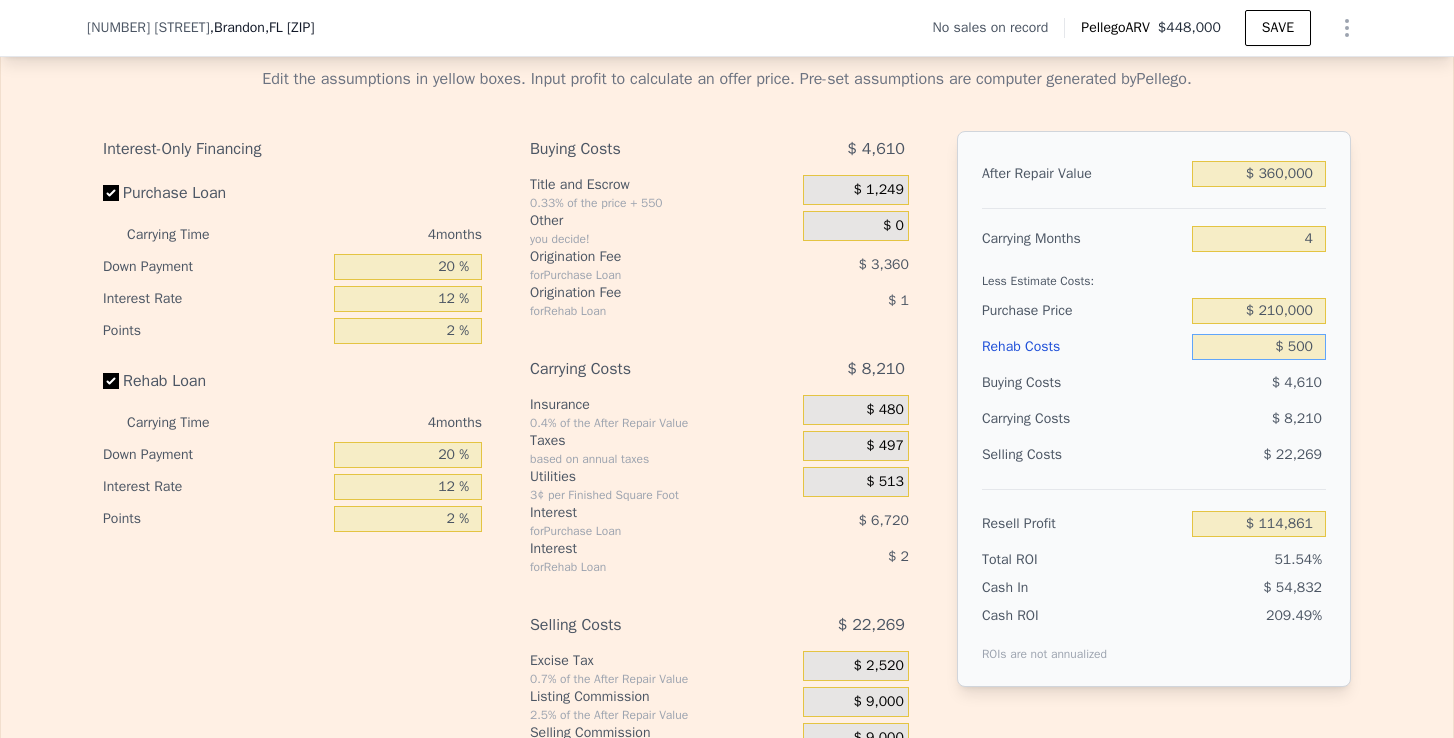 type on "$ 114,388" 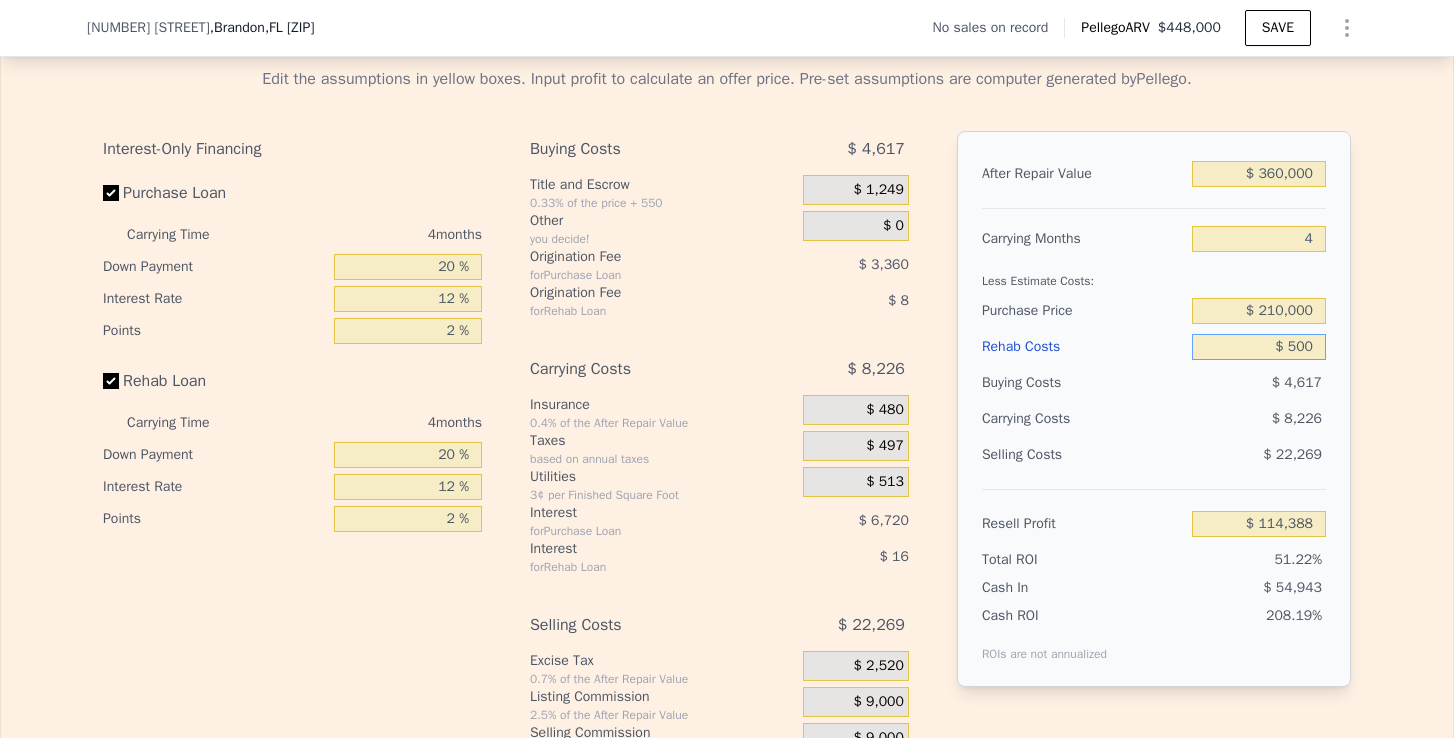 type on "$ 5,000" 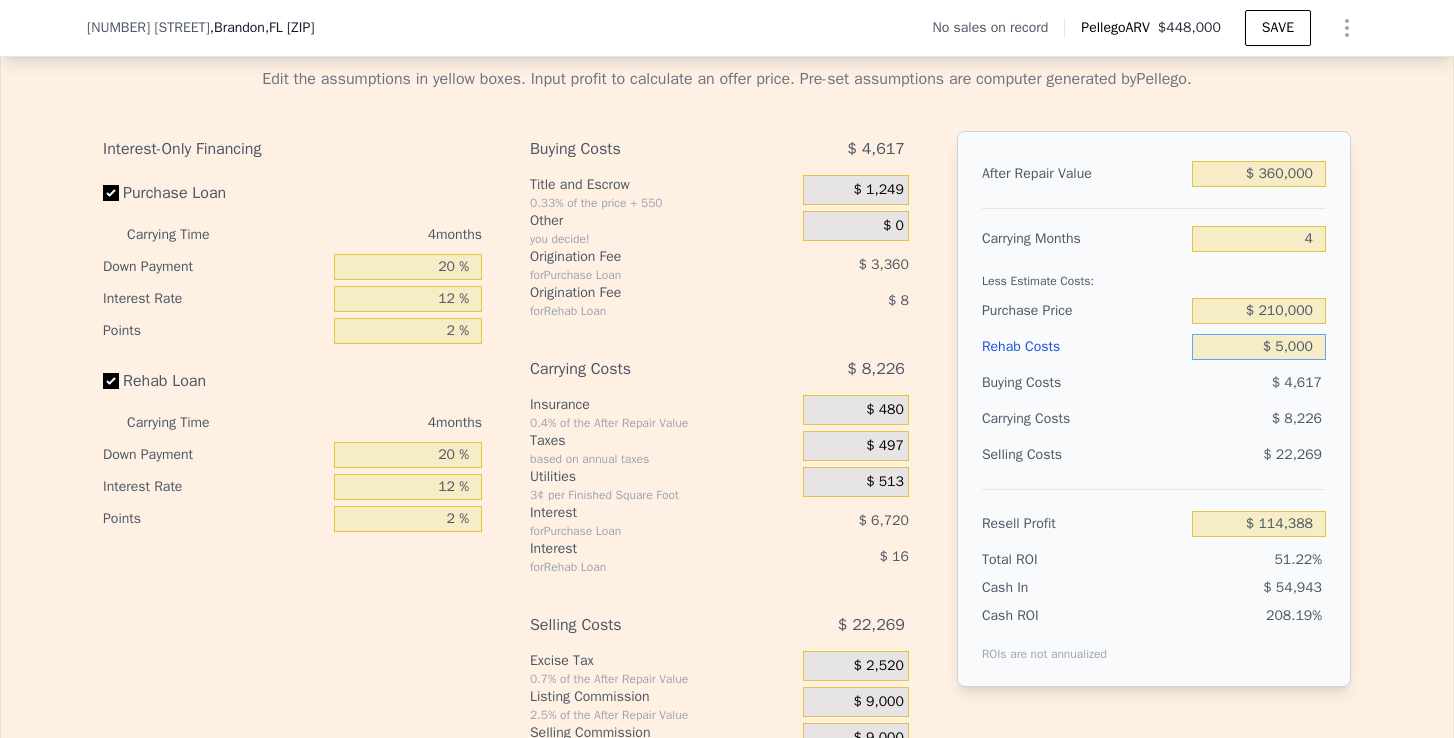 type on "$ 109,672" 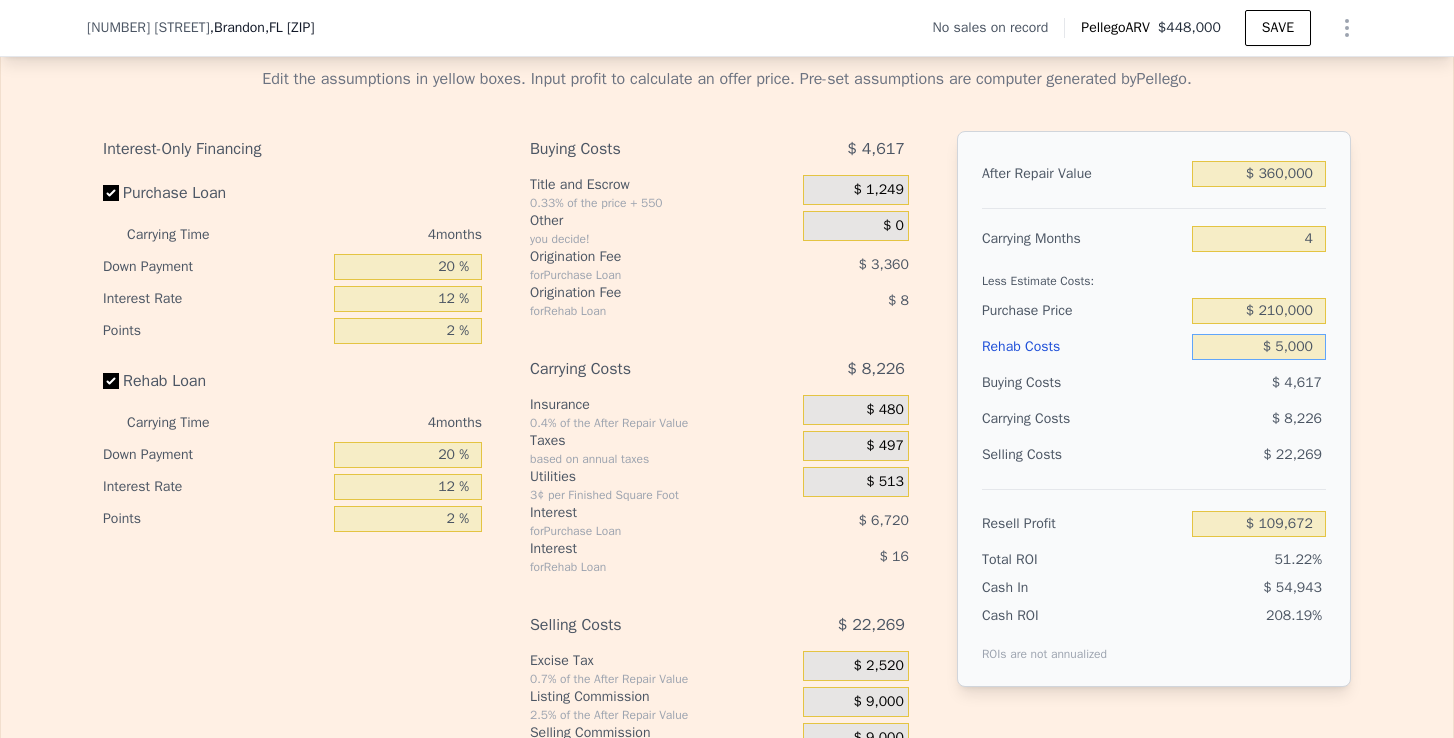type on "$ 50,000" 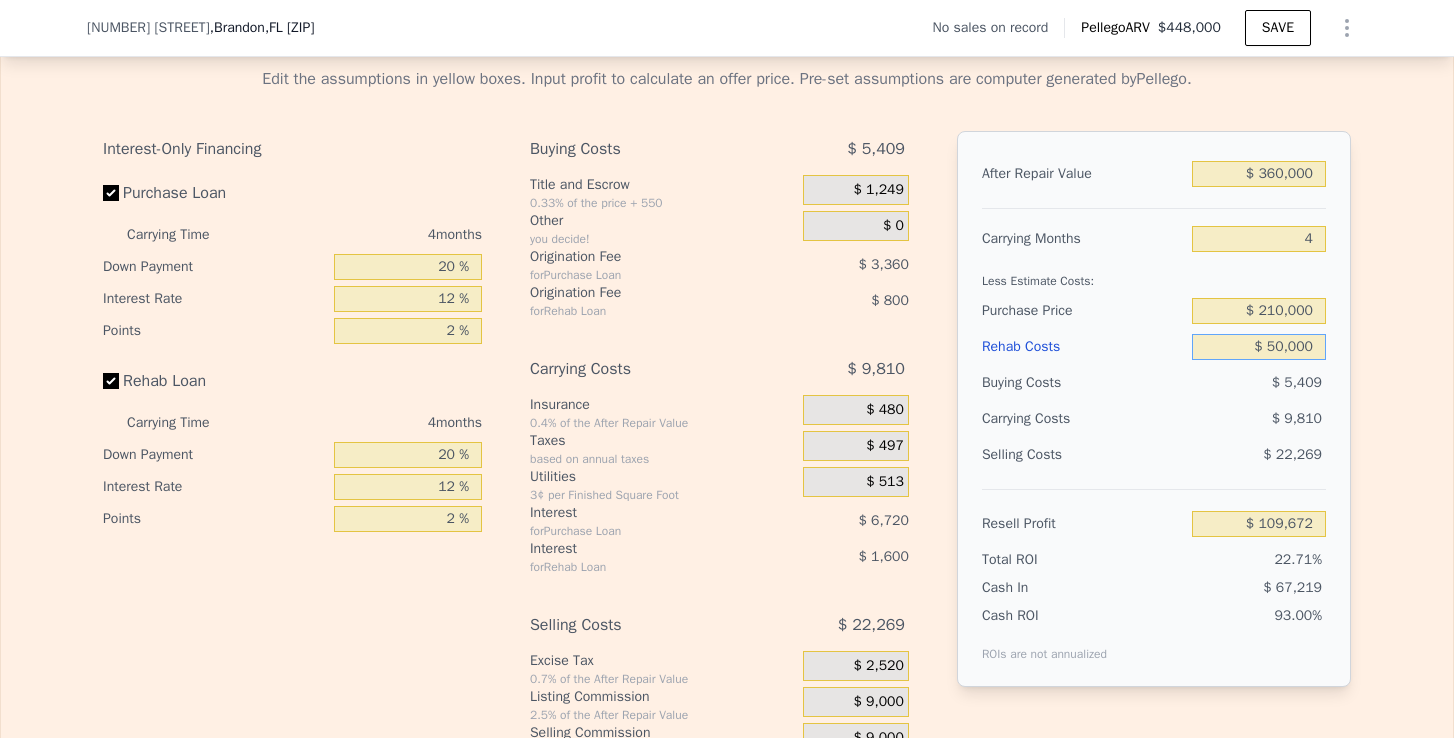 type on "$ 62,512" 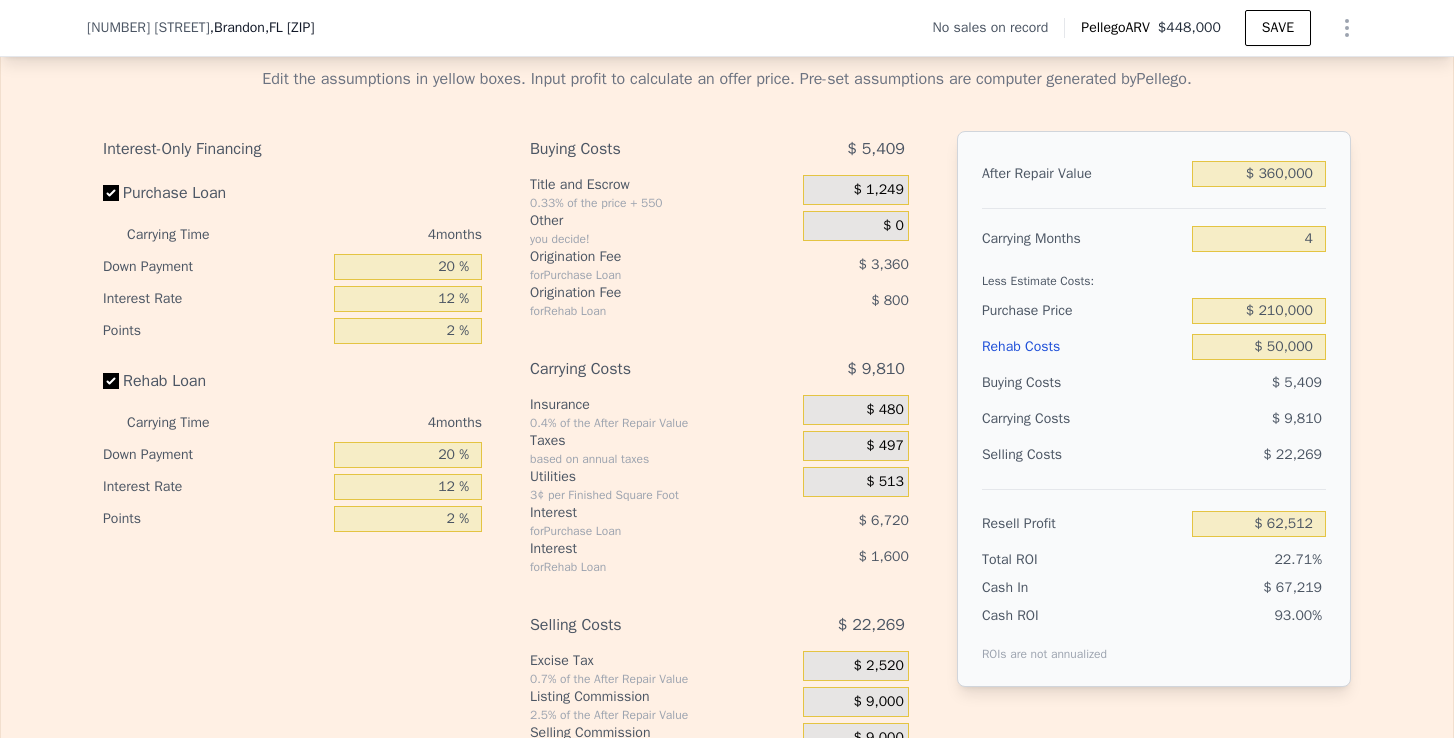 click on "After Repair Value $ 360,000 Carrying Months 4 Less Estimate Costs: Purchase Price $ 210,000 Rehab Costs $ 50,000 Buying Costs $ 5,409 Carrying Costs $ 9,810 Selling Costs $ 22,269 Resell Profit $ 62,512 Total ROI 22.71% Cash In $ 67,219 Cash ROI ROIs are not annualized 93.00%" at bounding box center [1154, 409] 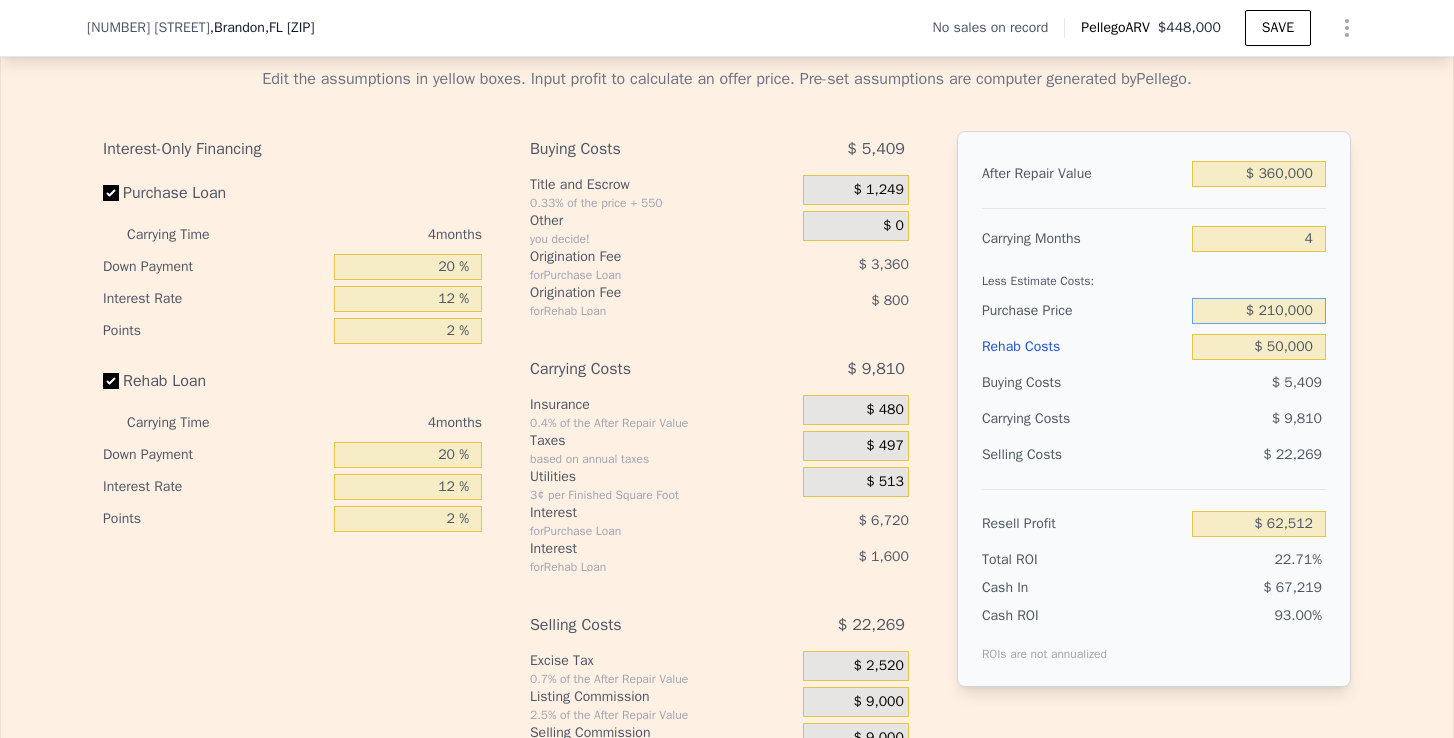 click on "$ 210,000" at bounding box center (1259, 311) 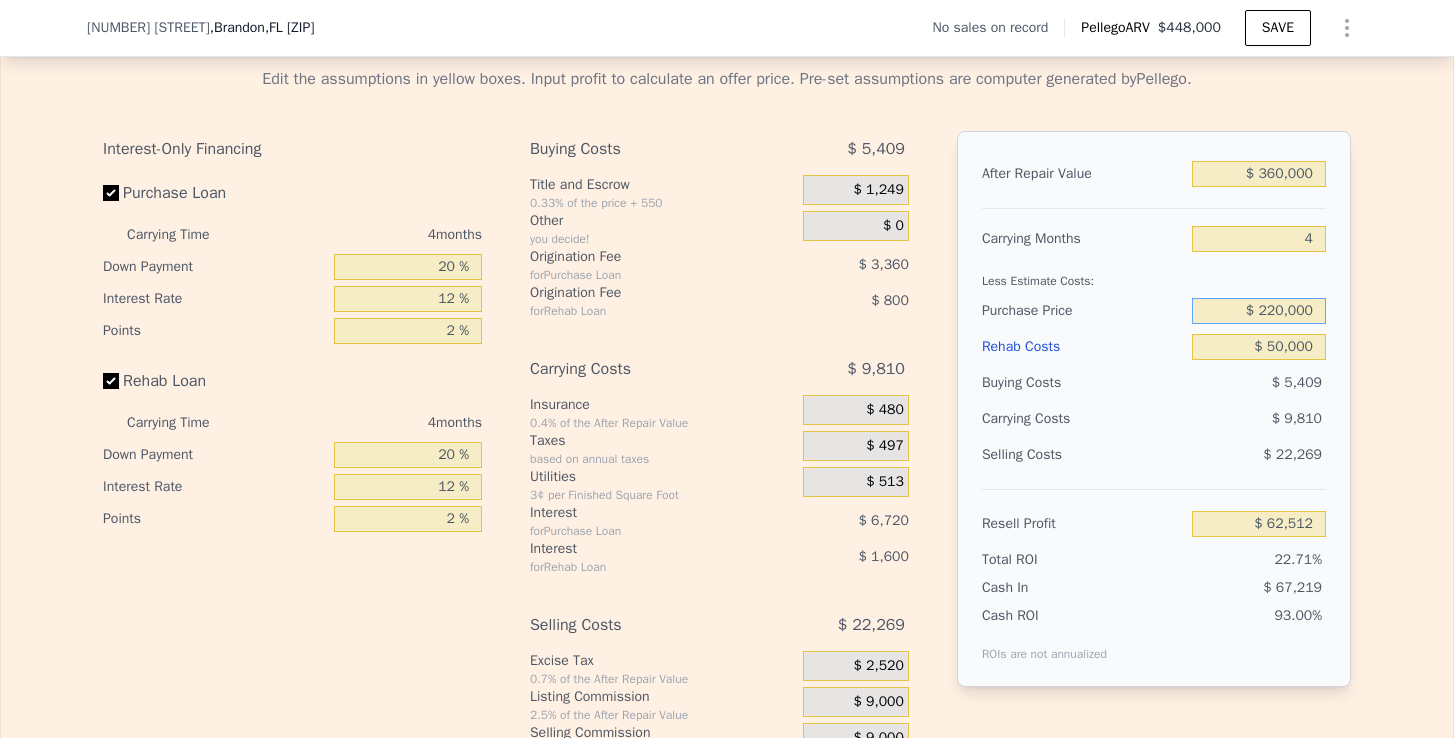 type on "$ 220,000" 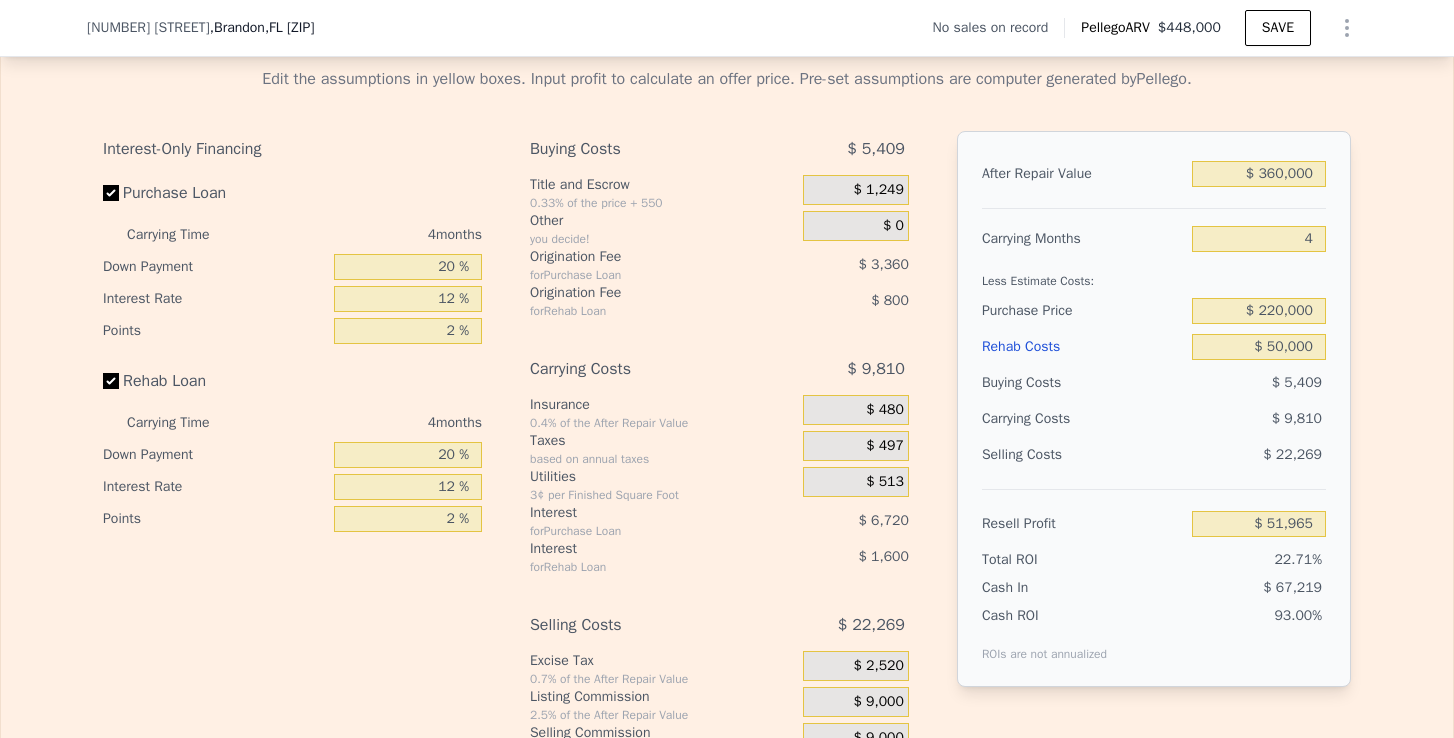 type on "$ 51,998" 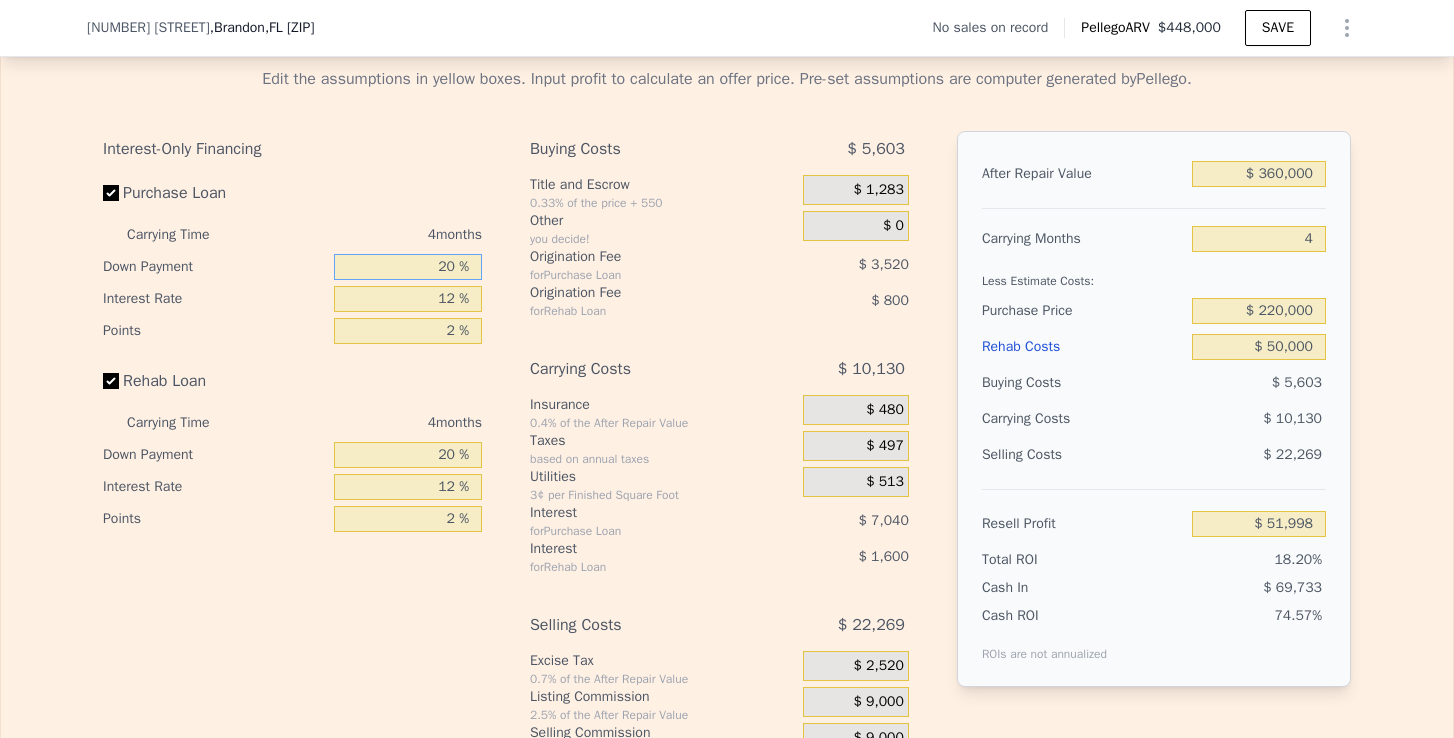drag, startPoint x: 453, startPoint y: 268, endPoint x: 417, endPoint y: 270, distance: 36.05551 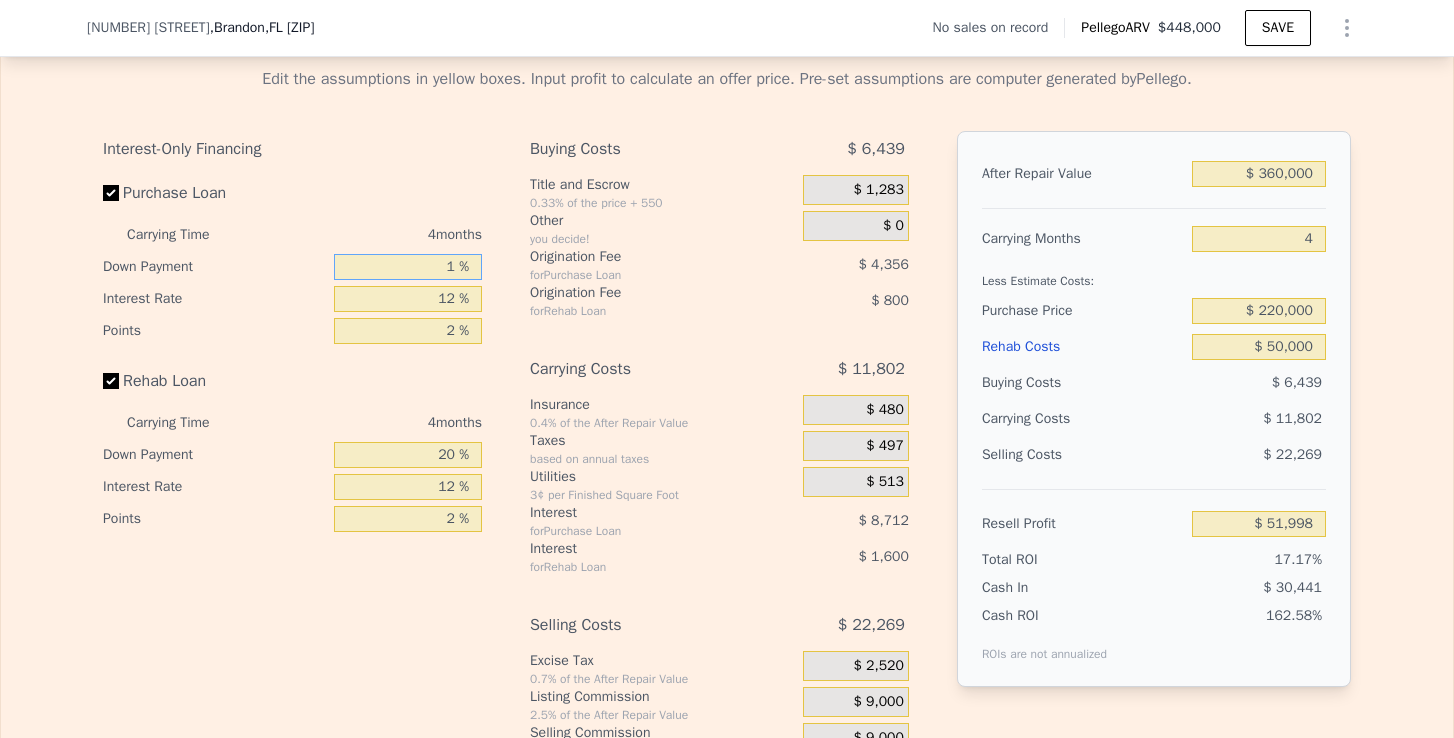 type on "$ 49,490" 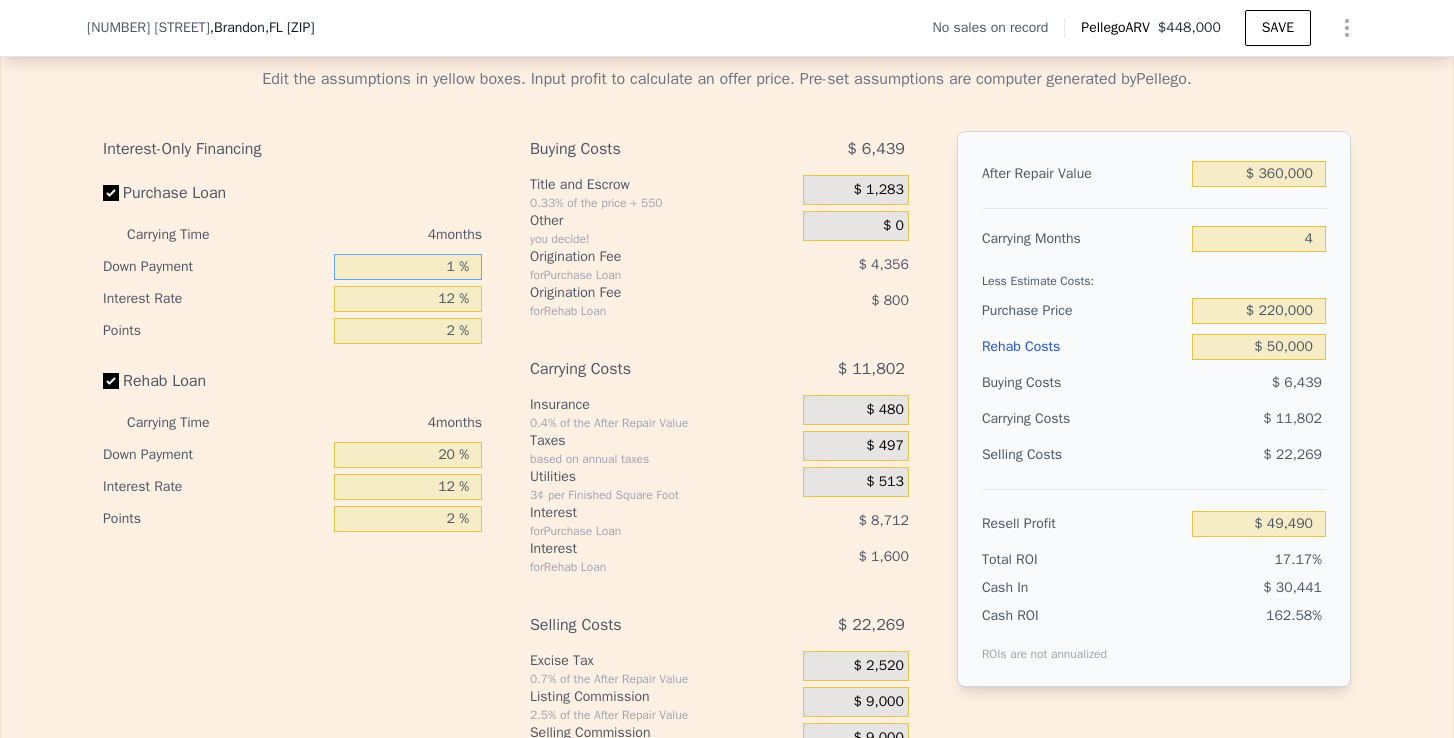type on "15 %" 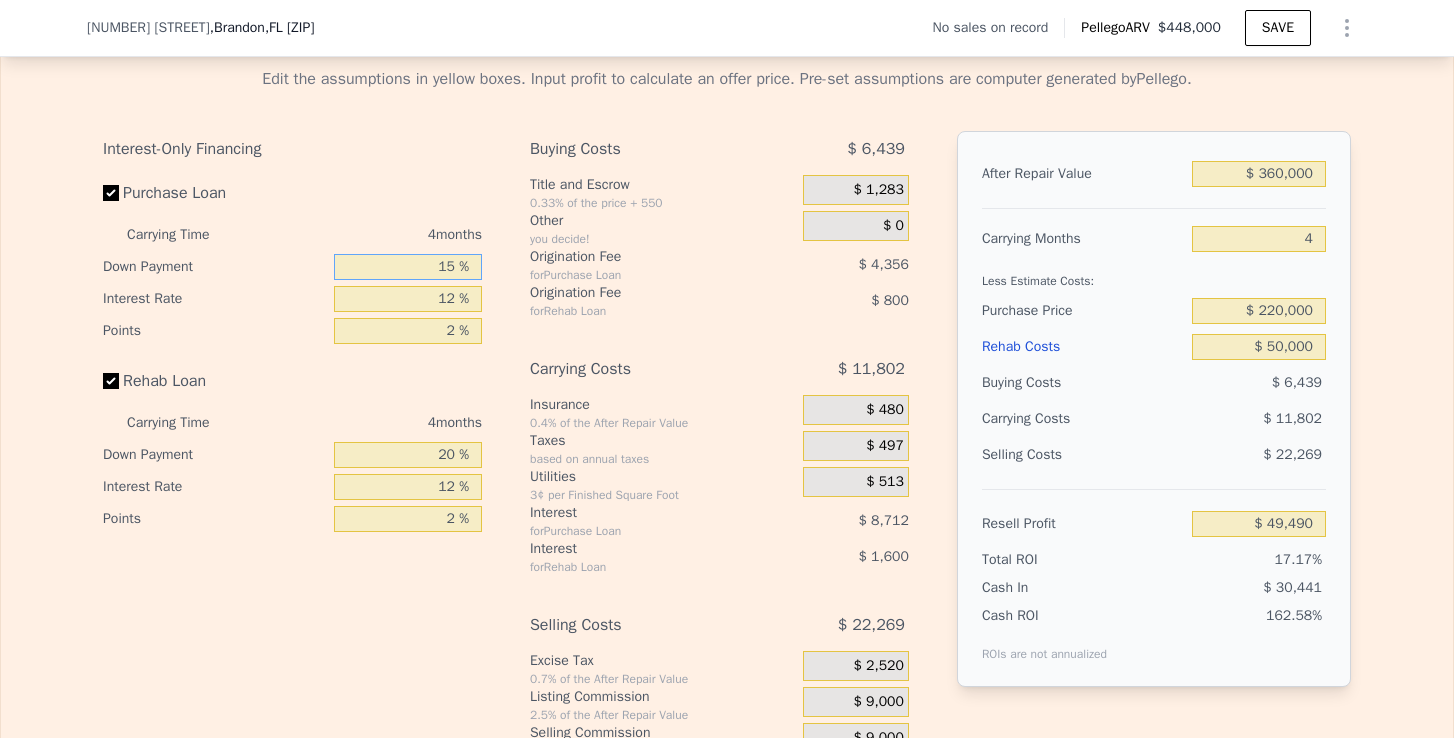 type on "$ 51,338" 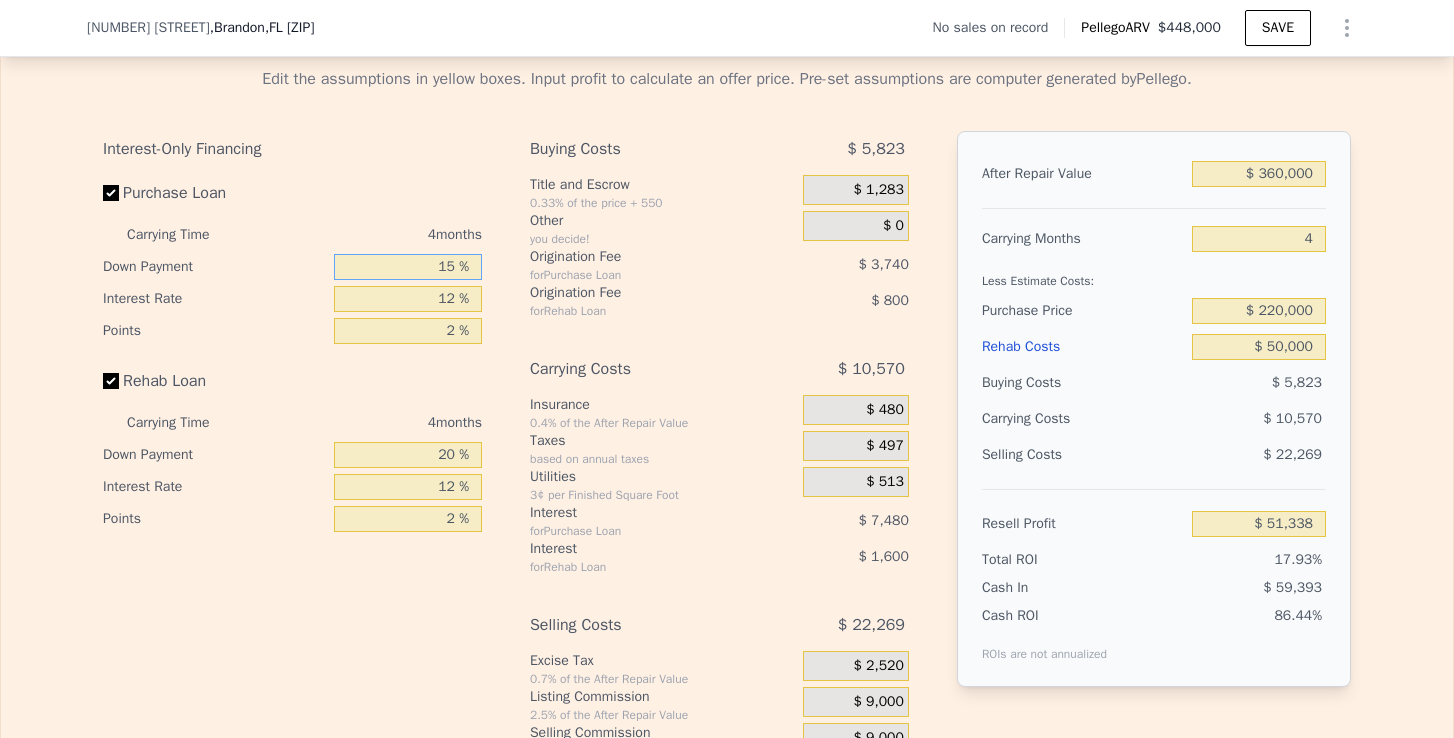 type on "15 %" 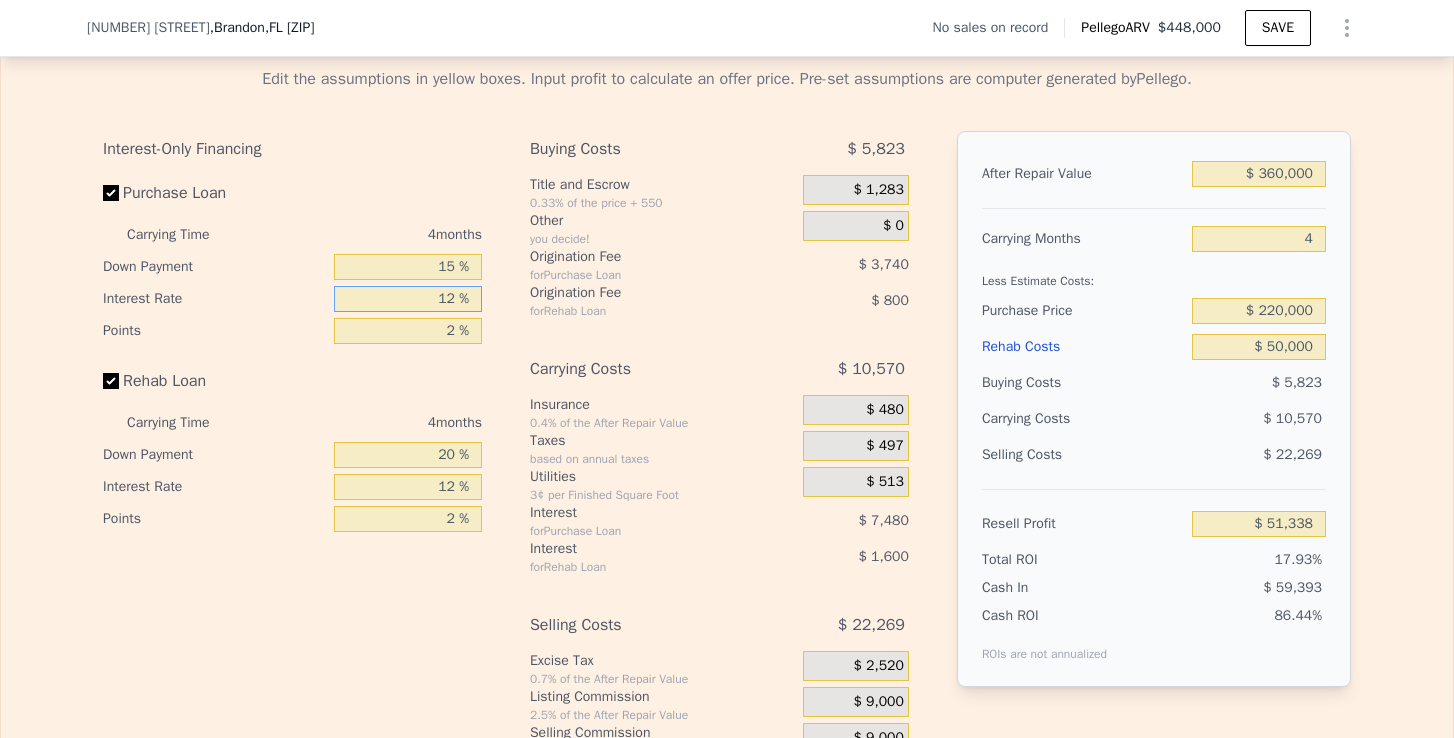 click on "12 %" at bounding box center [408, 299] 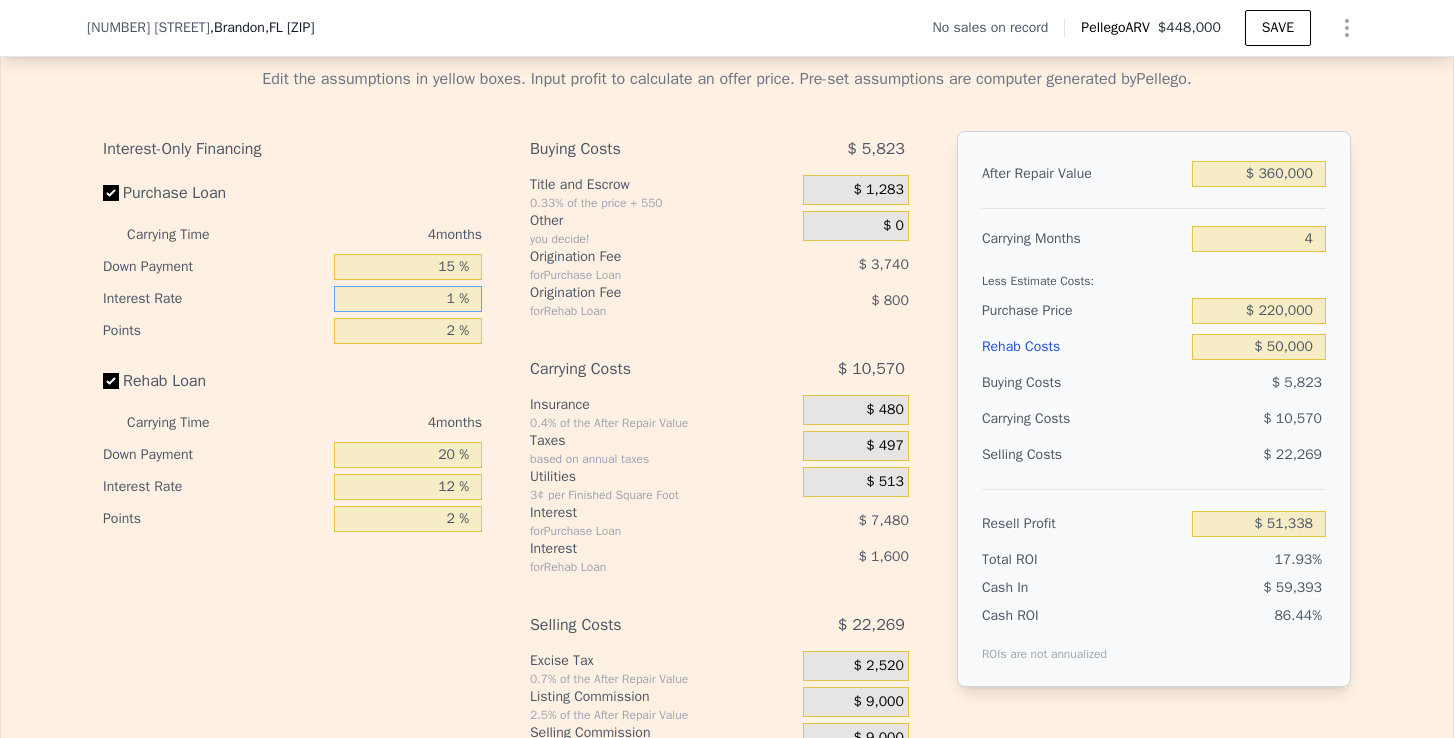 type on "$ 58,194" 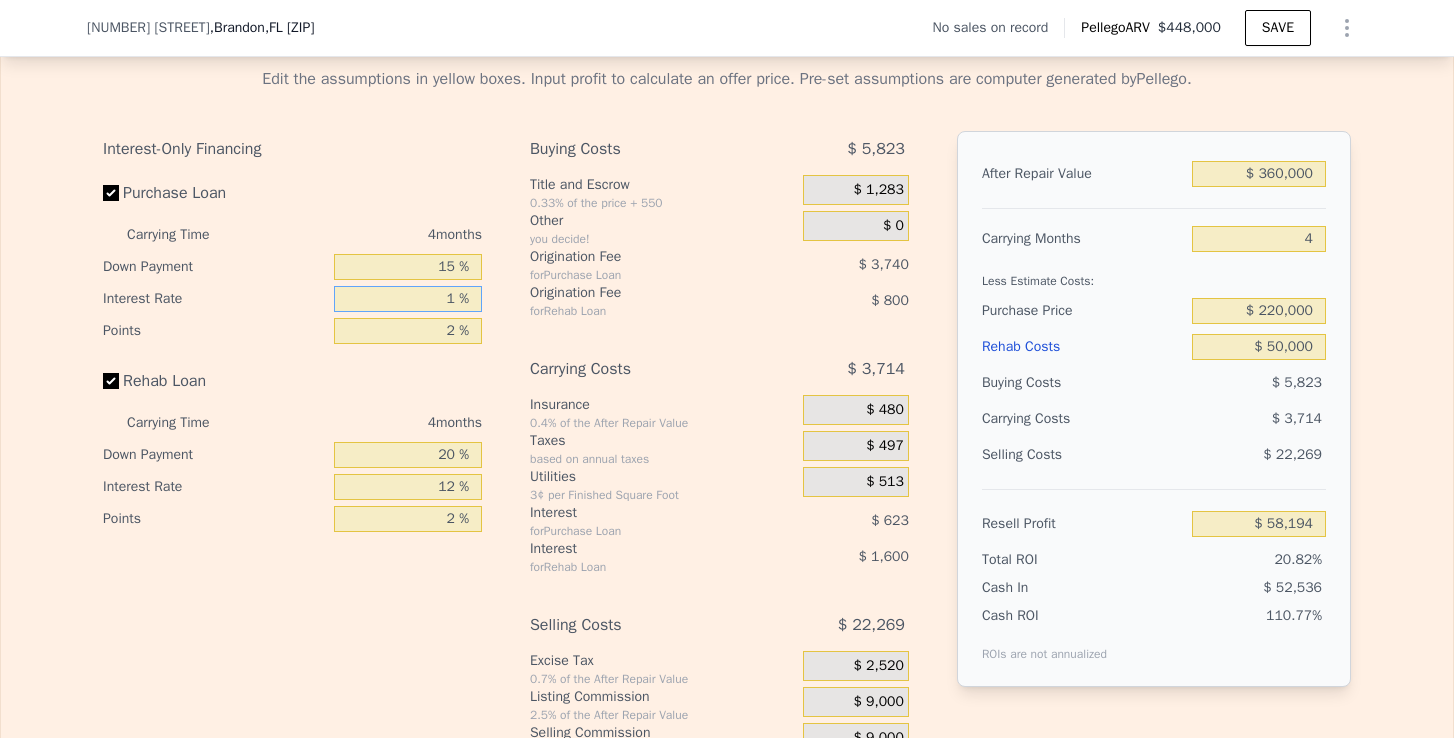 type on "10 %" 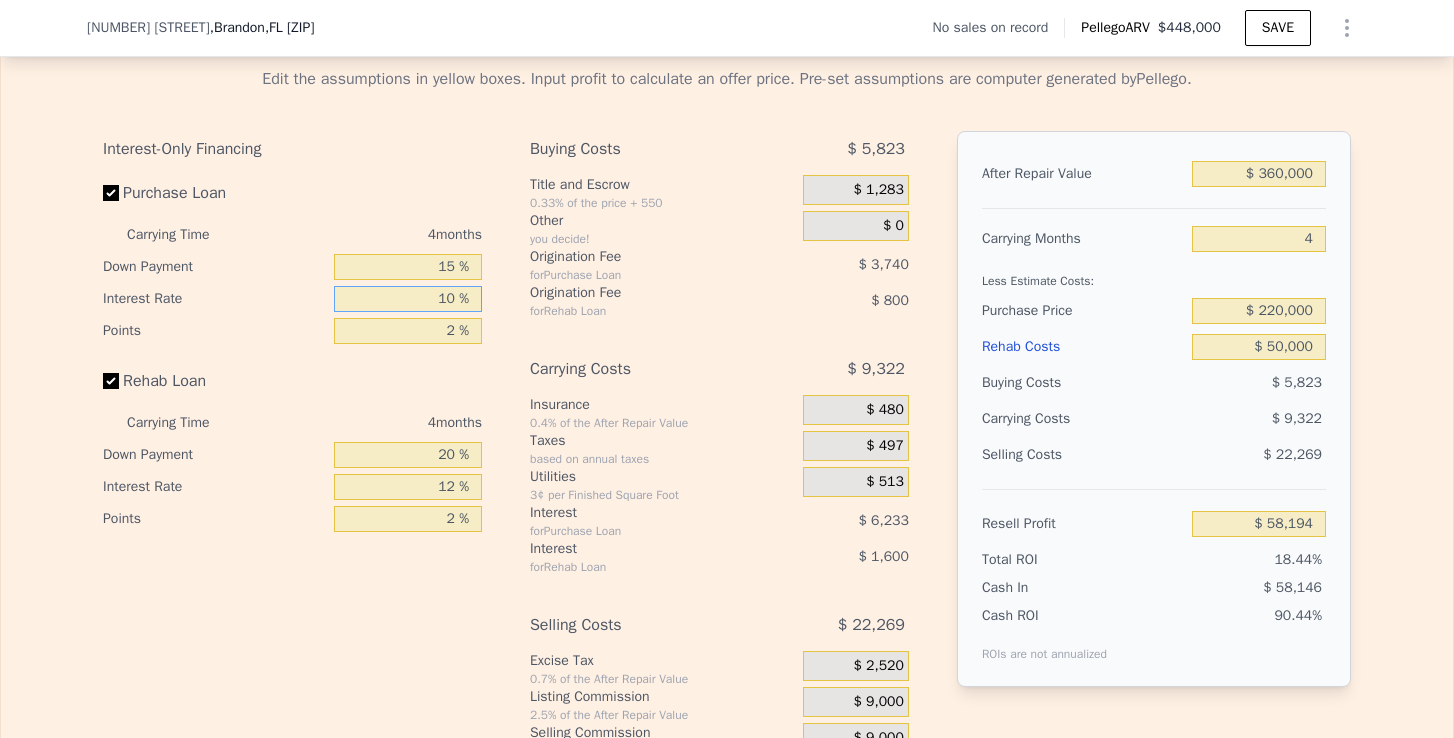 type on "$ 52,586" 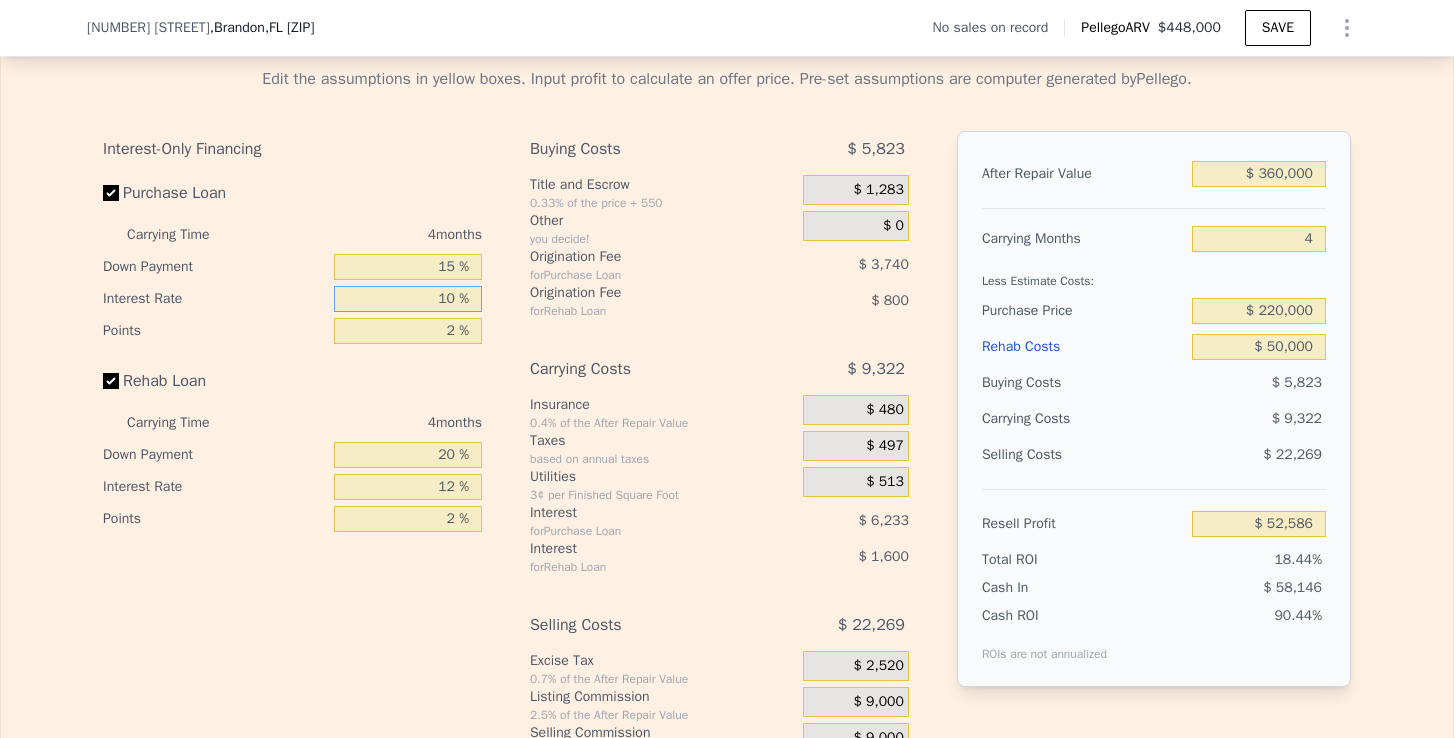 type on "10 %" 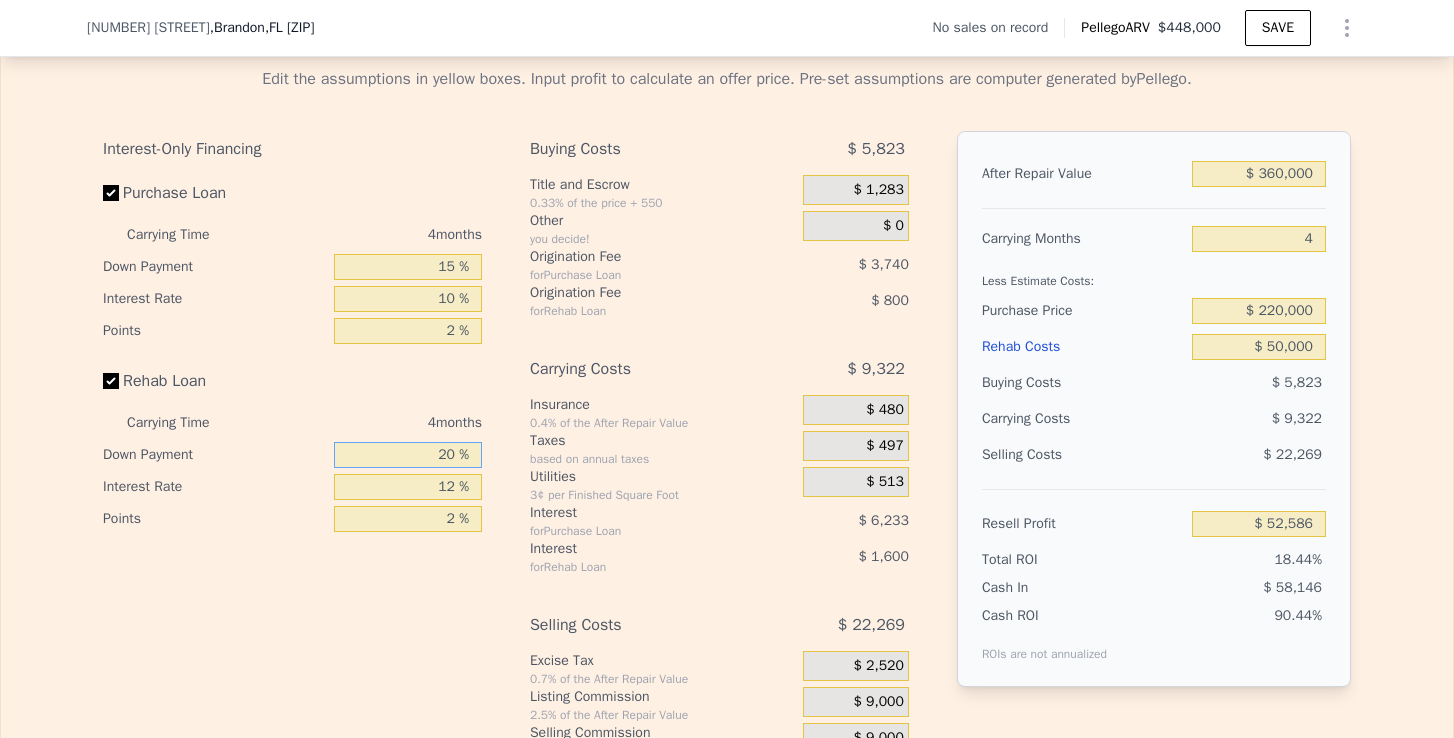 drag, startPoint x: 452, startPoint y: 453, endPoint x: 432, endPoint y: 454, distance: 20.024984 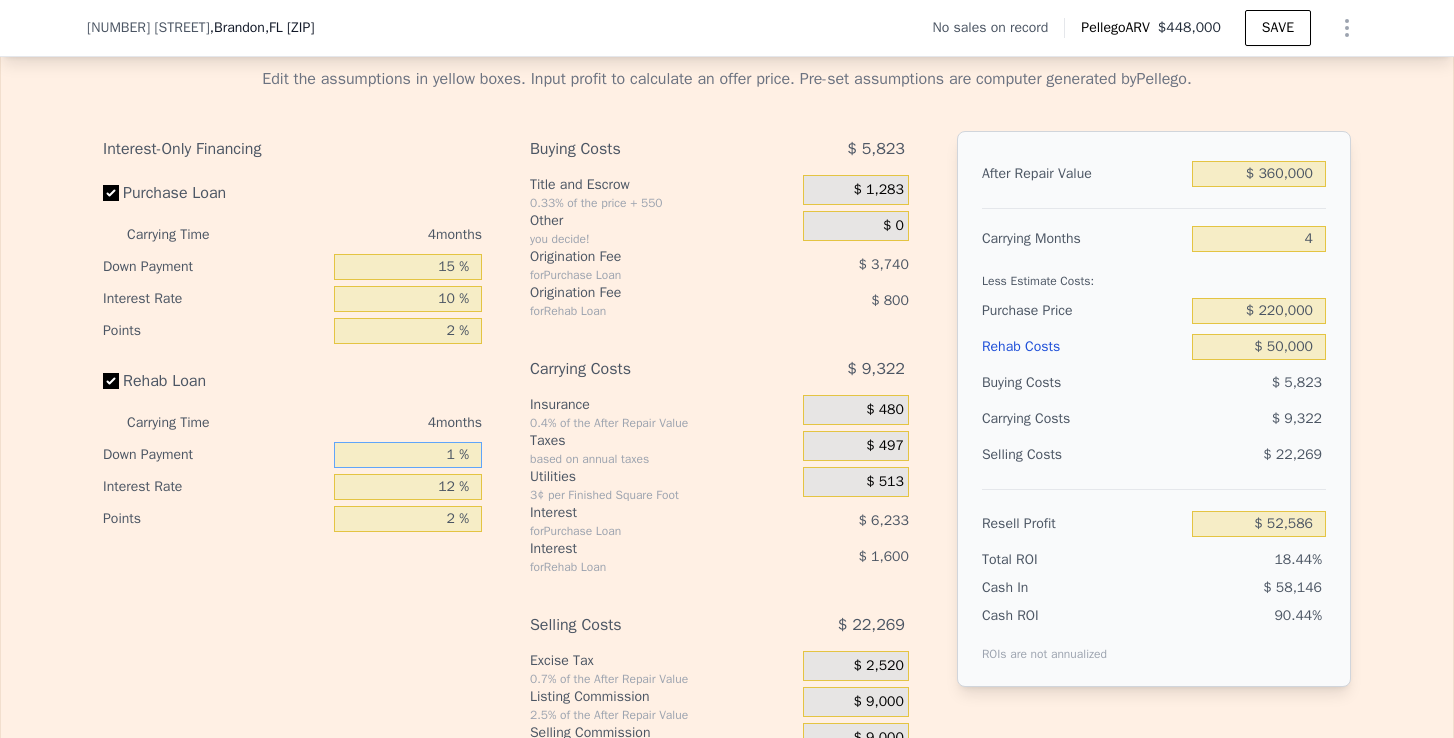 type on "$ 52,016" 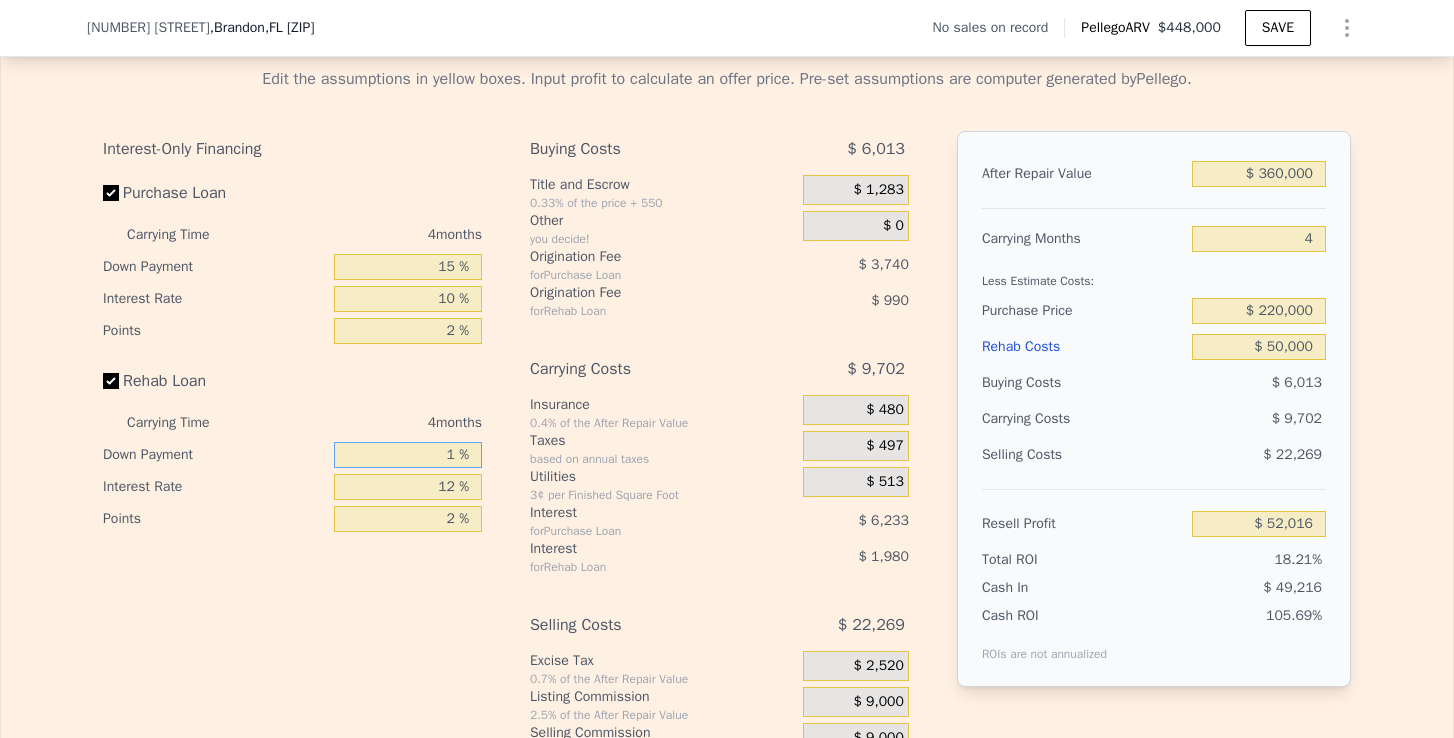 type on "15 %" 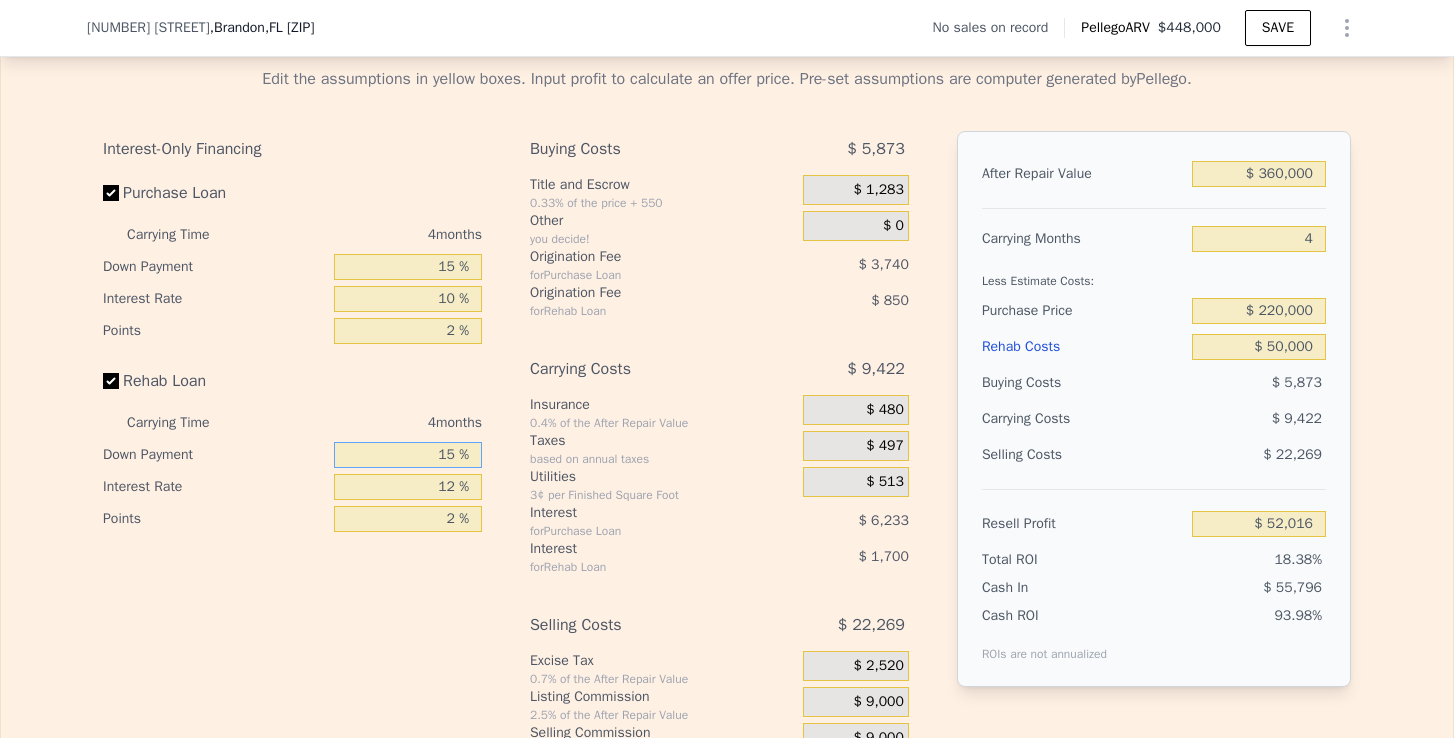 type on "$ 52,436" 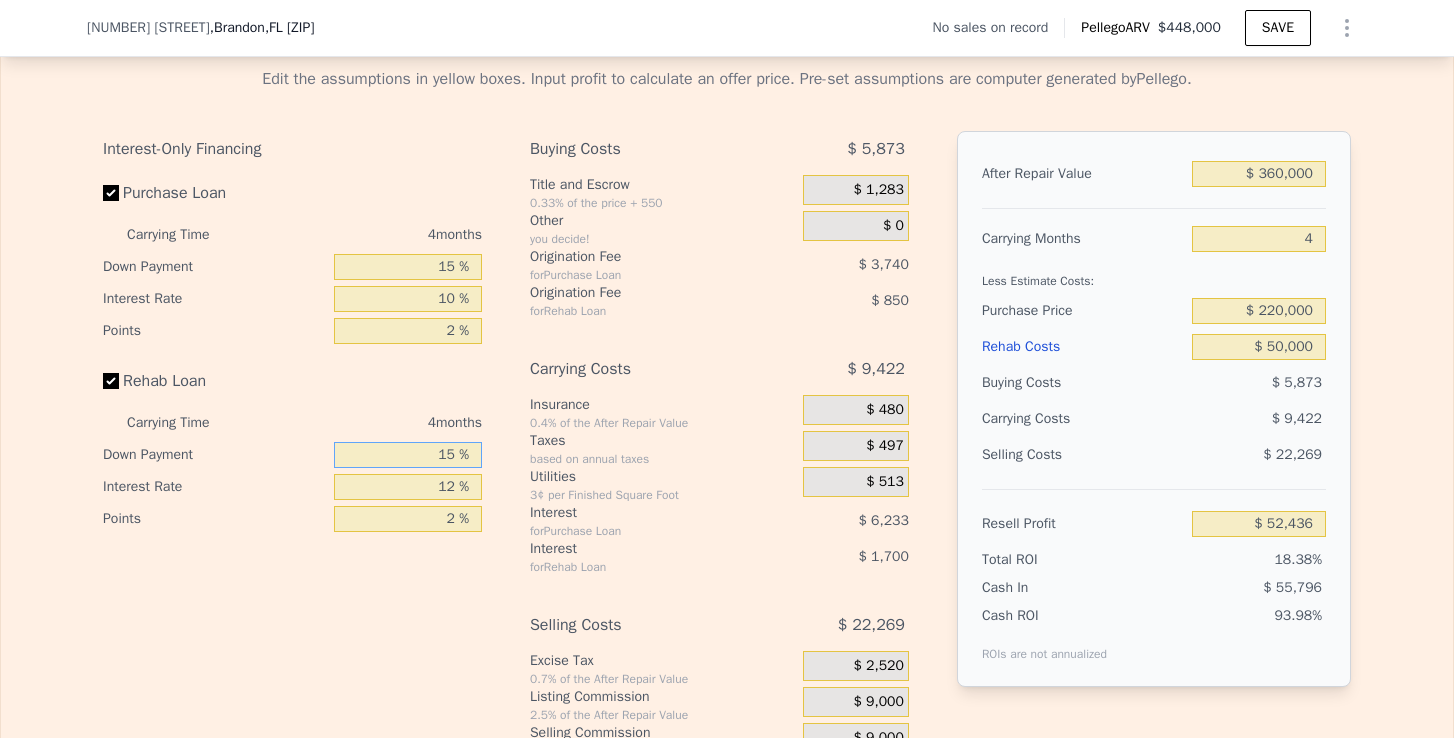 type on "15 %" 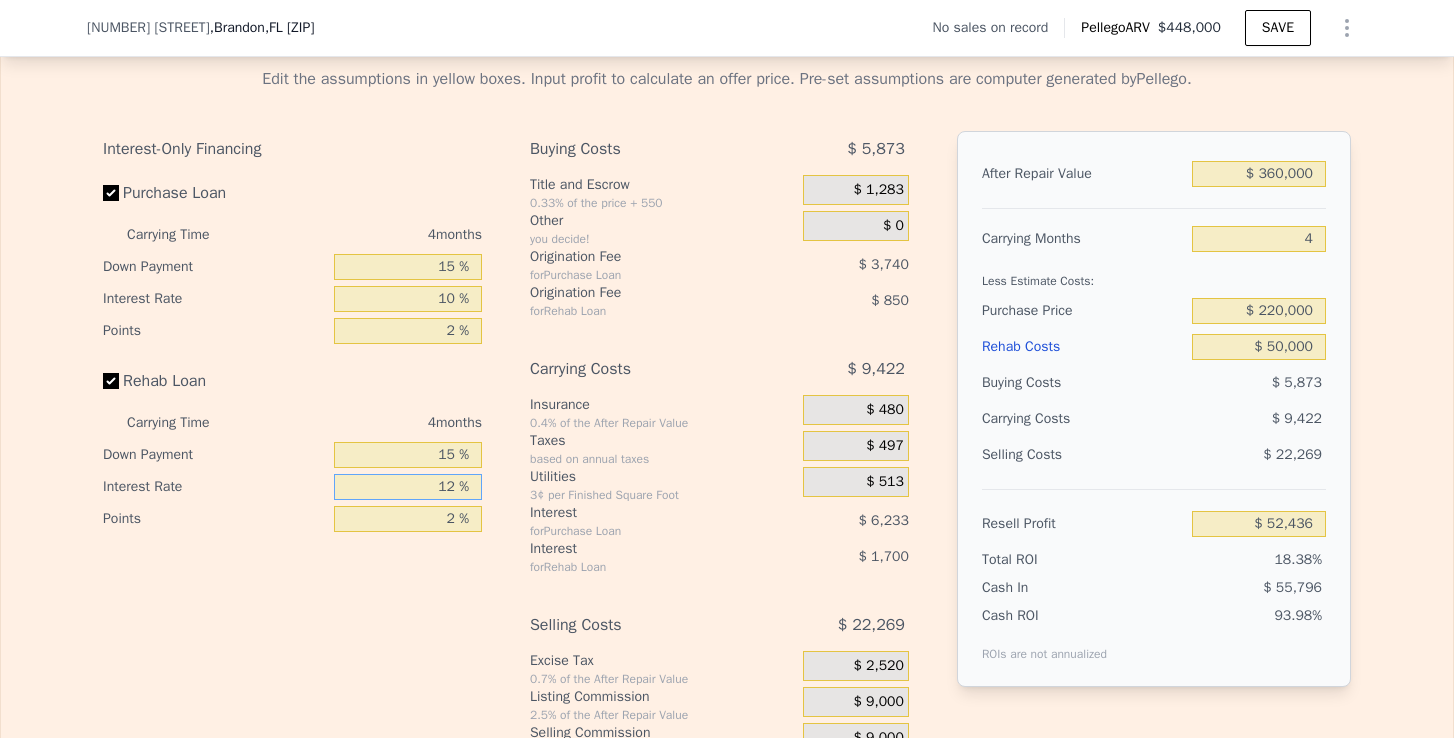 click on "12 %" at bounding box center (408, 487) 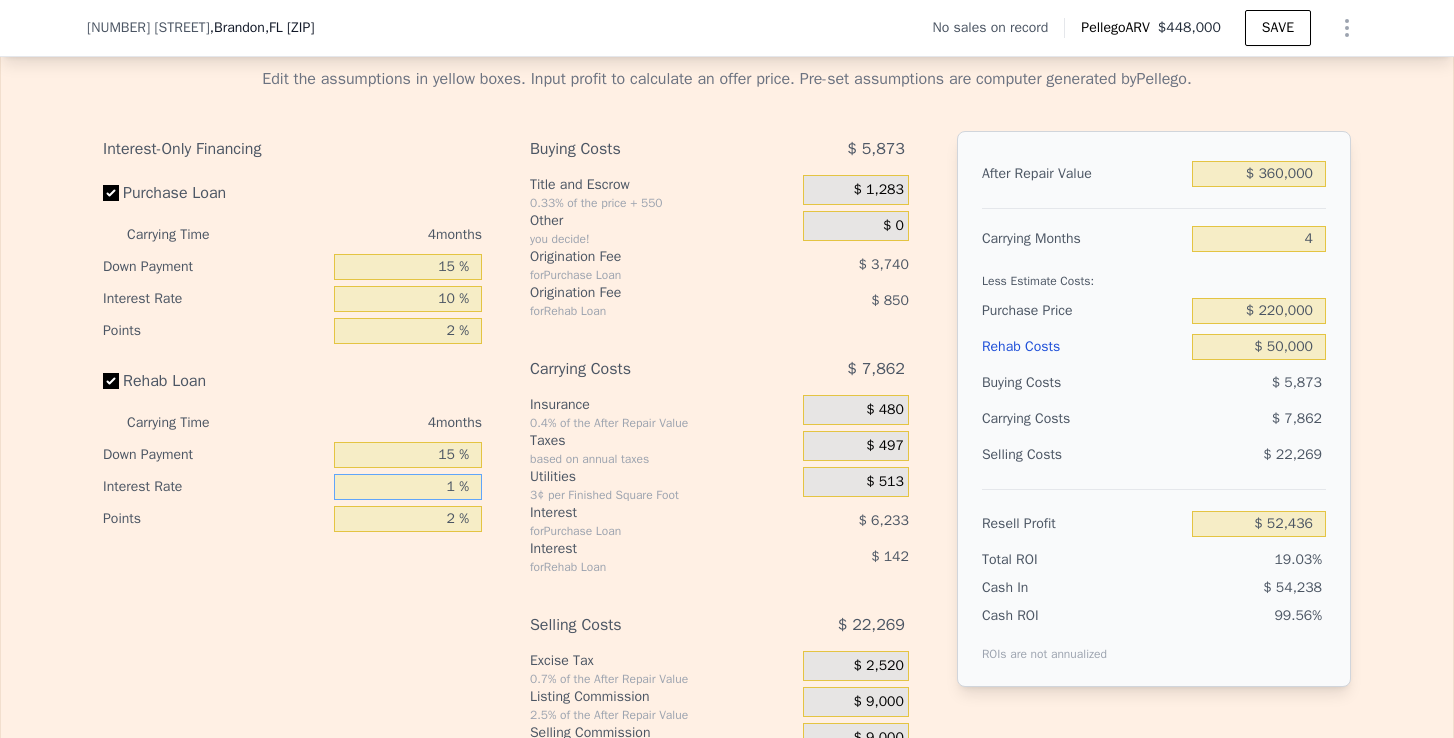 type on "$ 53,996" 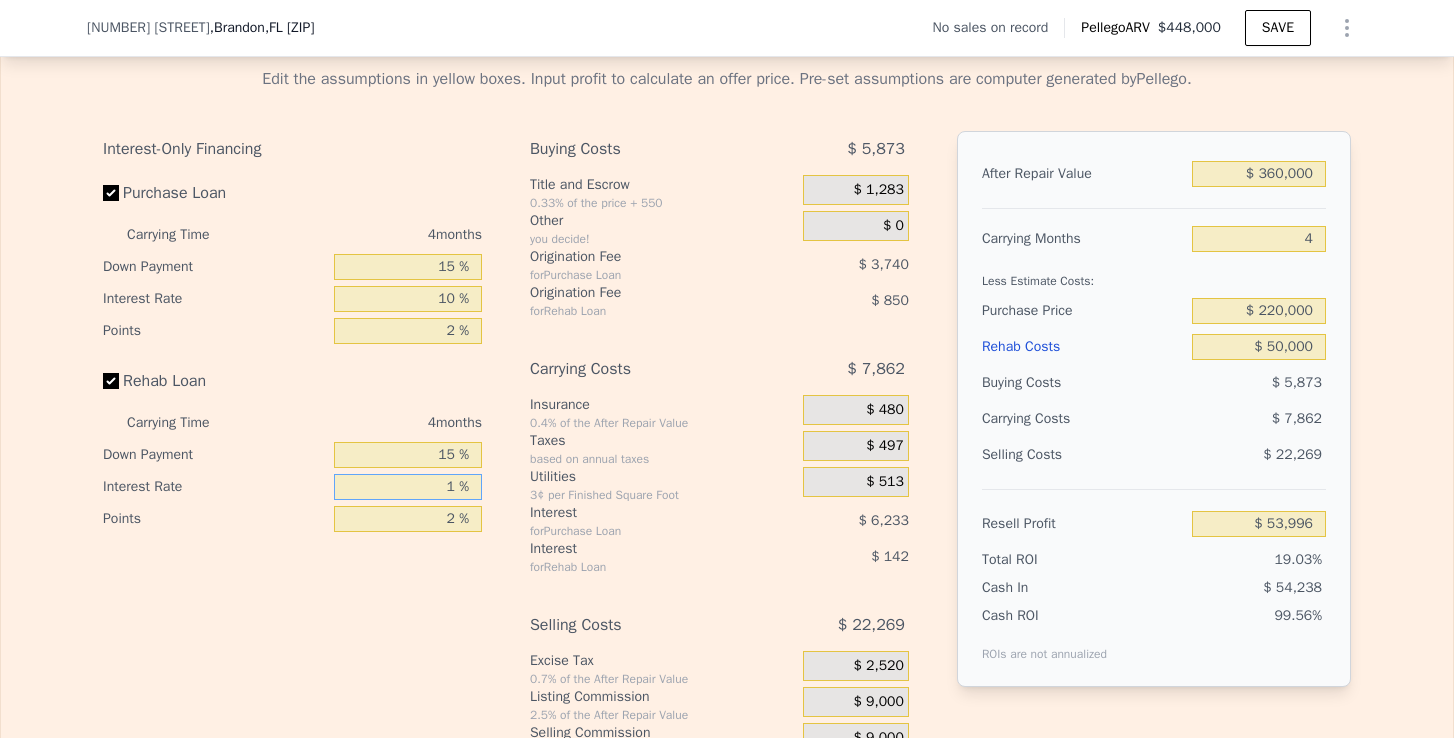 type on "10 %" 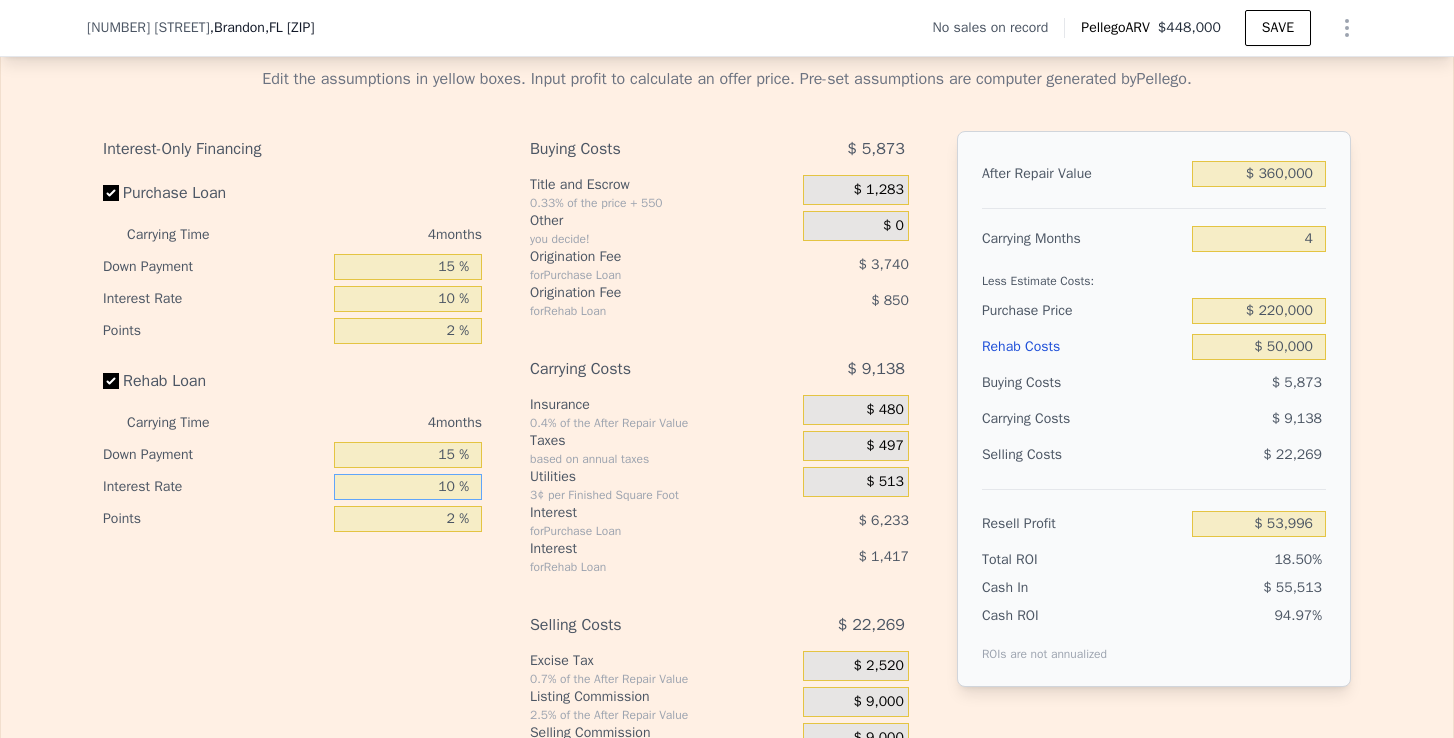 type on "$ 52,720" 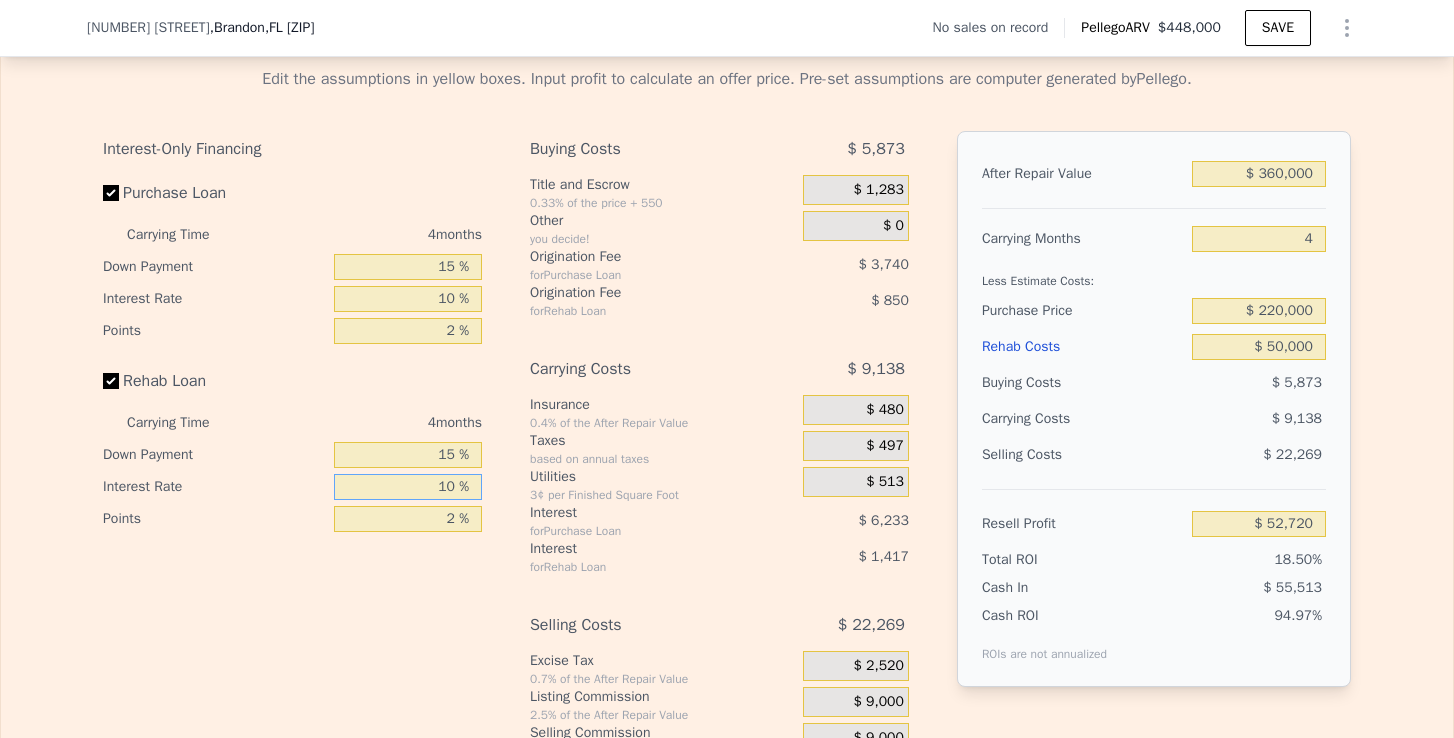 type on "10 %" 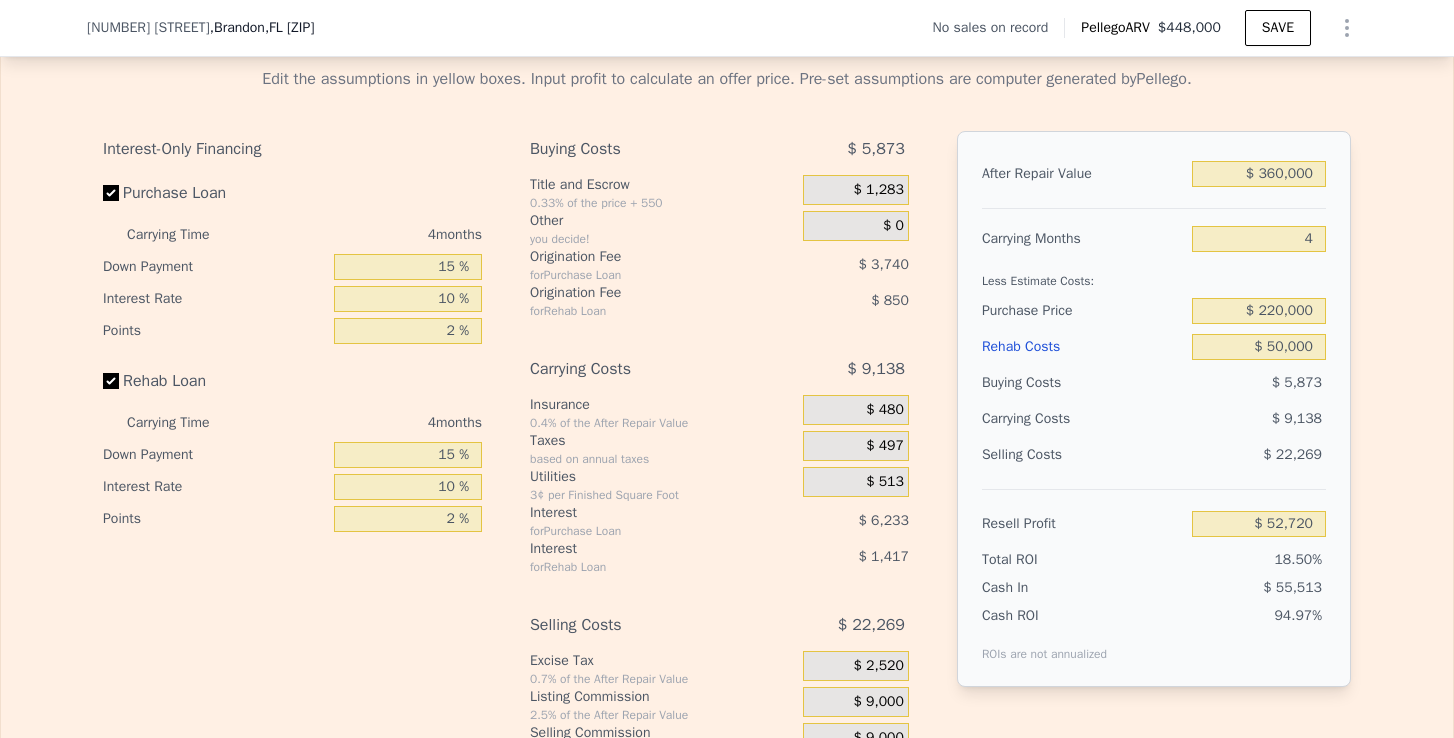 click on "Interest" at bounding box center (641, 549) 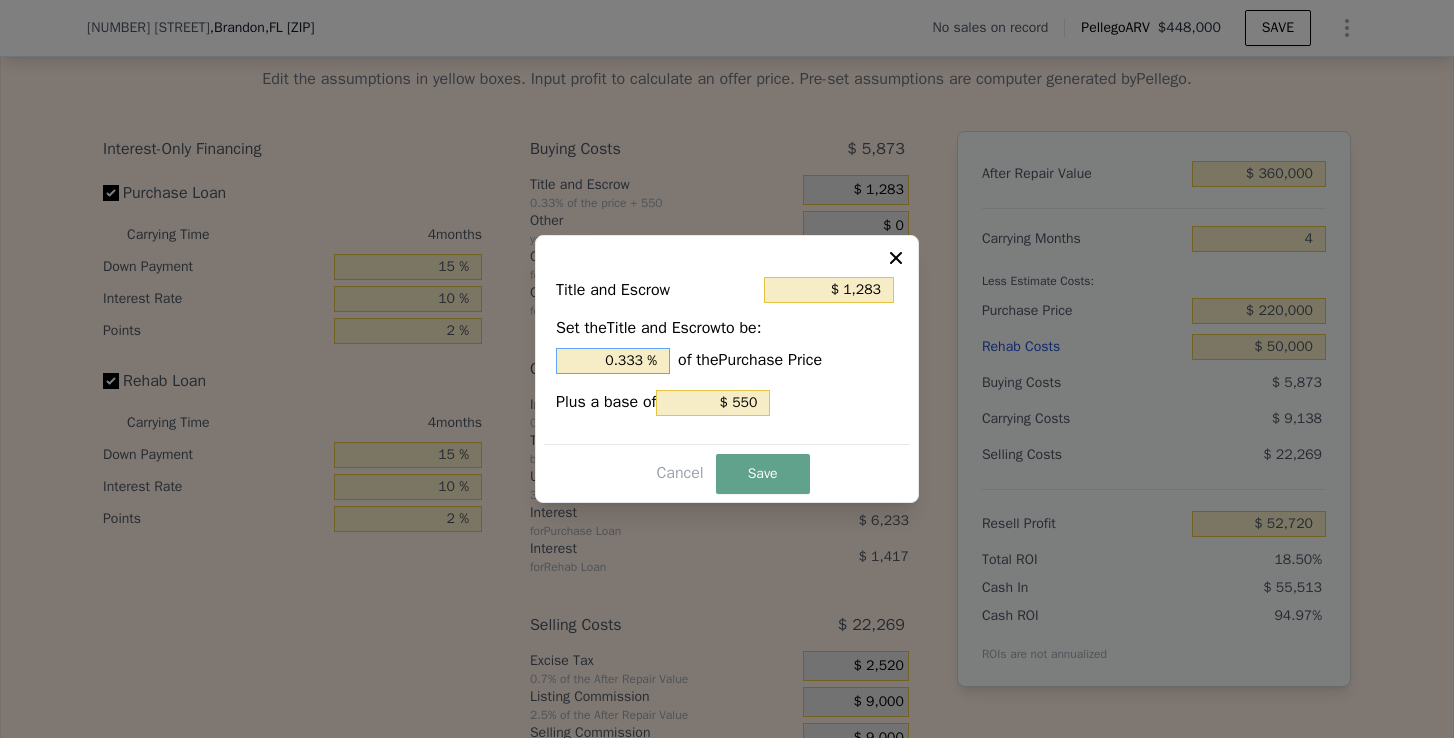 drag, startPoint x: 642, startPoint y: 363, endPoint x: 594, endPoint y: 363, distance: 48 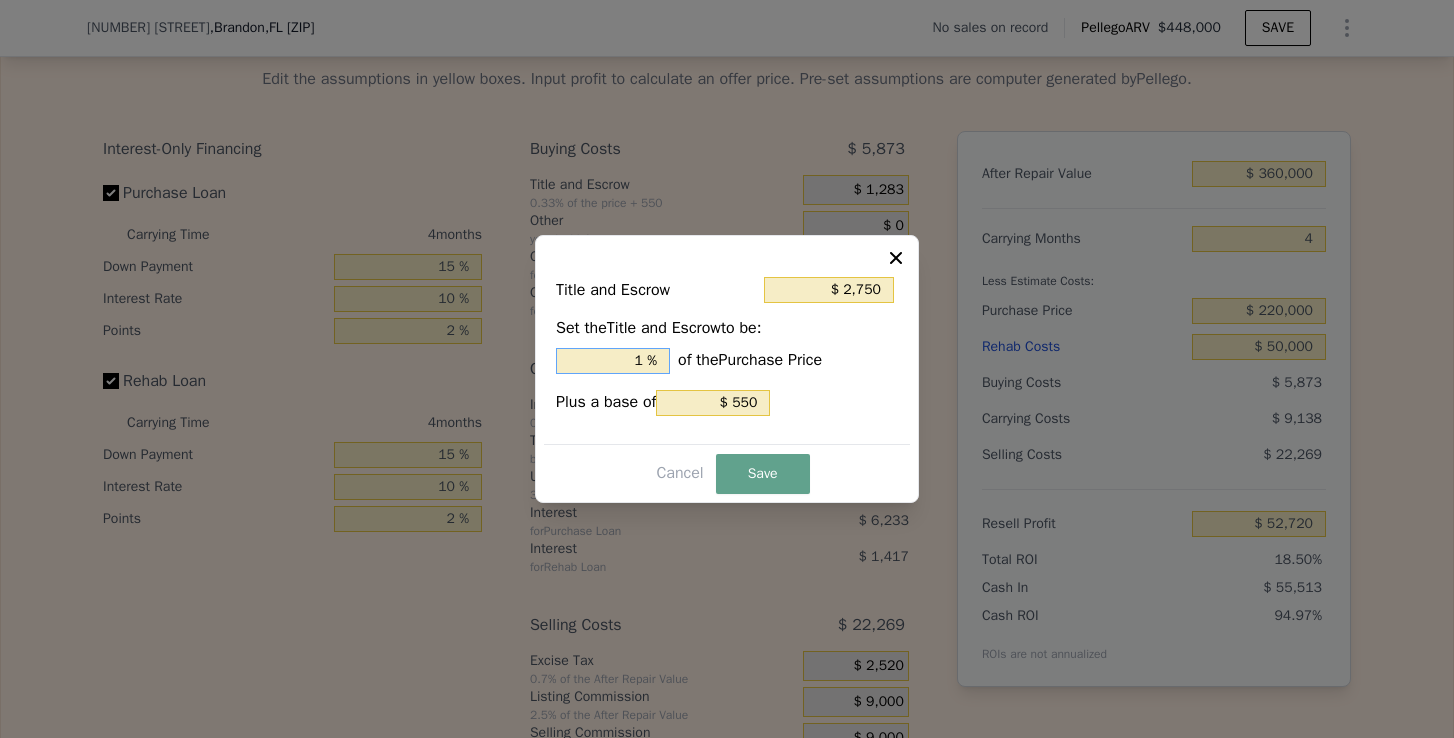 type on "1. %" 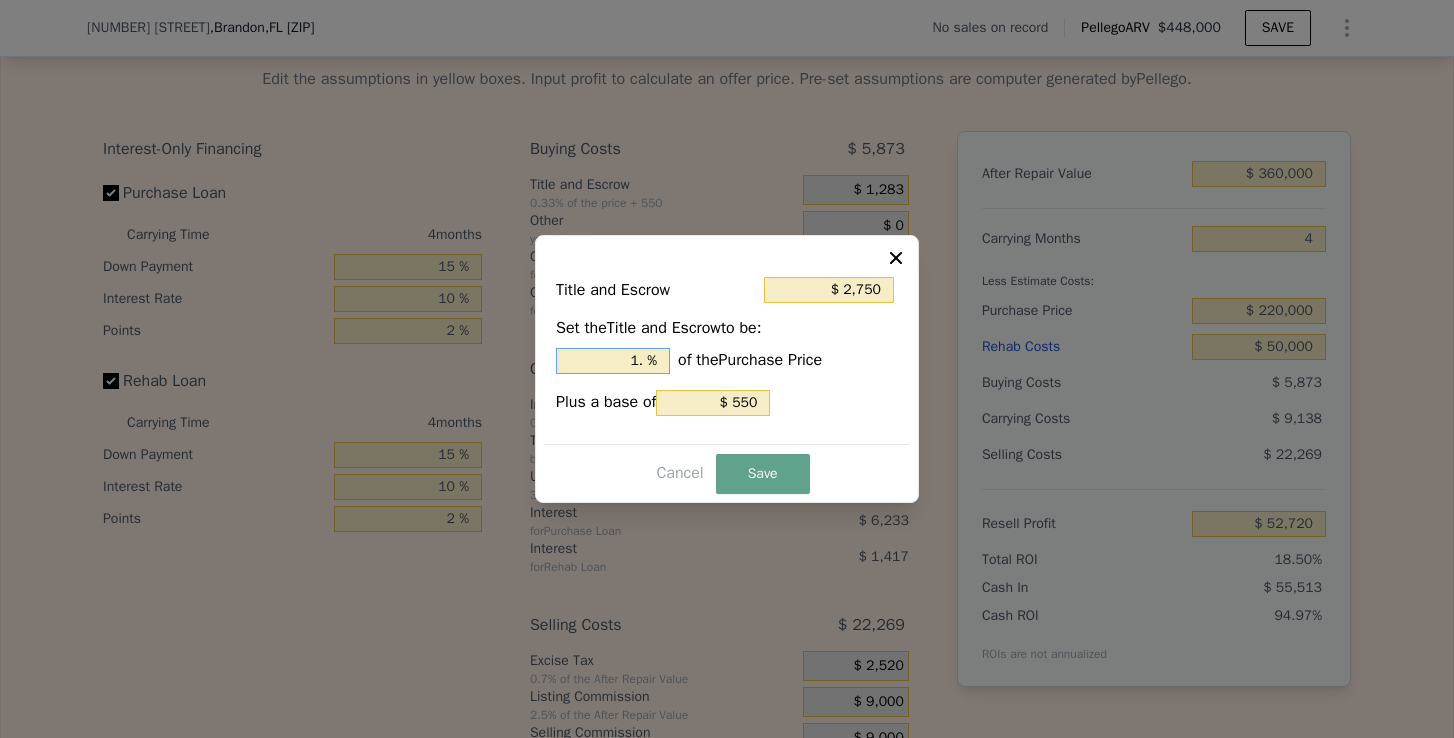 type on "$ 3,190" 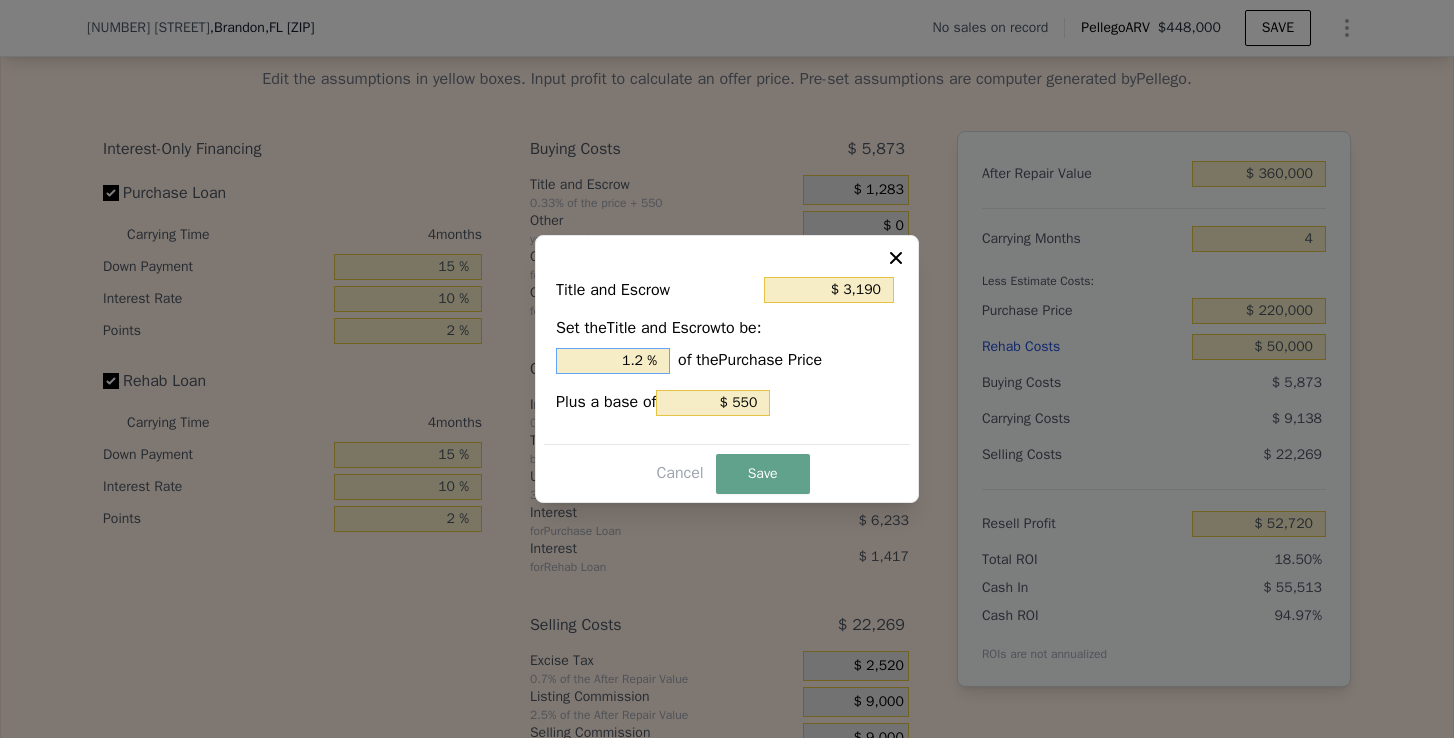 type on "$ 3,300" 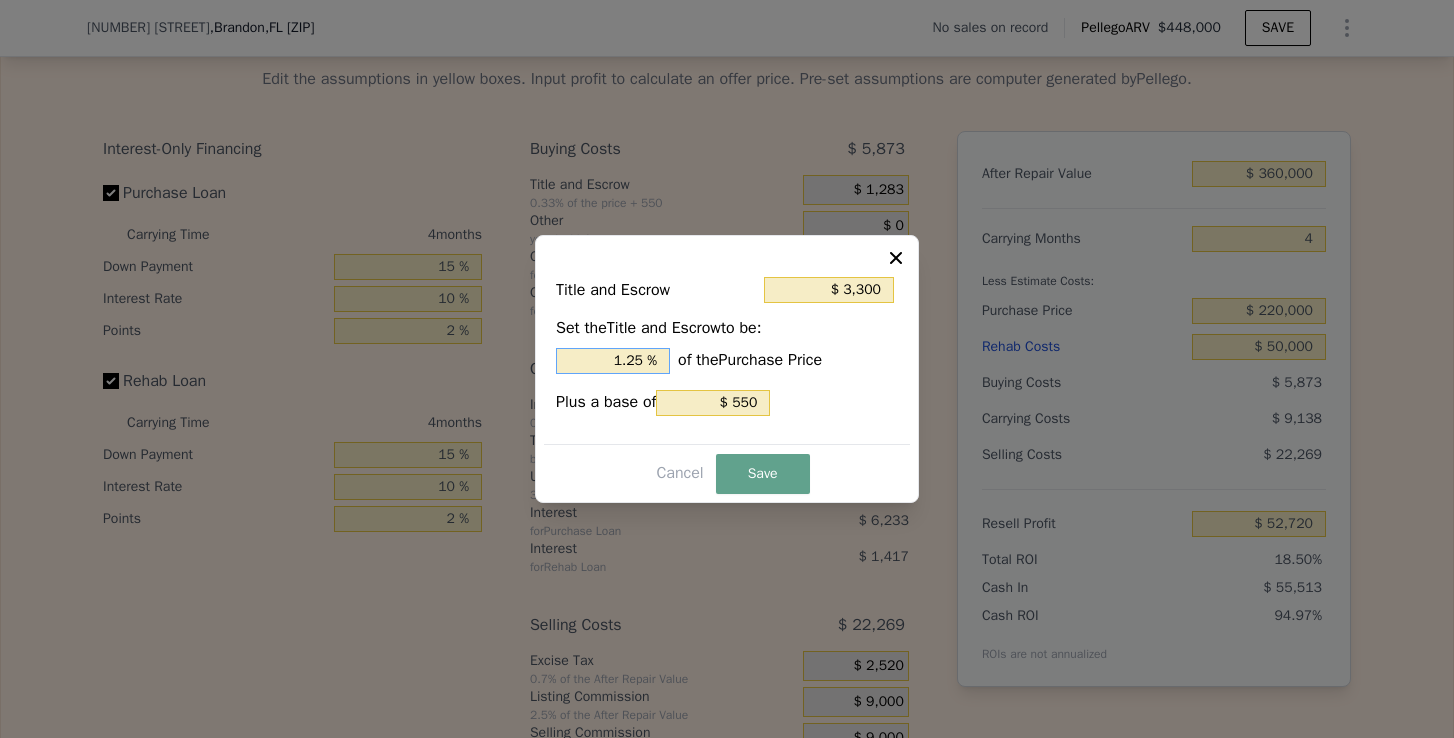 type on "1.25 %" 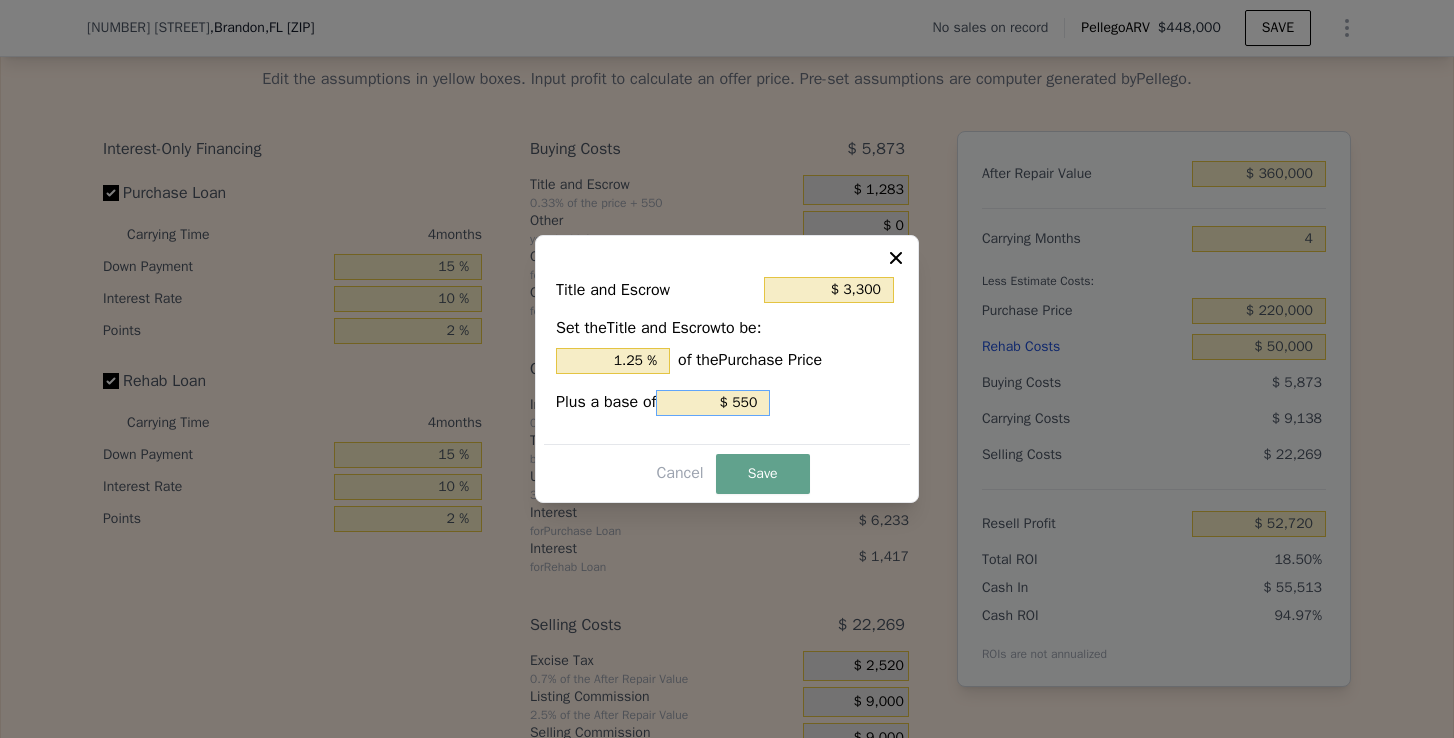 drag, startPoint x: 768, startPoint y: 398, endPoint x: 730, endPoint y: 398, distance: 38 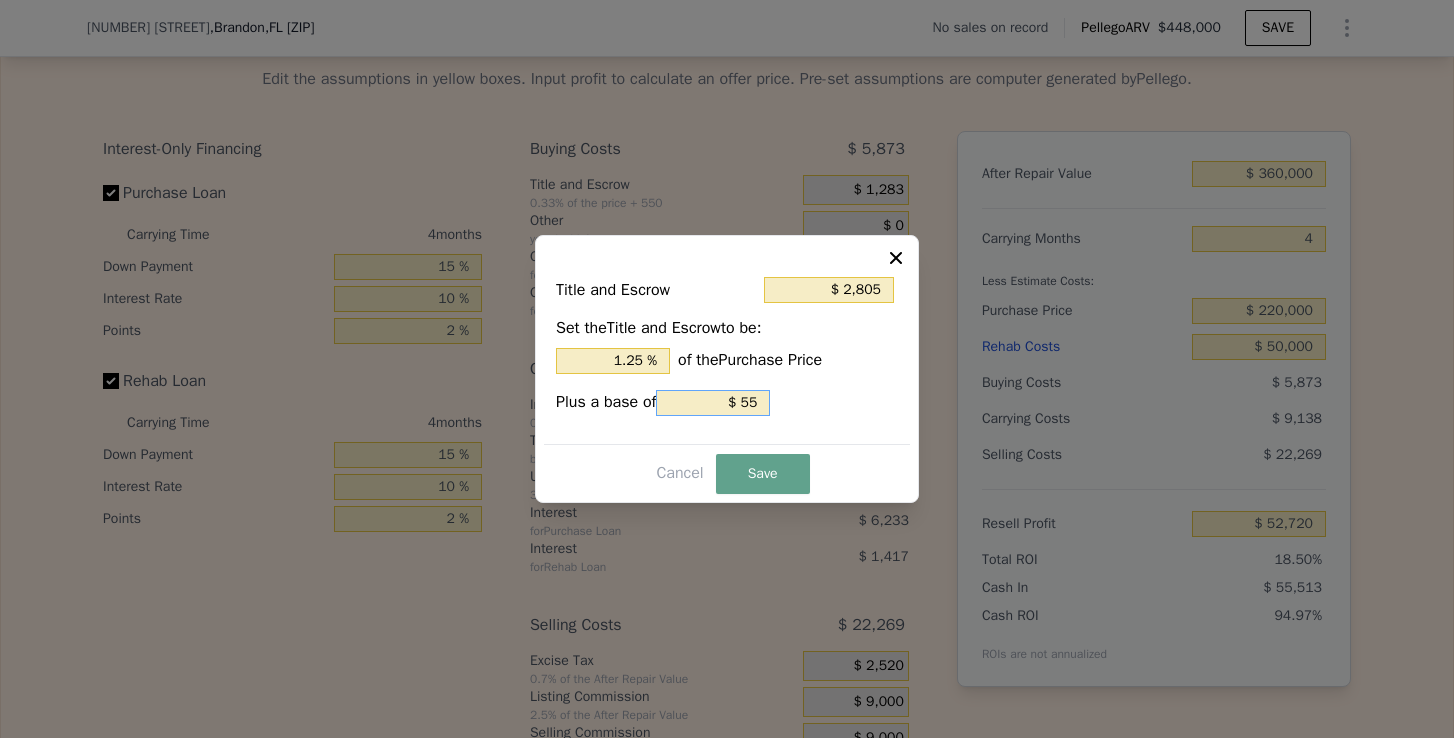 type on "$ 2,755" 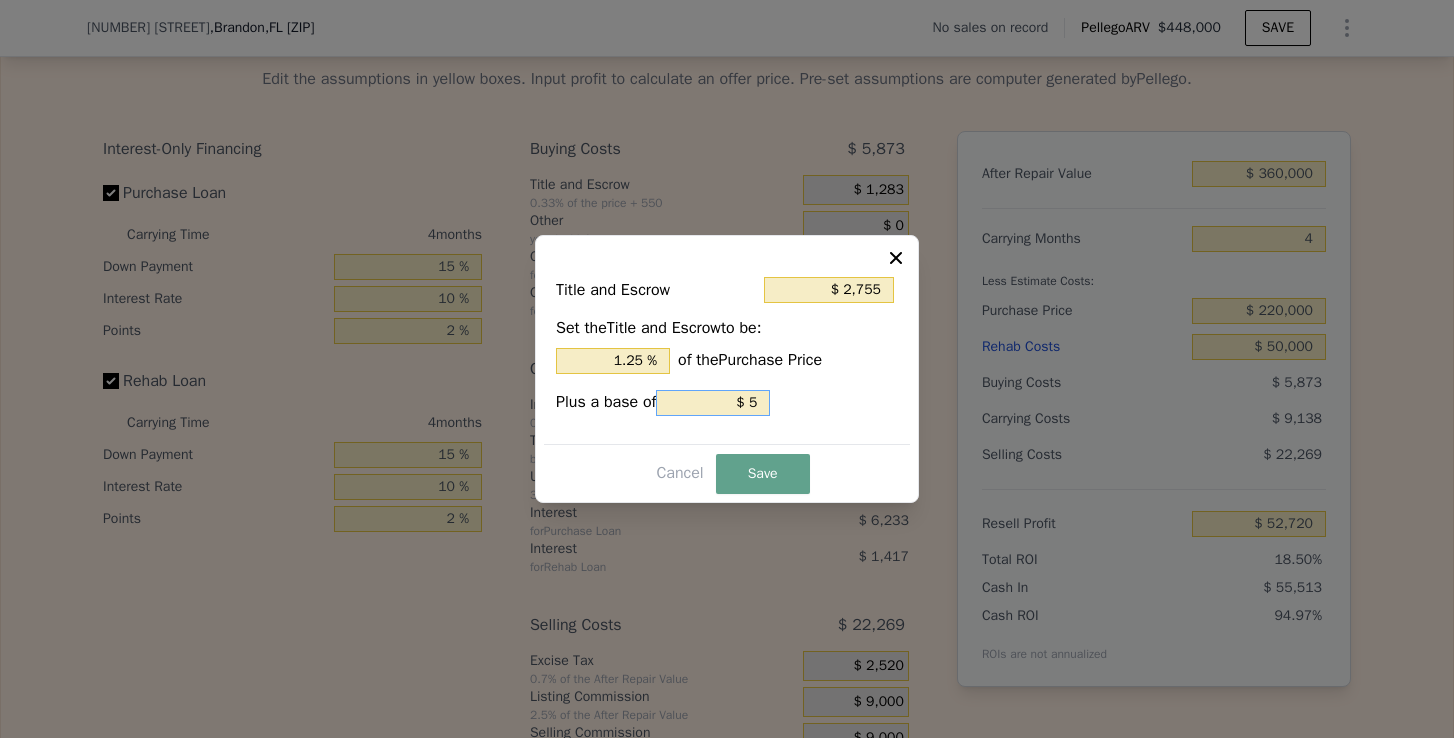 type 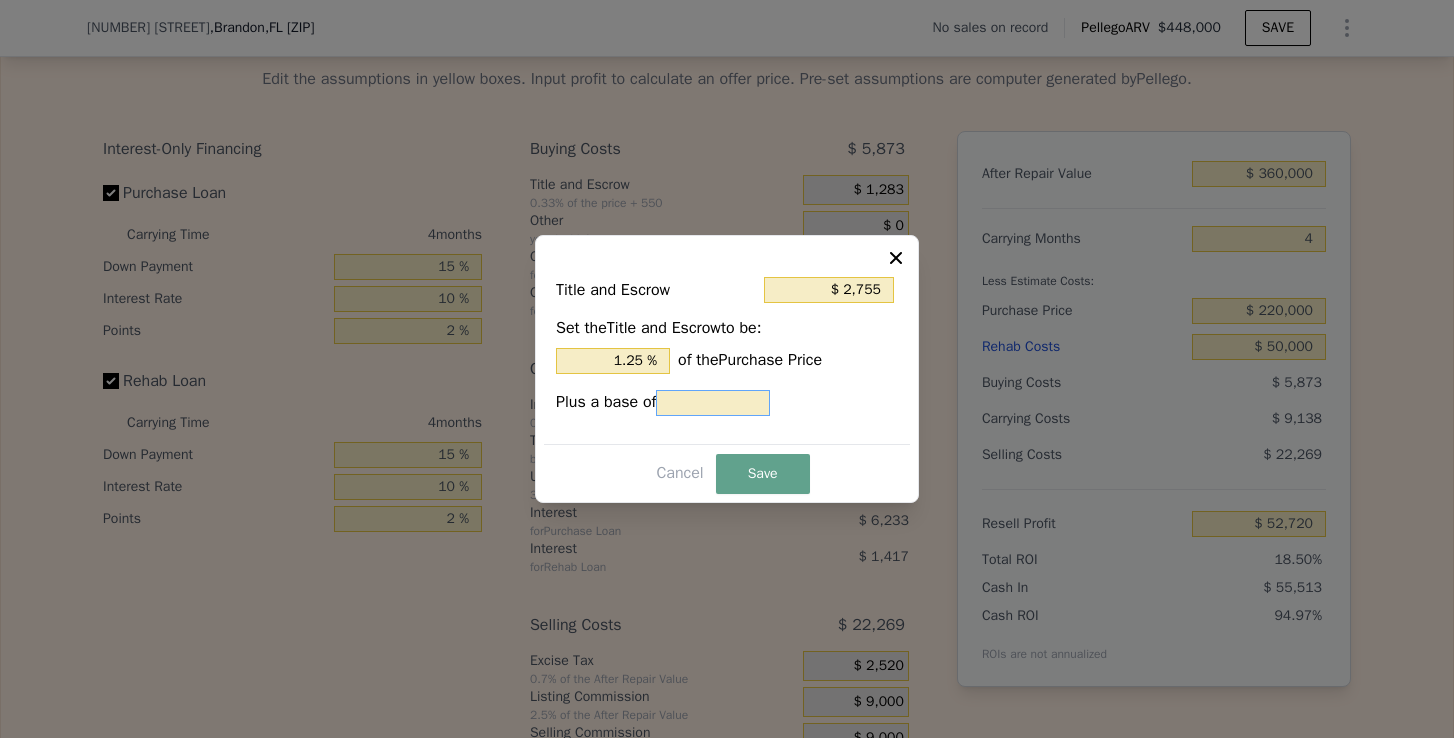 type on "$ 2,750" 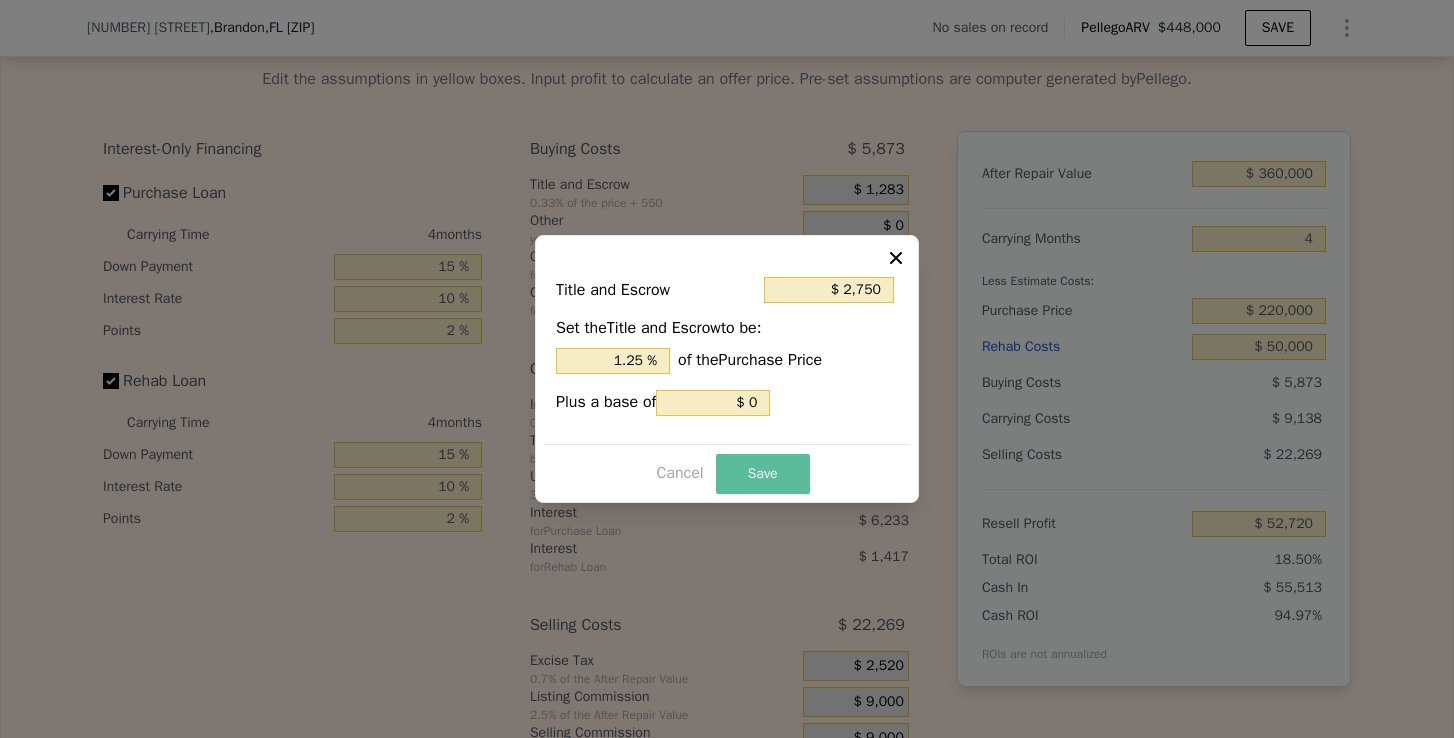 click on "Save" at bounding box center [763, 474] 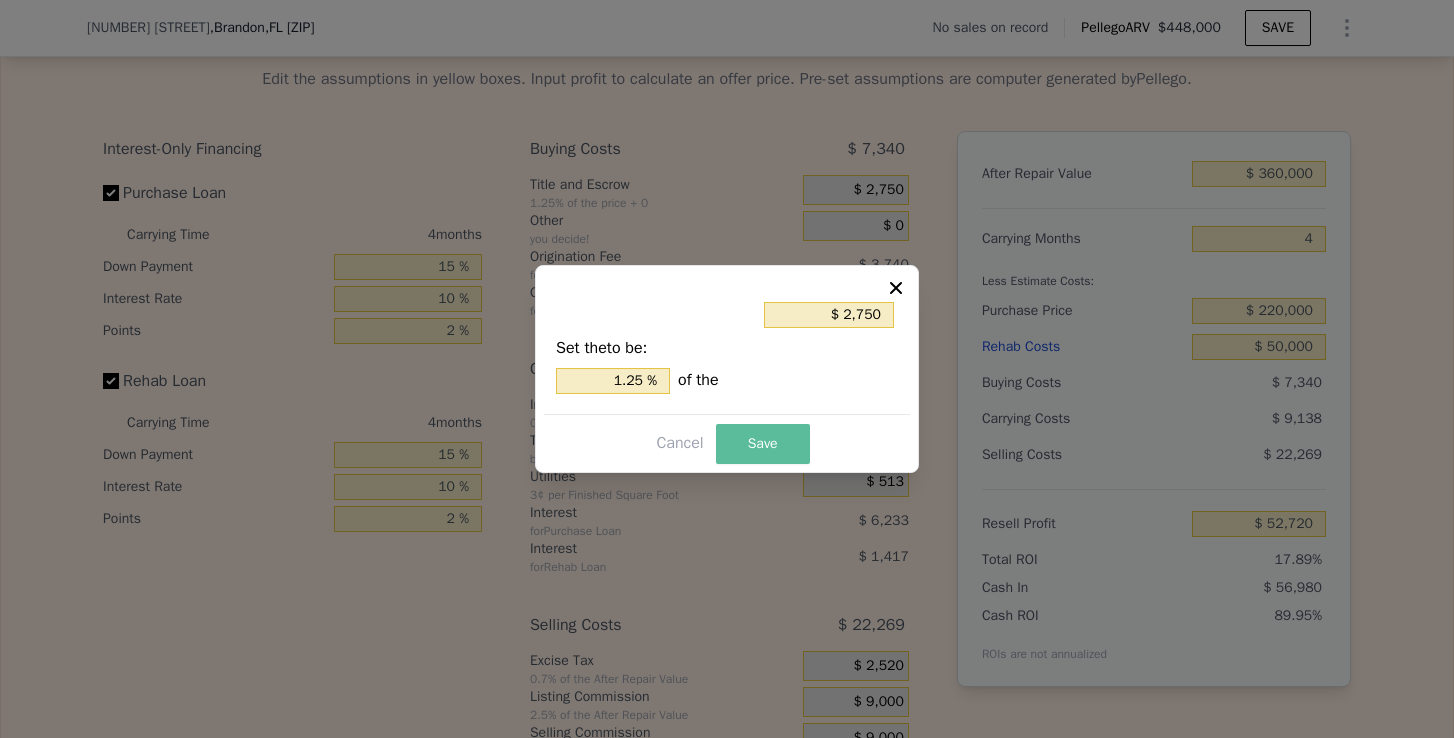 type on "$ 51,253" 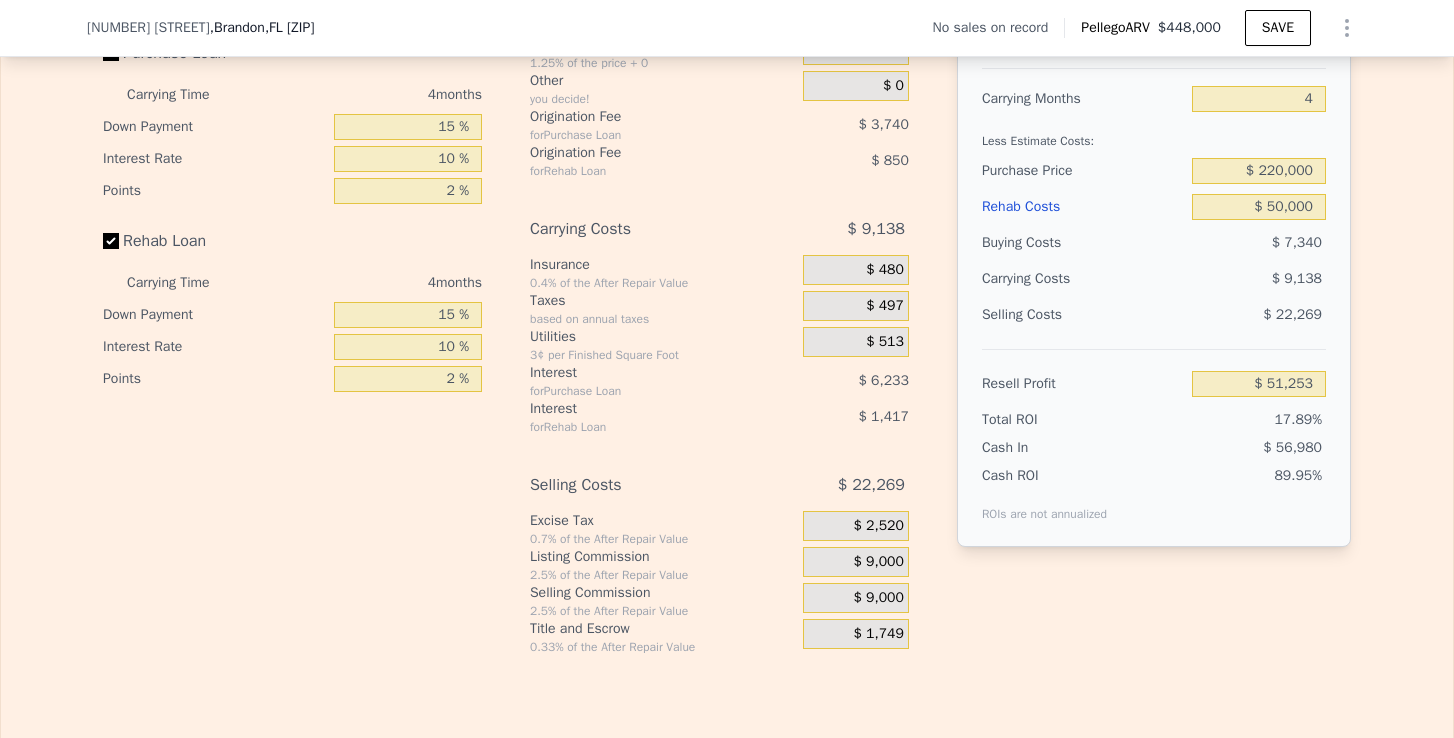 scroll, scrollTop: 3135, scrollLeft: 0, axis: vertical 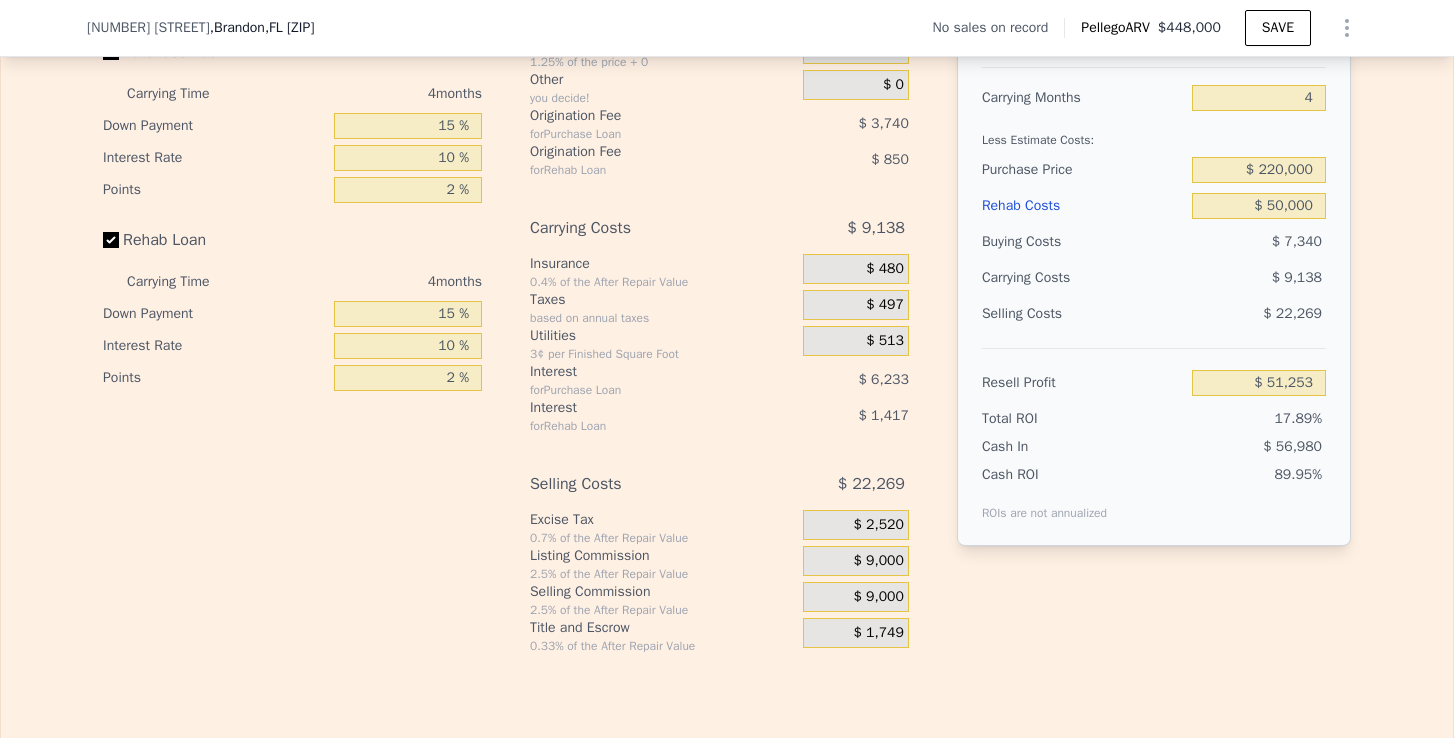 click on "$ 9,000" at bounding box center (879, 561) 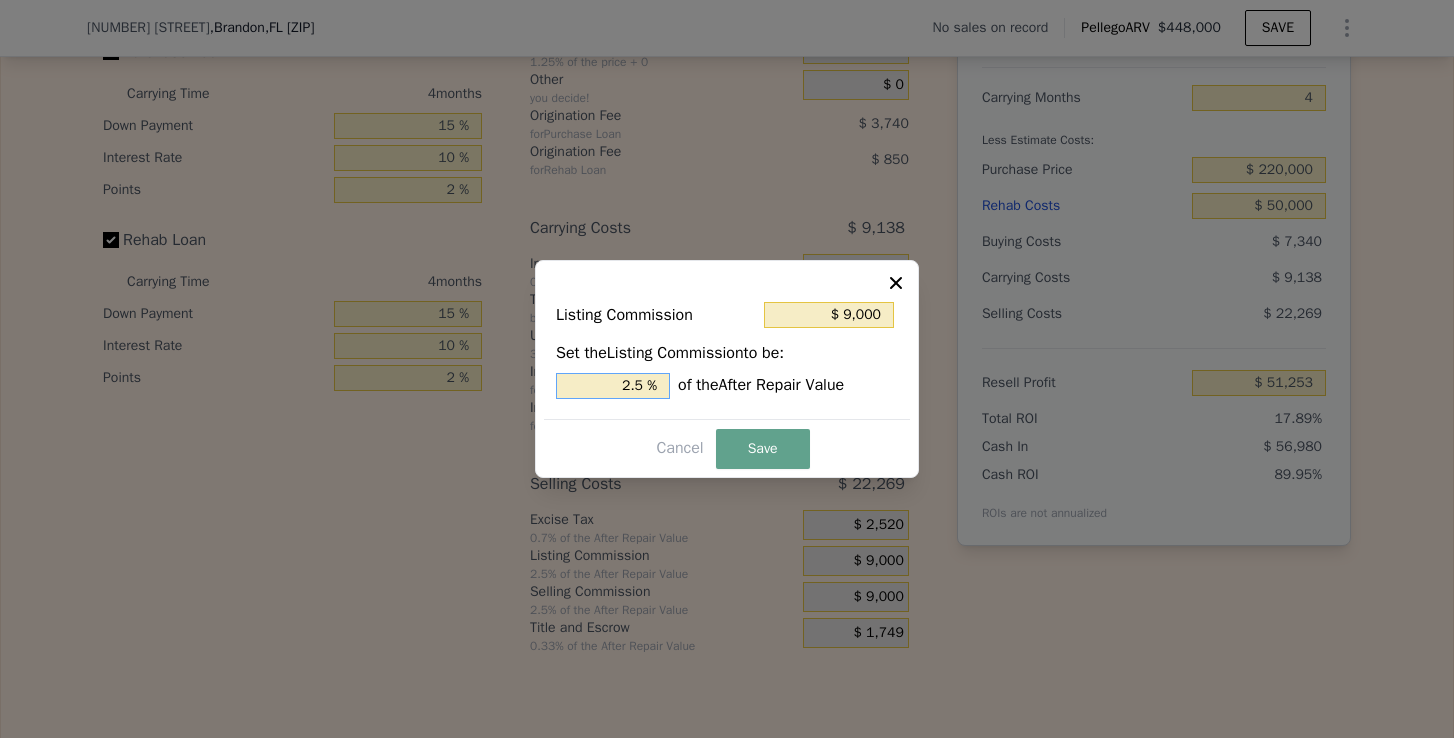 drag, startPoint x: 642, startPoint y: 385, endPoint x: 617, endPoint y: 385, distance: 25 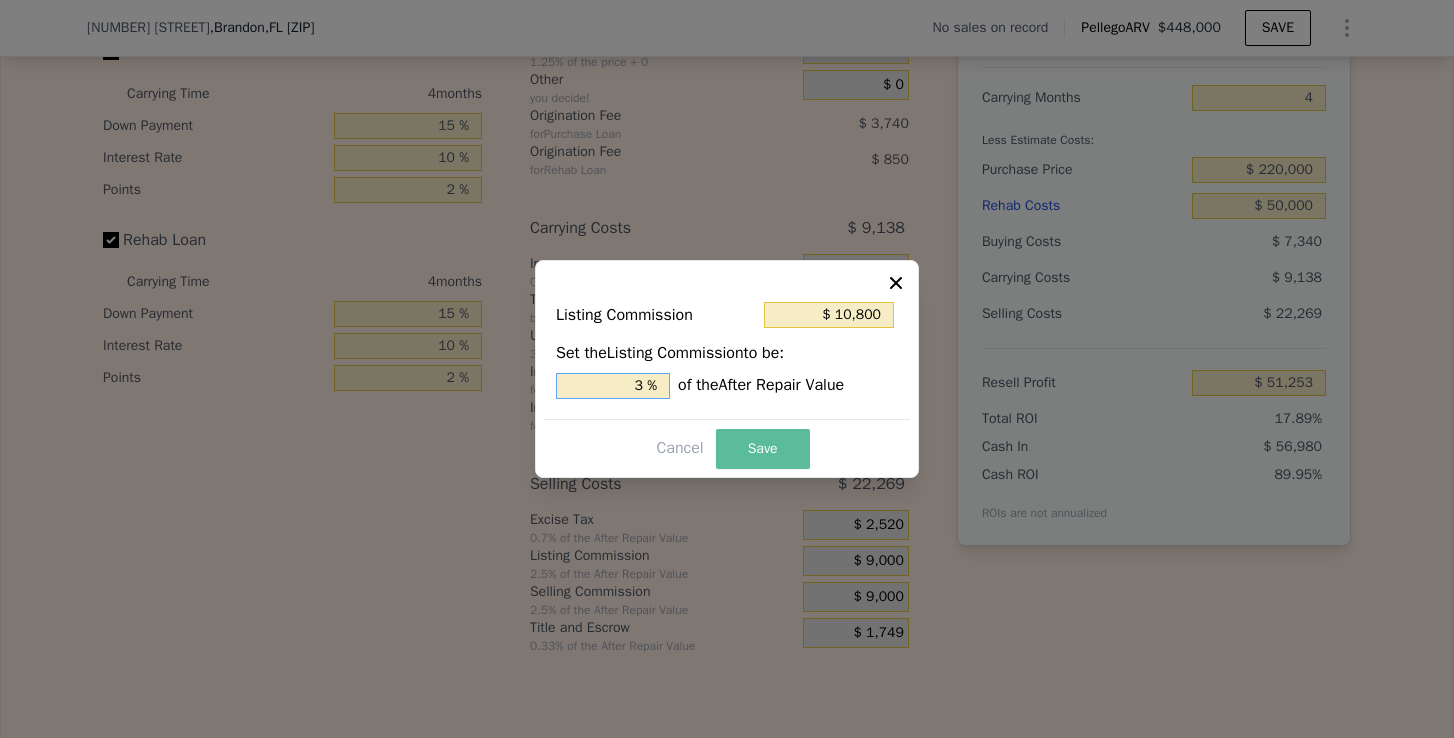 type on "3 %" 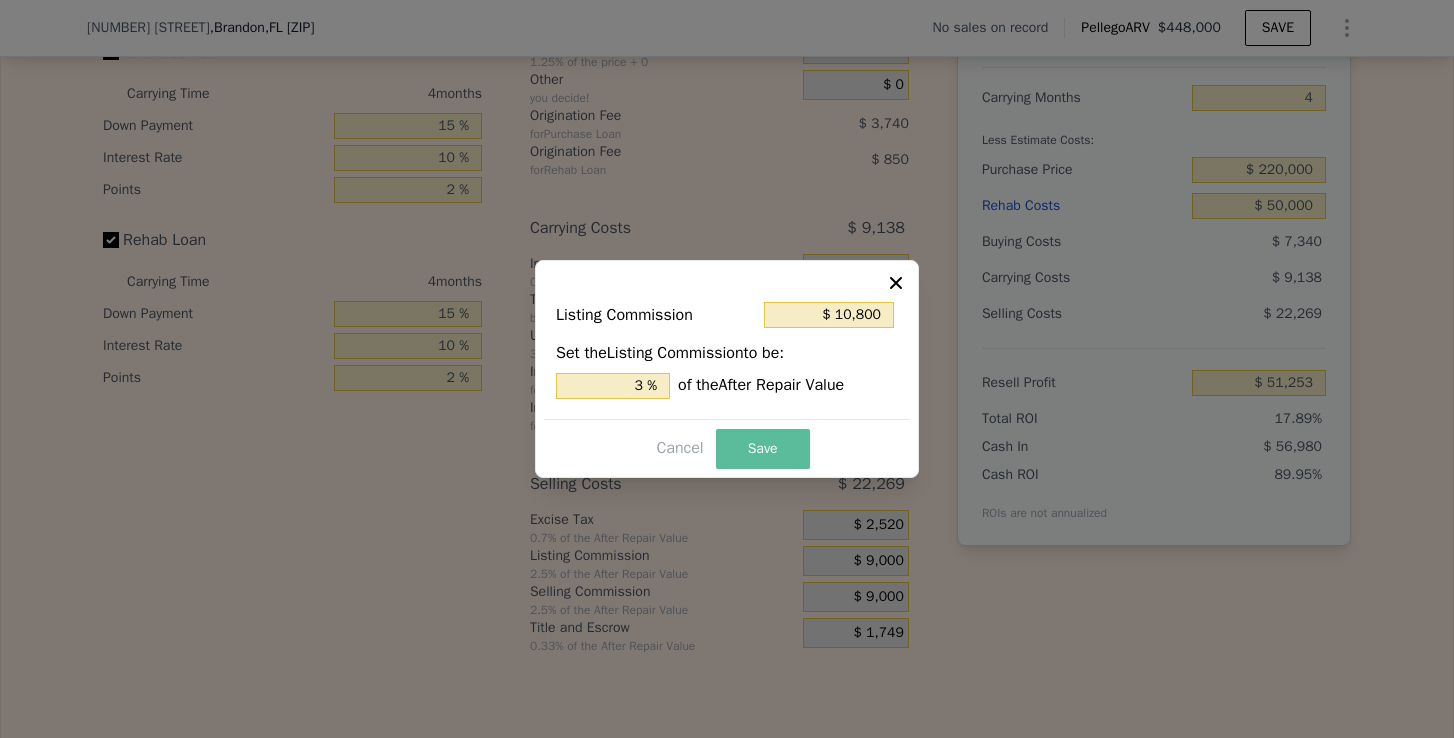 click on "Save" at bounding box center (763, 449) 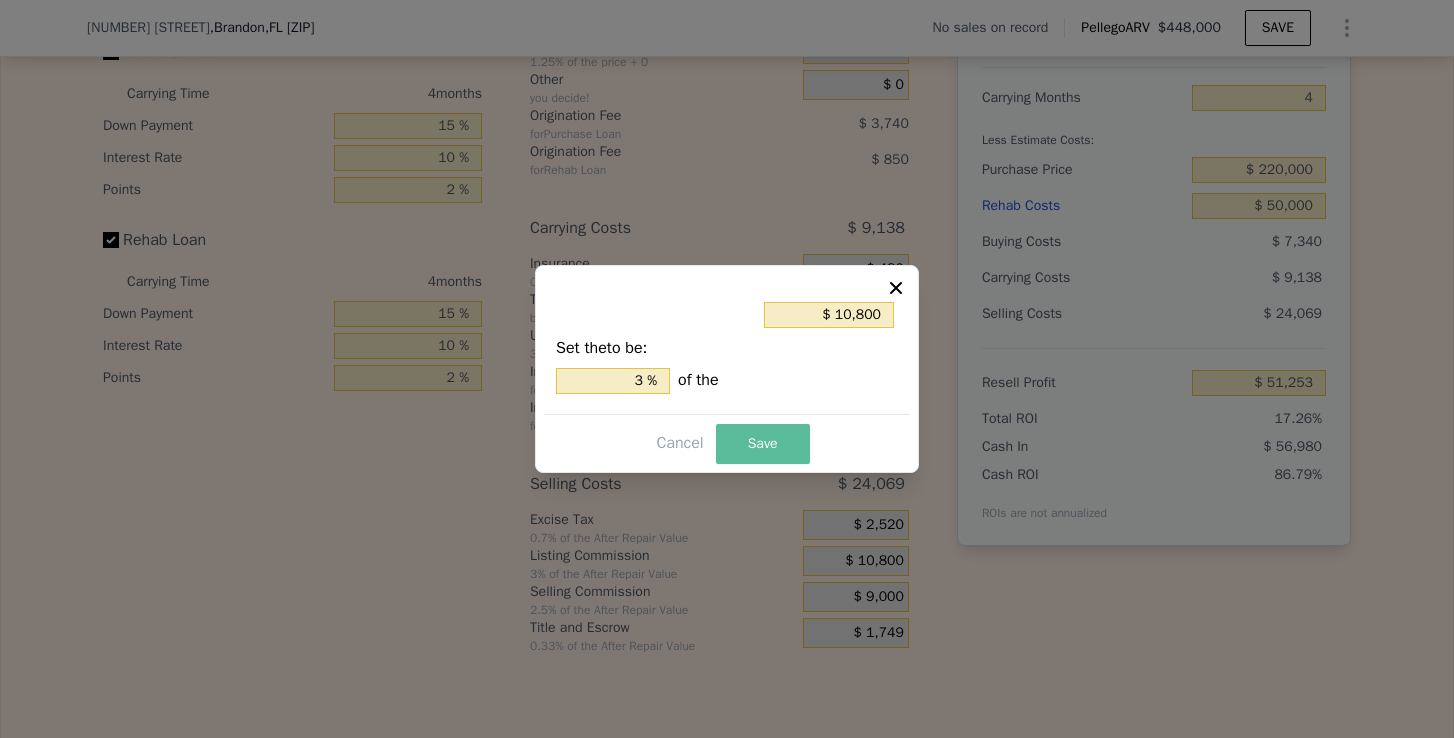 type on "$ 49,453" 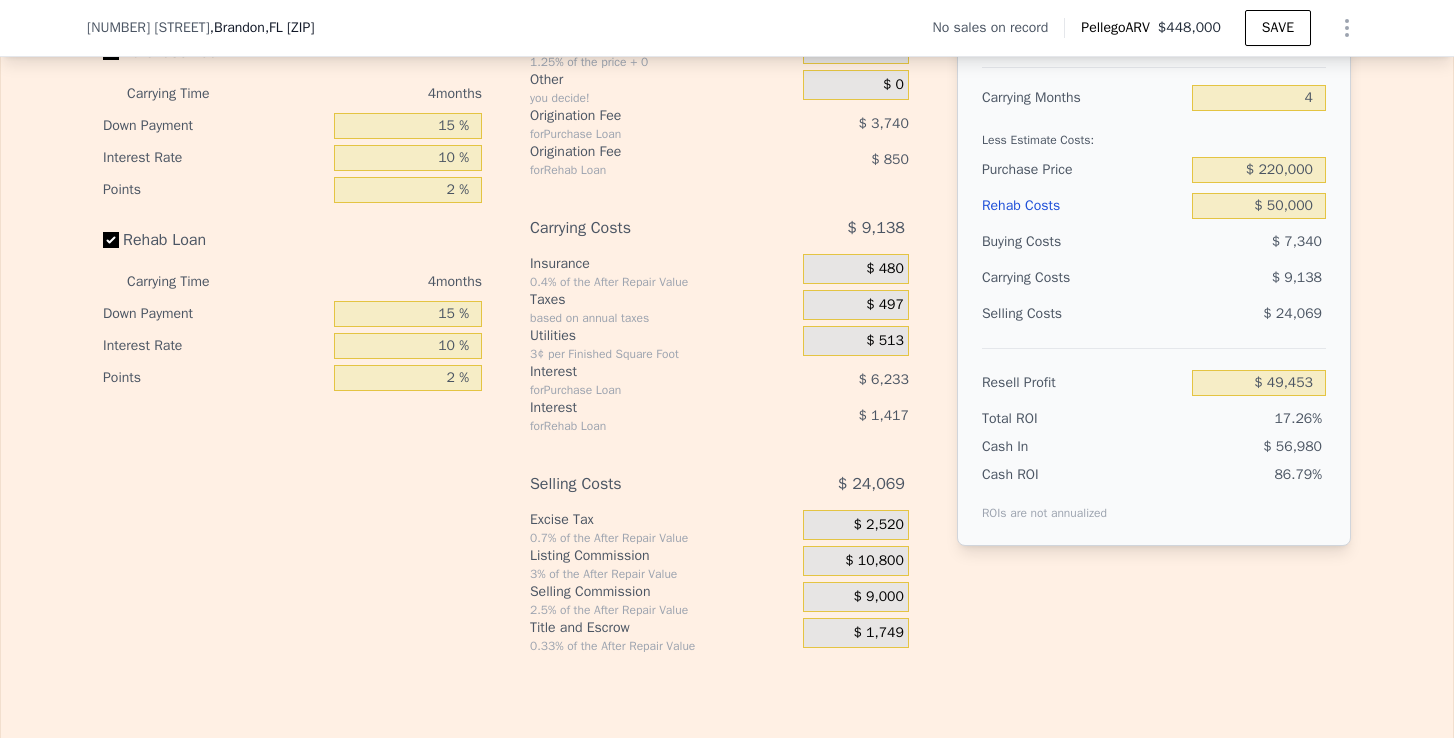 click on "$ 9,000" at bounding box center [879, 597] 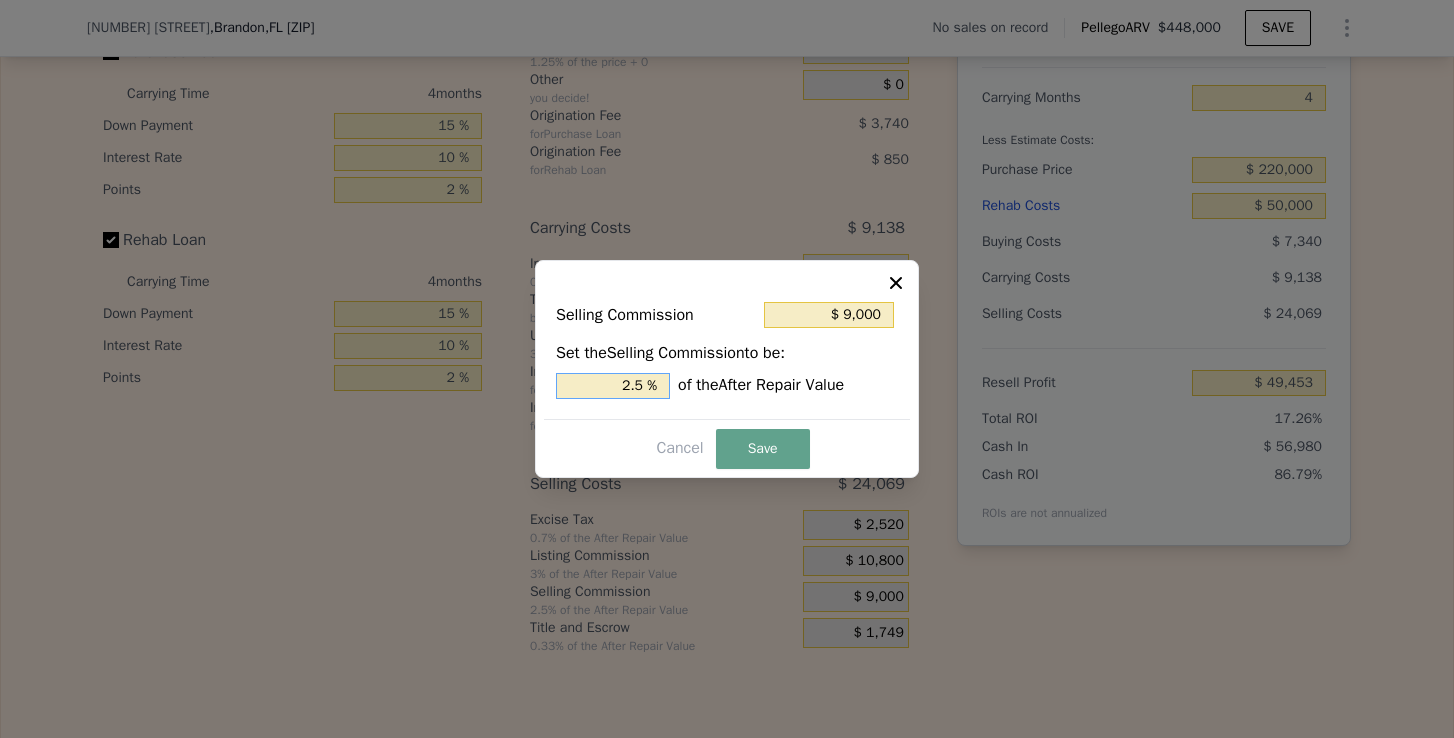 click on "2.5 %" at bounding box center [613, 386] 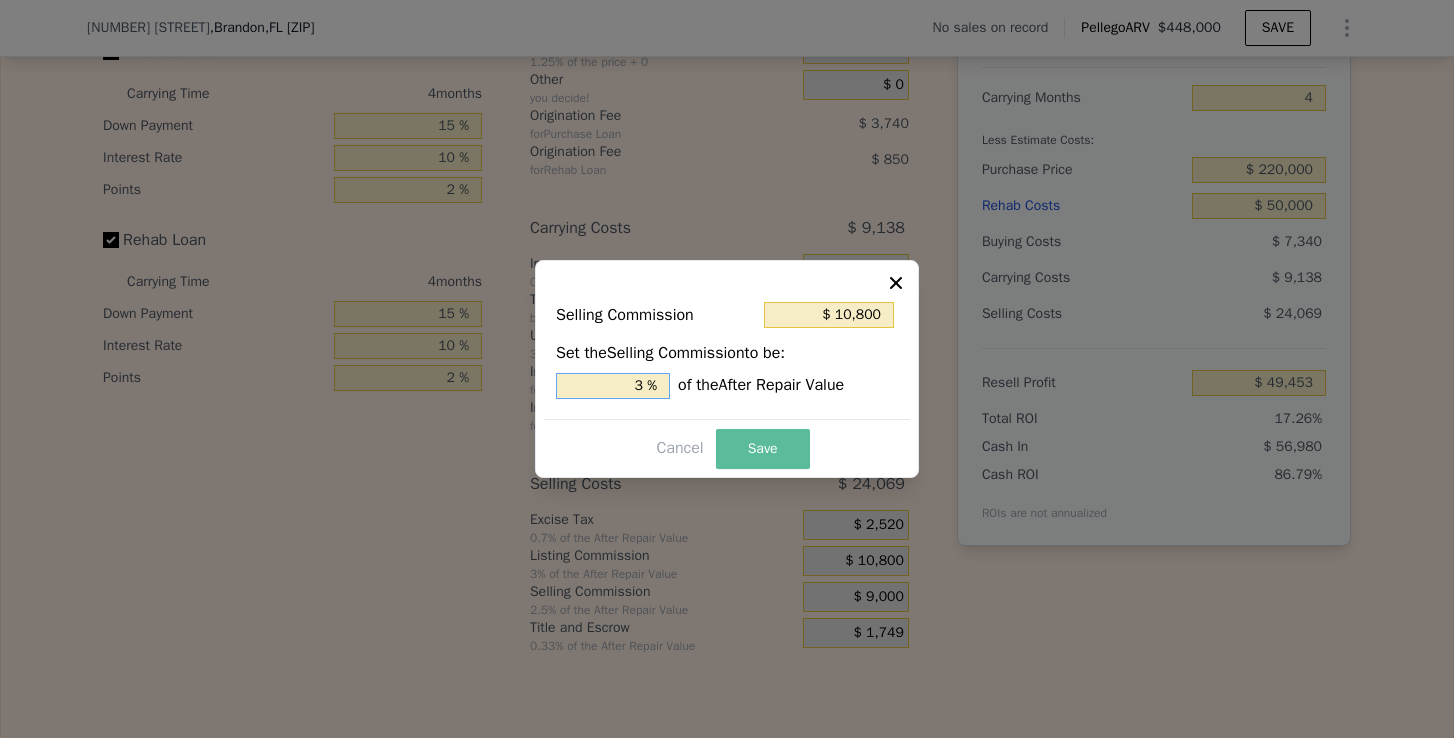type on "3 %" 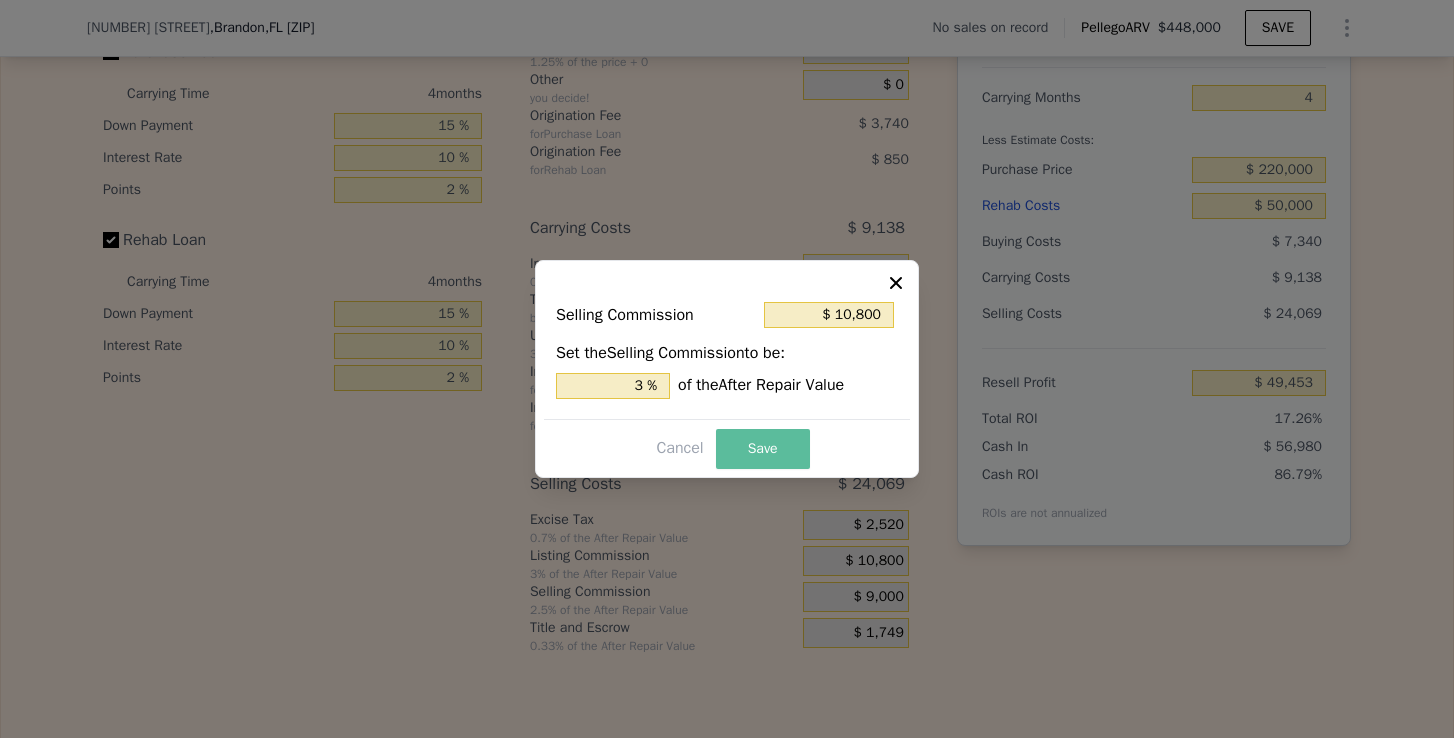 click on "Save" at bounding box center [763, 449] 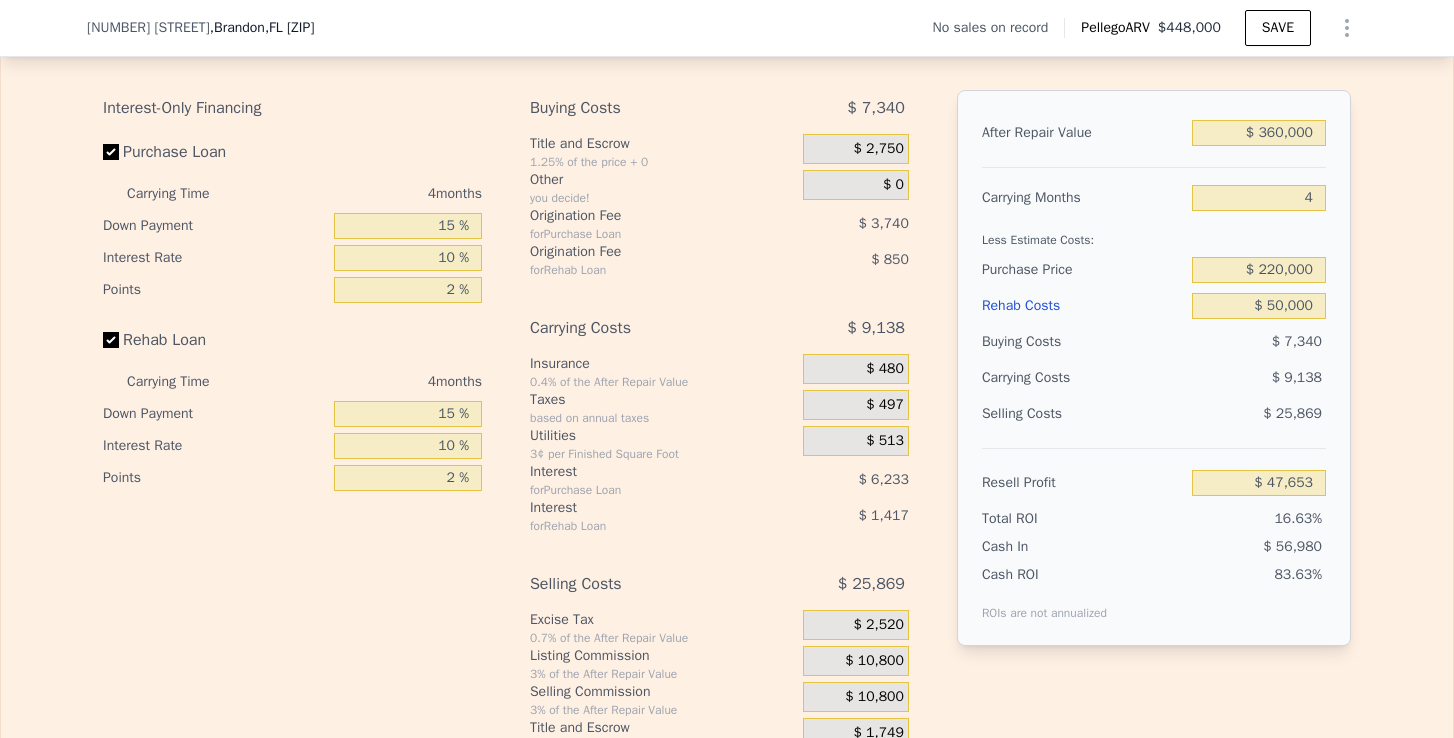 scroll, scrollTop: 3026, scrollLeft: 0, axis: vertical 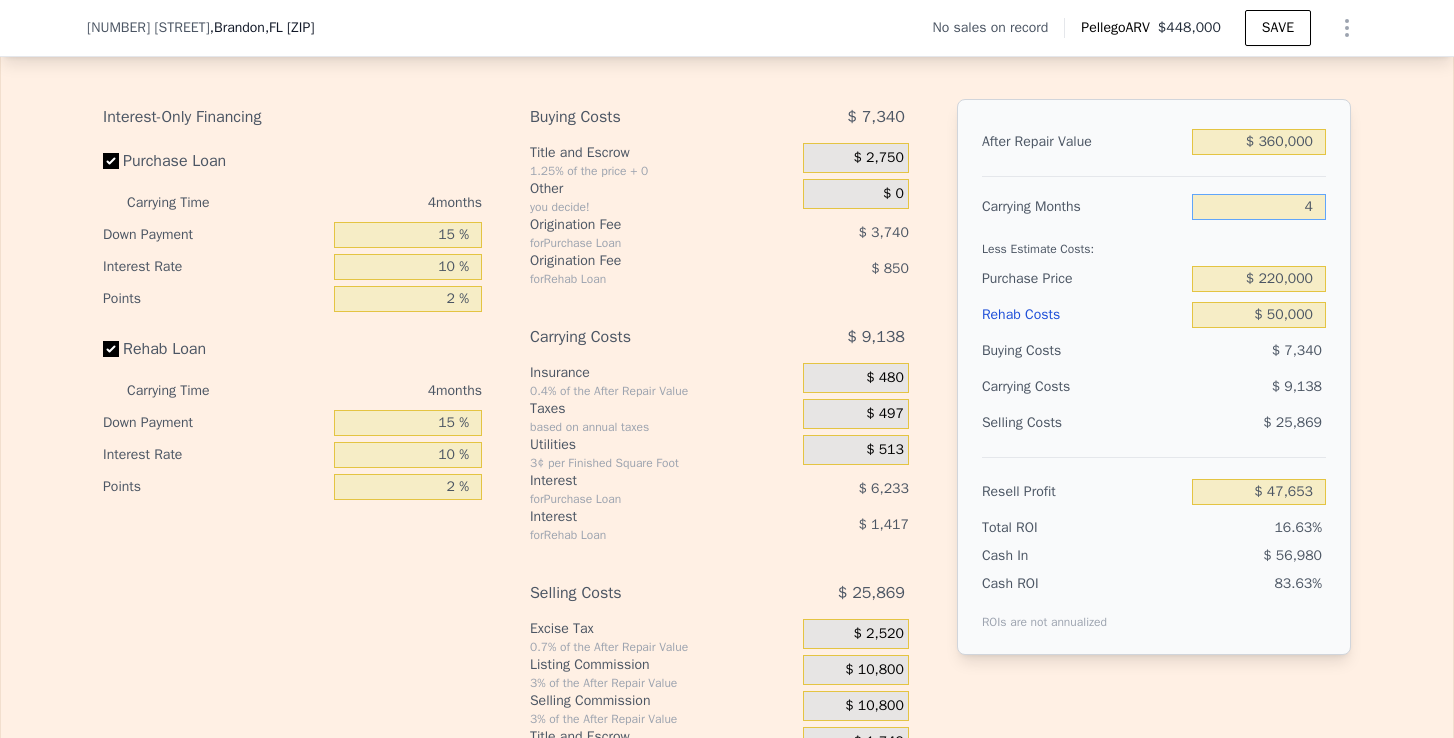 drag, startPoint x: 1316, startPoint y: 208, endPoint x: 1265, endPoint y: 208, distance: 51 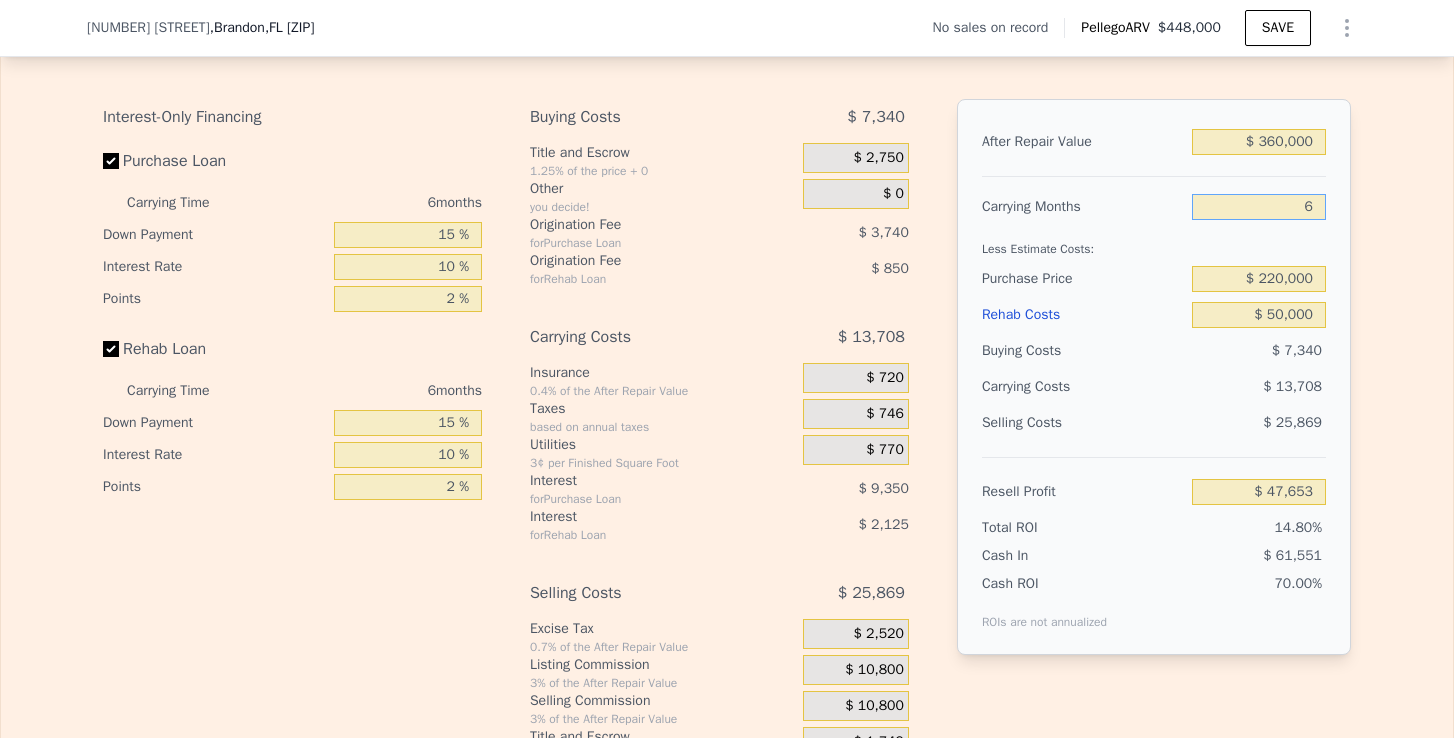 type on "$ 43,083" 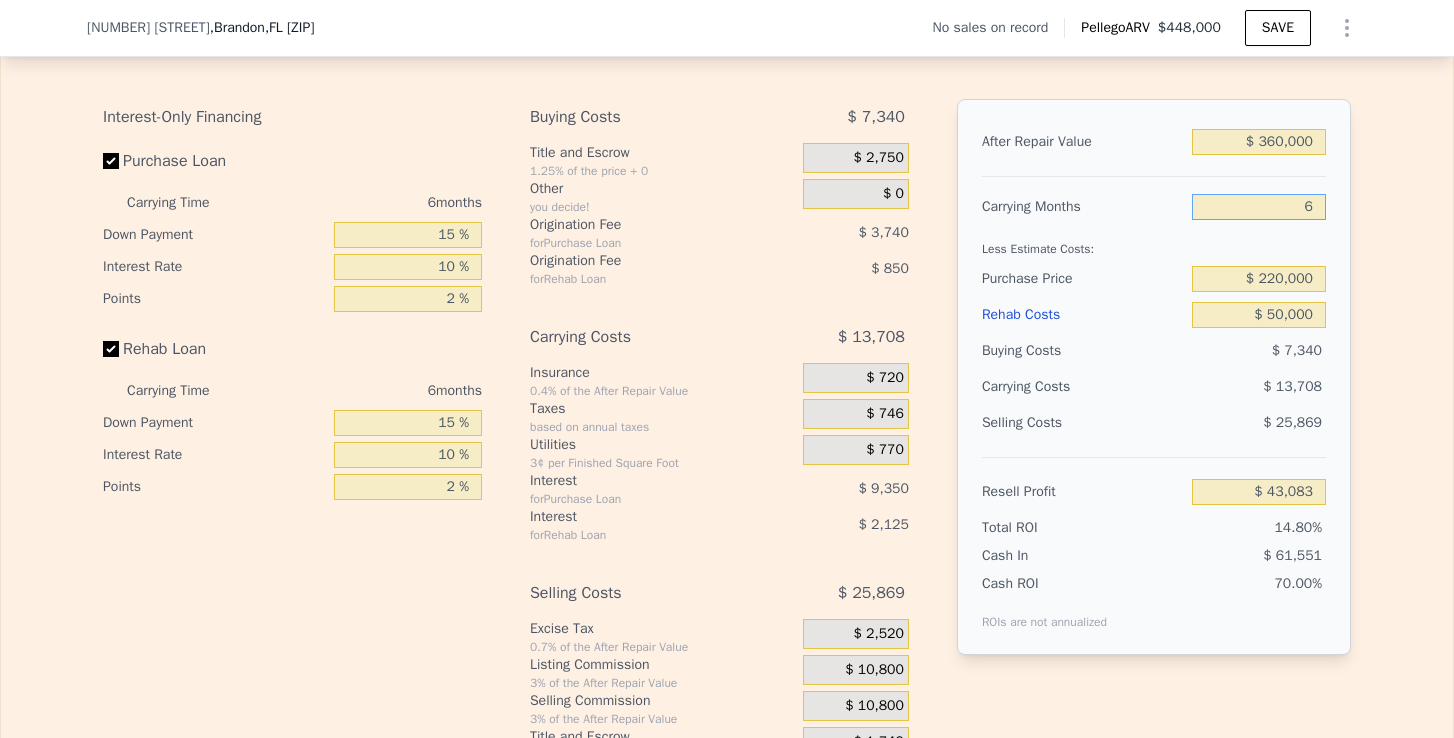 type on "6" 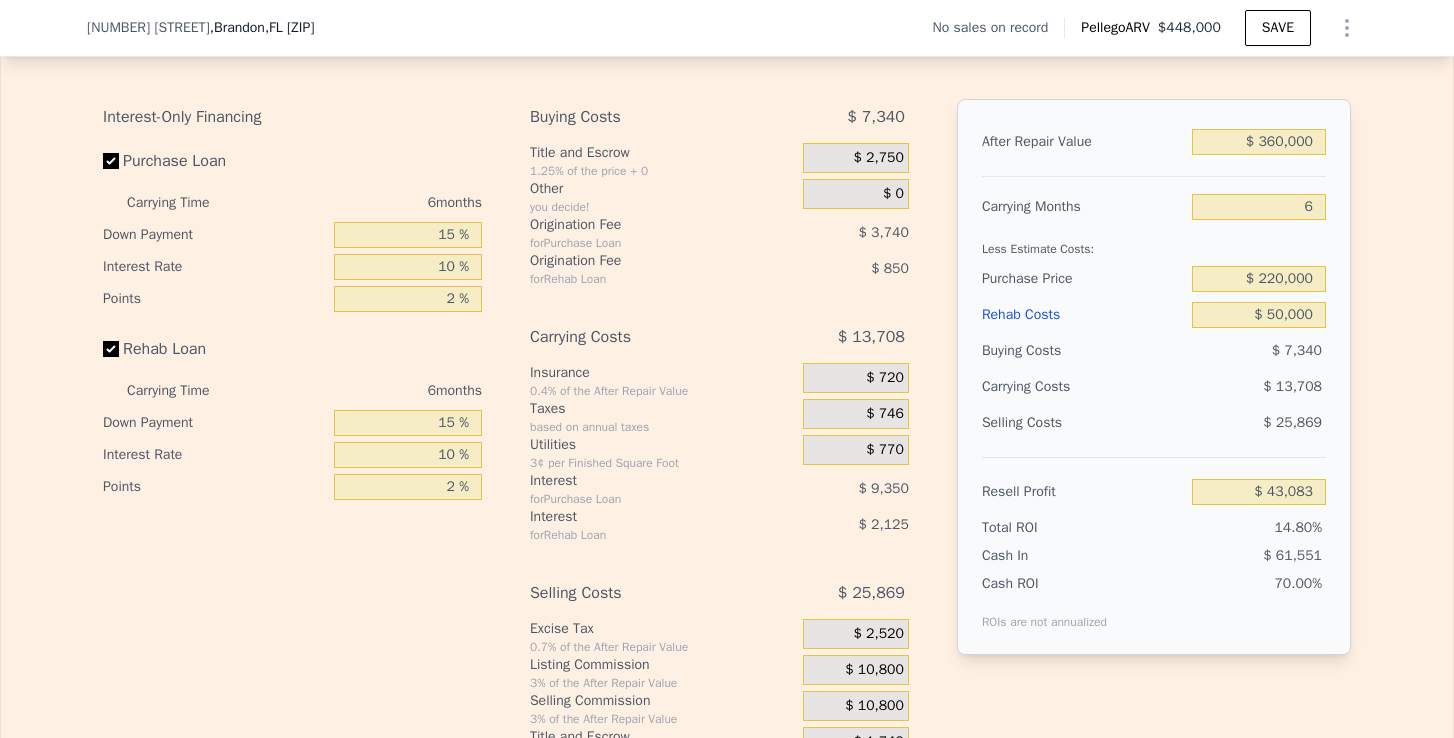 click on "Edit the assumptions in yellow boxes. Input profit to calculate an offer price. Pre-set assumptions are computer generated by Pellego . Interest-Only Financing Purchase Loan Carrying Time 6 months Down Payment 15 % Interest Rate 10 % Points 2 % Rehab Loan Carrying Time 6 months Down Payment 15 % Interest Rate 10 % Points 2 % Buying Costs $ 7,340 Title and Escrow 1.25% of the price + 0 $ 2,750 Other you decide! $ 0 Origination Fee for Purchase Loan $ 3,740 Origination Fee for Rehab Loan $ 850 Carrying Costs $ 13,708 Insurance 0.4% of the After Repair Value $ 720 Taxes based on annual taxes $ 746 Utilities 3¢ per Finished Square Foot $ 770 Interest for Purchase Loan $ 9,350 Interest for Rehab Loan $ 2,125 Selling Costs $ 25,869 Excise Tax 0.7% of the After Repair Value $ 2,520 Listing Commission 3% of the After Repair Value $ 10,800 Selling Commission 3% of the After Repair Value $ 10,800 Title and Escrow 0.33% of the After Repair Value $ 1,749 After Repair Value $ 360,000 Carrying Months 6 $ 220,000" at bounding box center [727, 391] 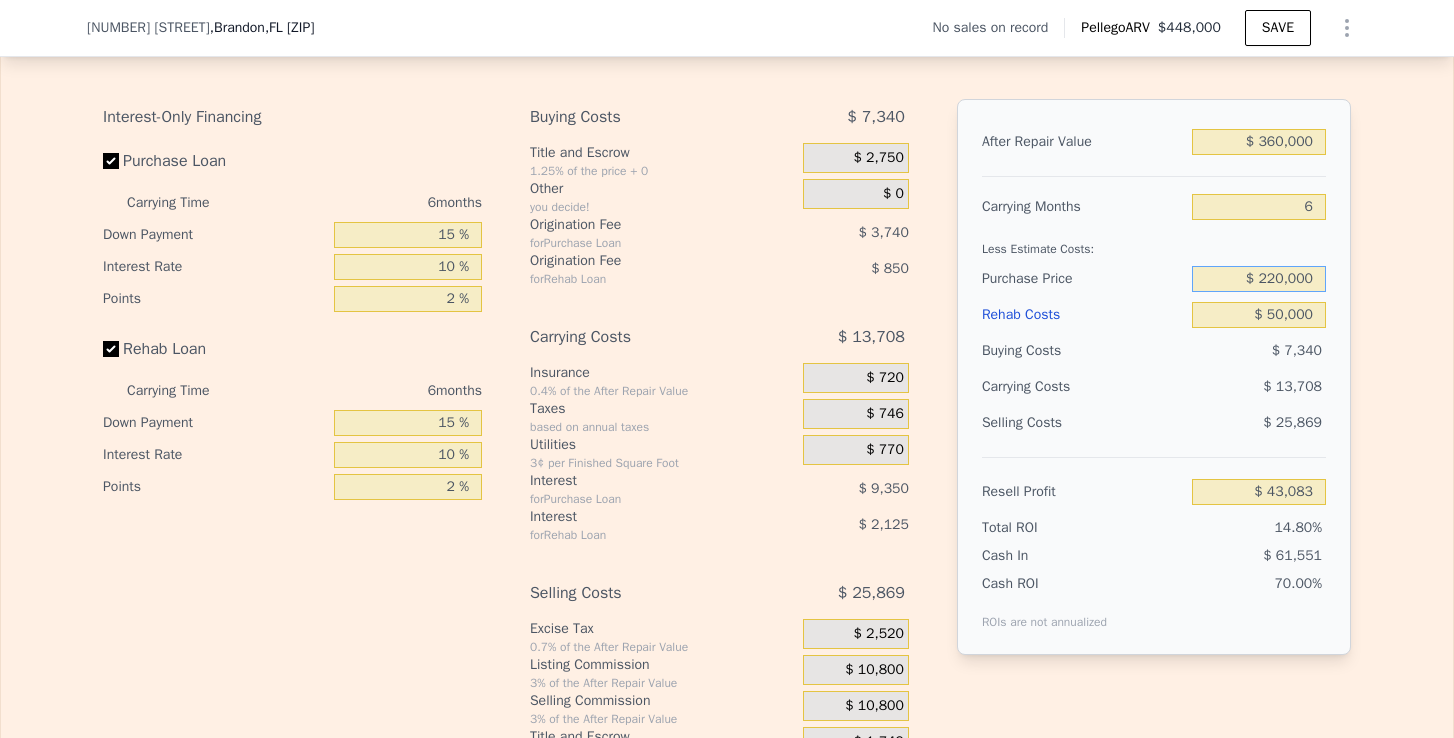 click on "$ 220,000" at bounding box center (1259, 279) 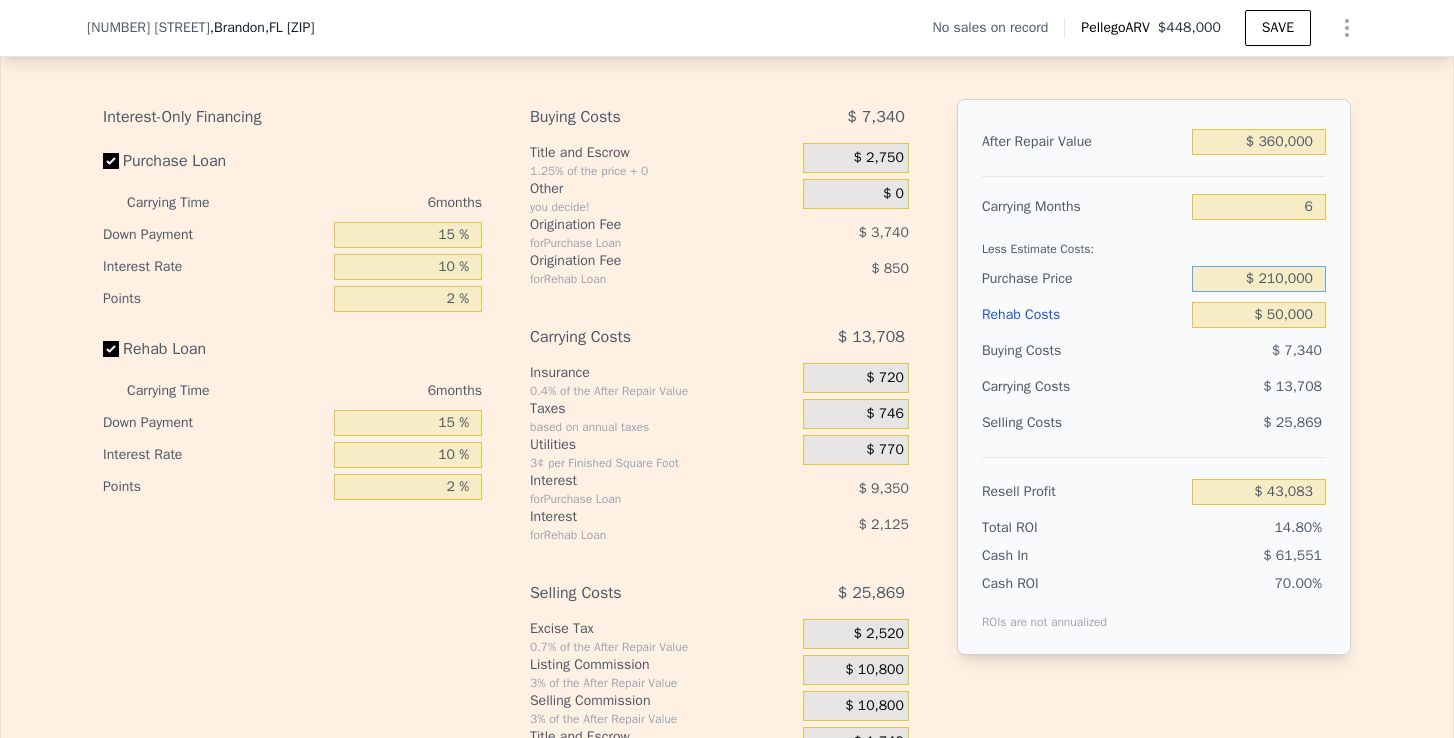 type on "$ 210,000" 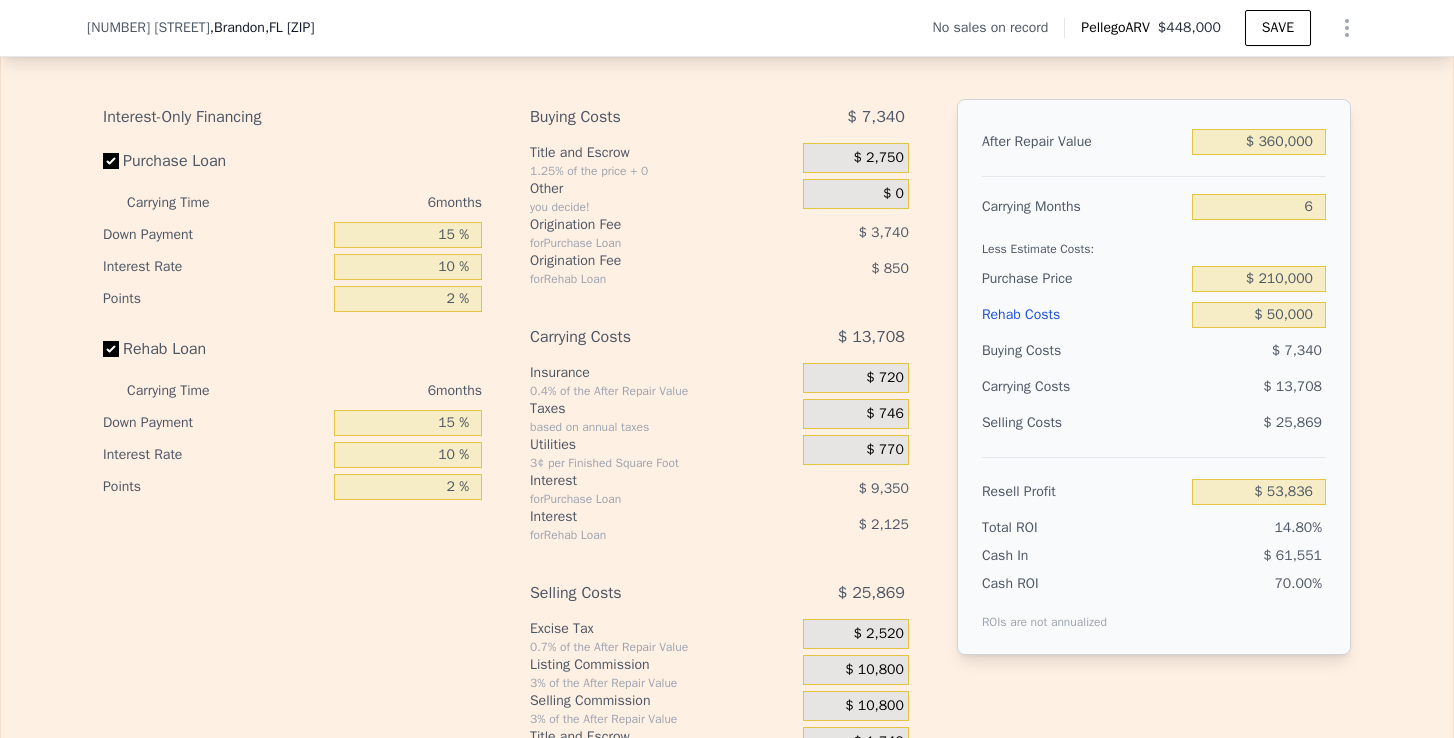click on "Edit the assumptions in yellow boxes. Input profit to calculate an offer price. Pre-set assumptions are computer generated by Pellego . Interest-Only Financing Purchase Loan Carrying Time 6 months Down Payment 15 % Interest Rate 10 % Points 2 % Rehab Loan Carrying Time 6 months Down Payment 15 % Interest Rate 10 % Points 2 % Buying Costs $ 7,340 Title and Escrow 1.25% of the price + 0 $ 2,750 Other you decide! $ 0 Origination Fee for Purchase Loan $ 3,740 Origination Fee for Rehab Loan $ 850 Carrying Costs $ 13,708 Insurance 0.4% of the After Repair Value $ 720 Taxes based on annual taxes $ 746 Utilities 3¢ per Finished Square Foot $ 770 Interest for Purchase Loan $ 9,350 Interest for Rehab Loan $ 2,125 Selling Costs $ 25,869 Excise Tax 0.7% of the After Repair Value $ 2,520 Listing Commission 3% of the After Repair Value $ 10,800 Selling Commission 3% of the After Repair Value $ 10,800 Title and Escrow 0.33% of the After Repair Value $ 1,749 After Repair Value $ 360,000 Carrying Months 6 $ 210,000" at bounding box center [727, 391] 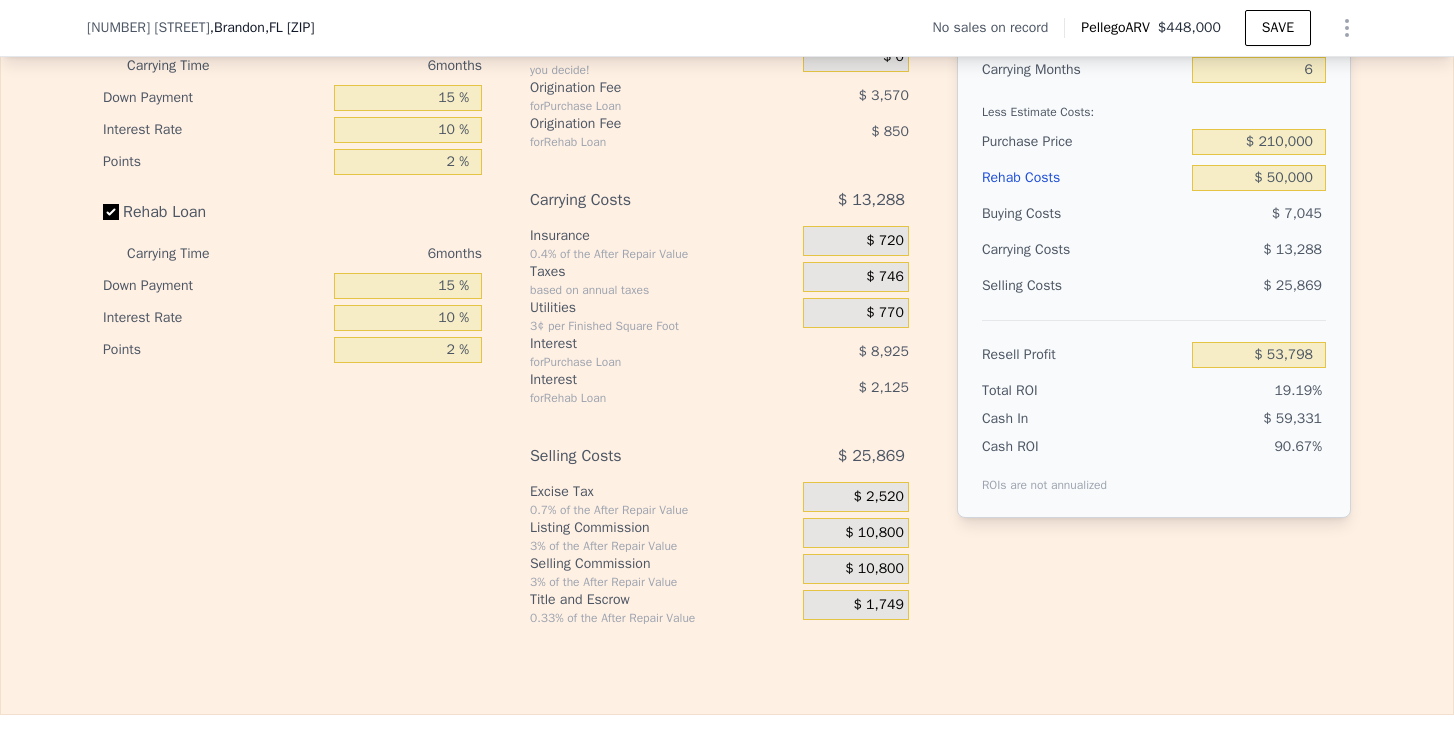 scroll, scrollTop: 3186, scrollLeft: 0, axis: vertical 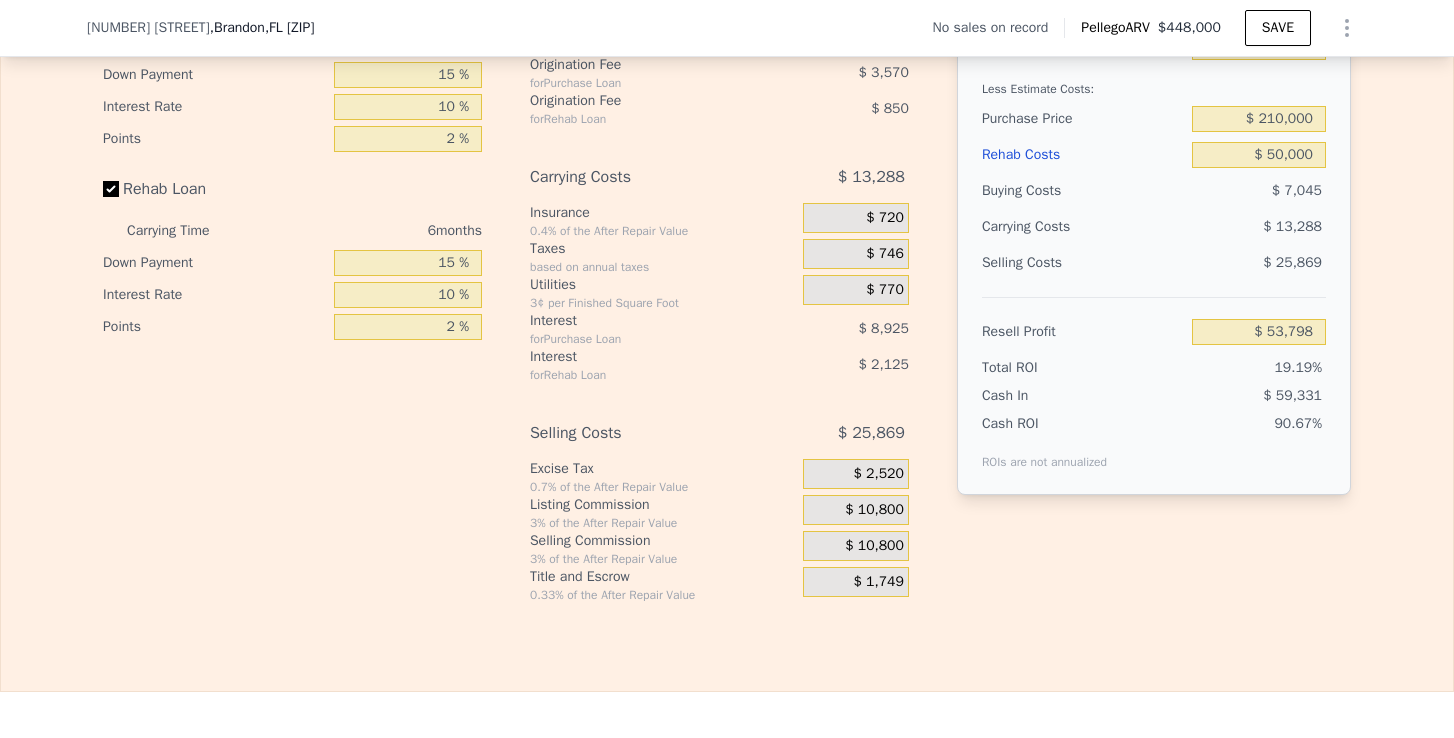 click on "$ 1,749" at bounding box center (879, 582) 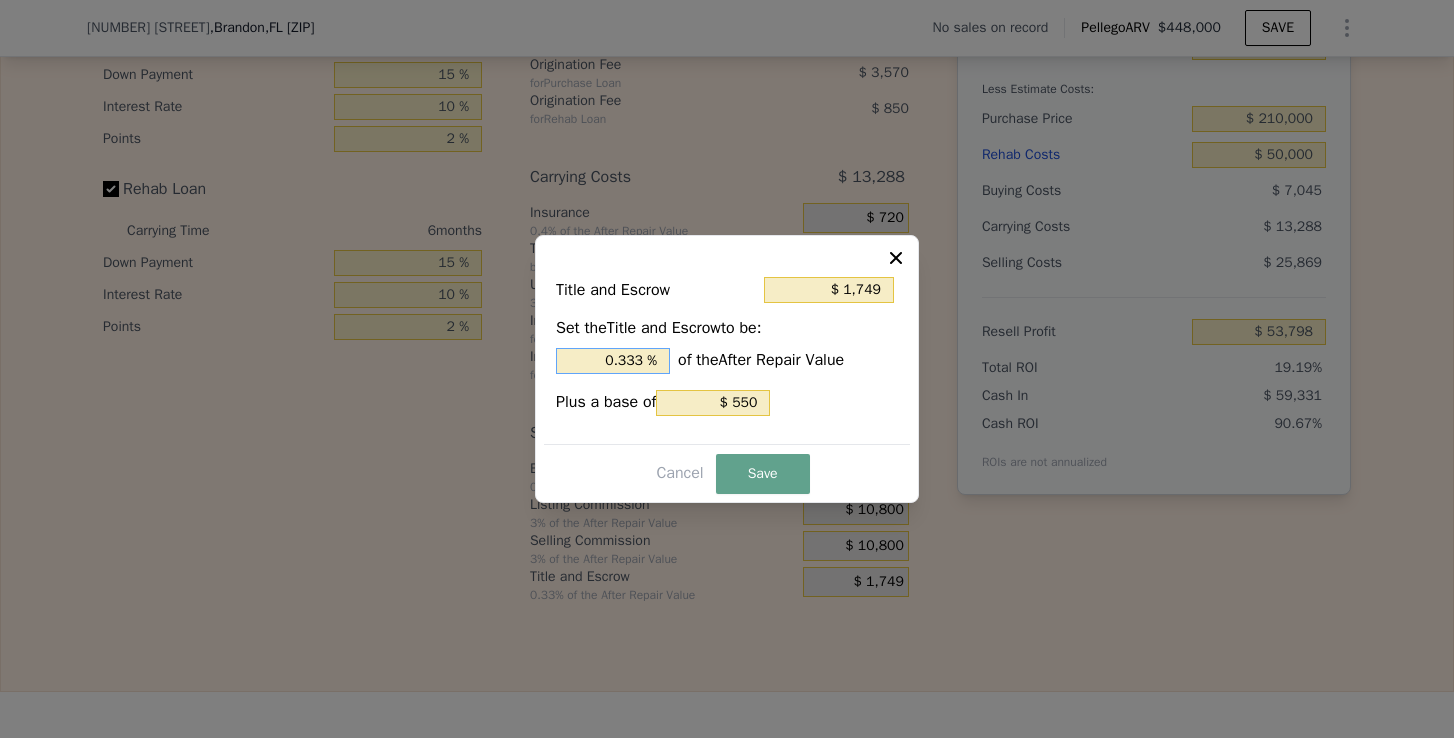 drag, startPoint x: 645, startPoint y: 368, endPoint x: 576, endPoint y: 368, distance: 69 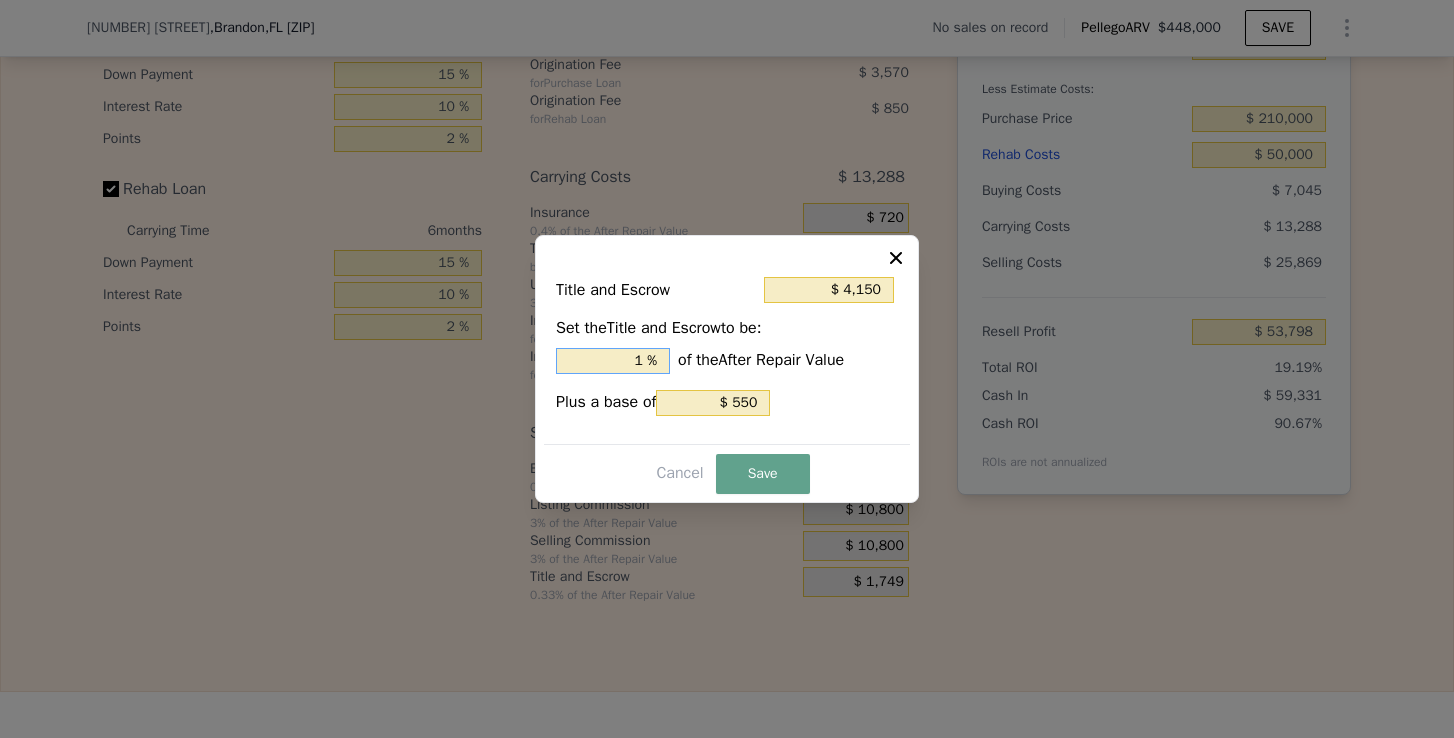 type on "1. %" 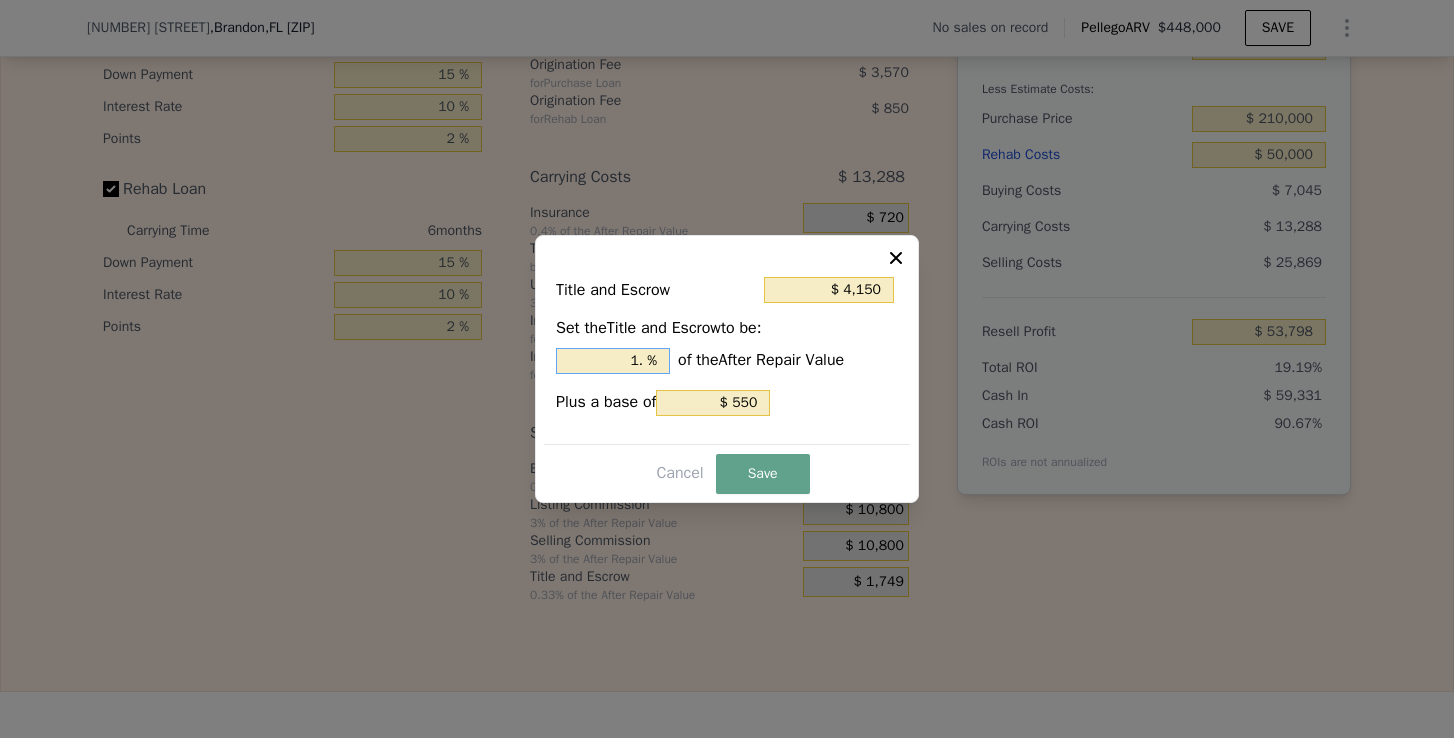 type on "$ 4,870" 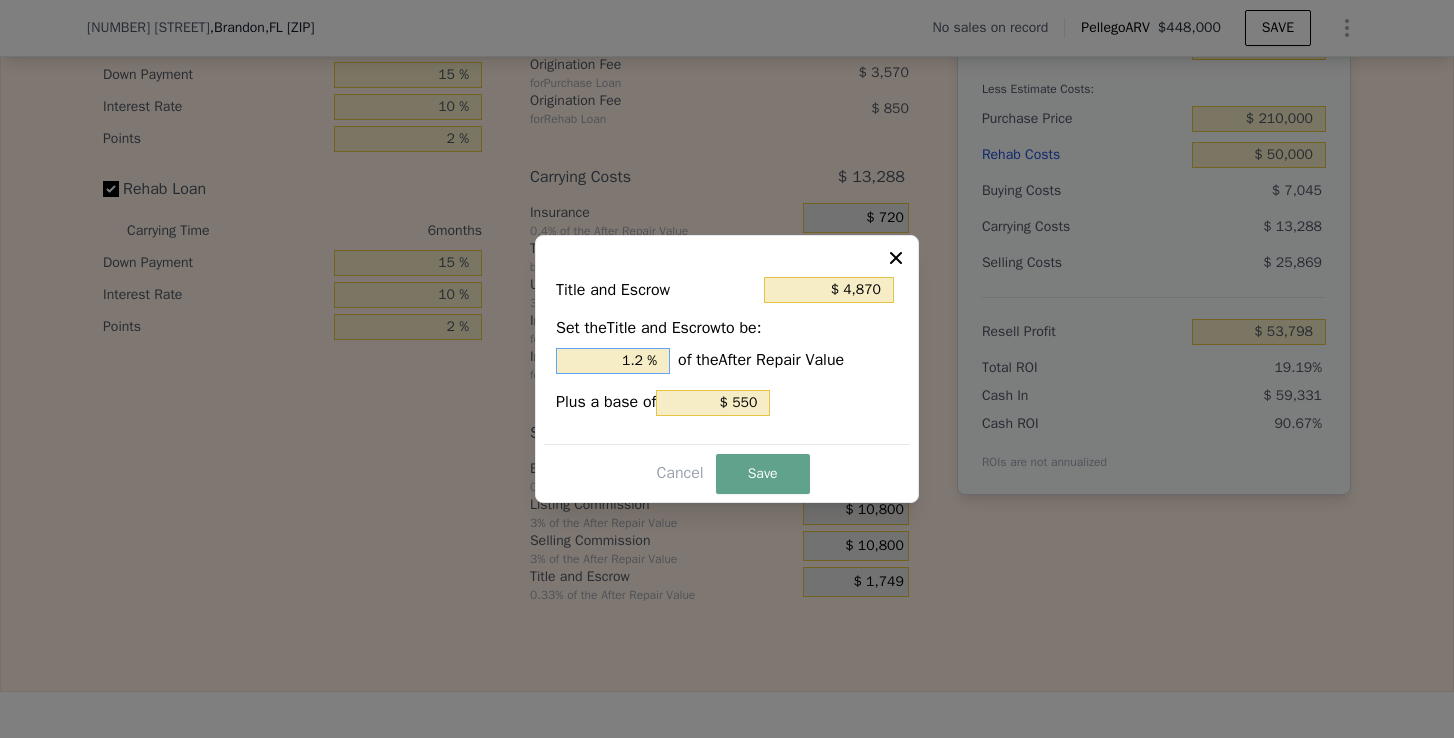type on "$ 5,050" 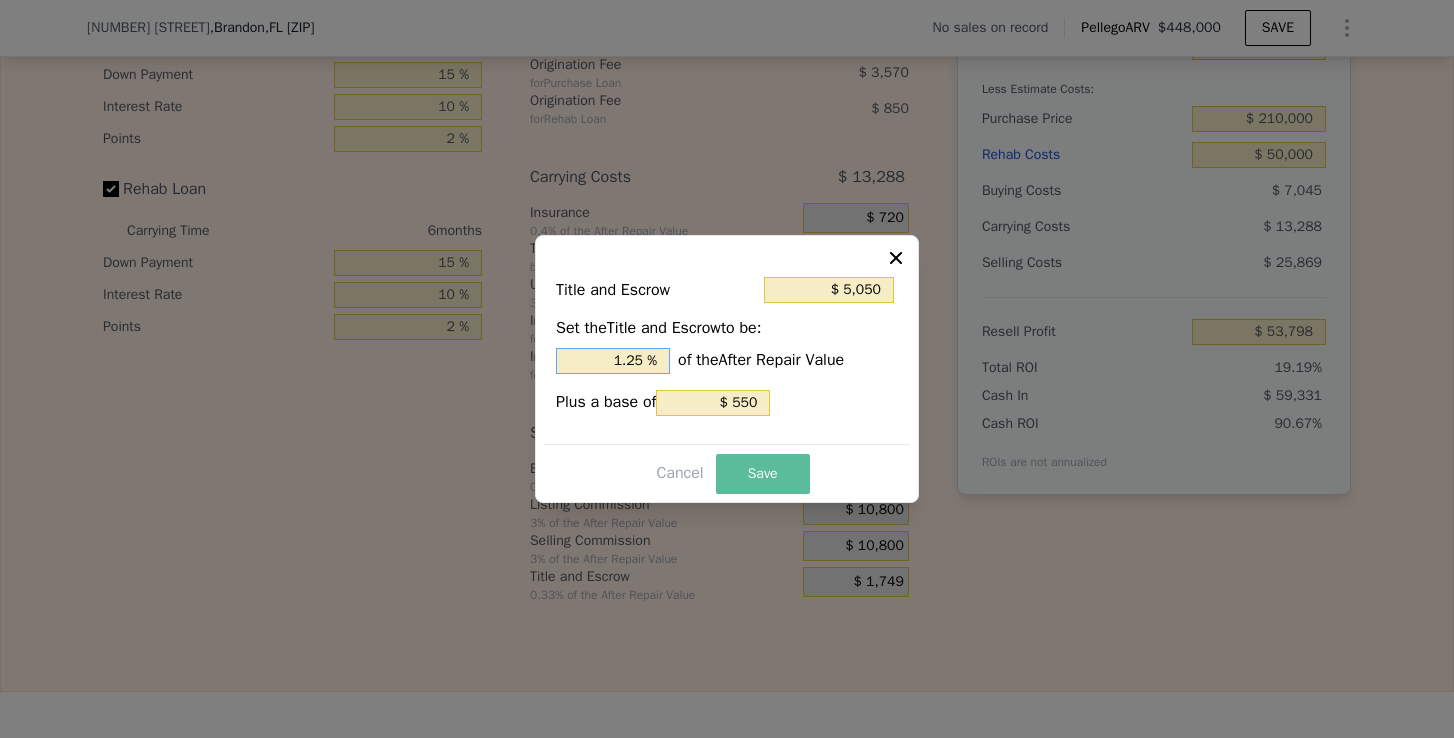 type on "1.25 %" 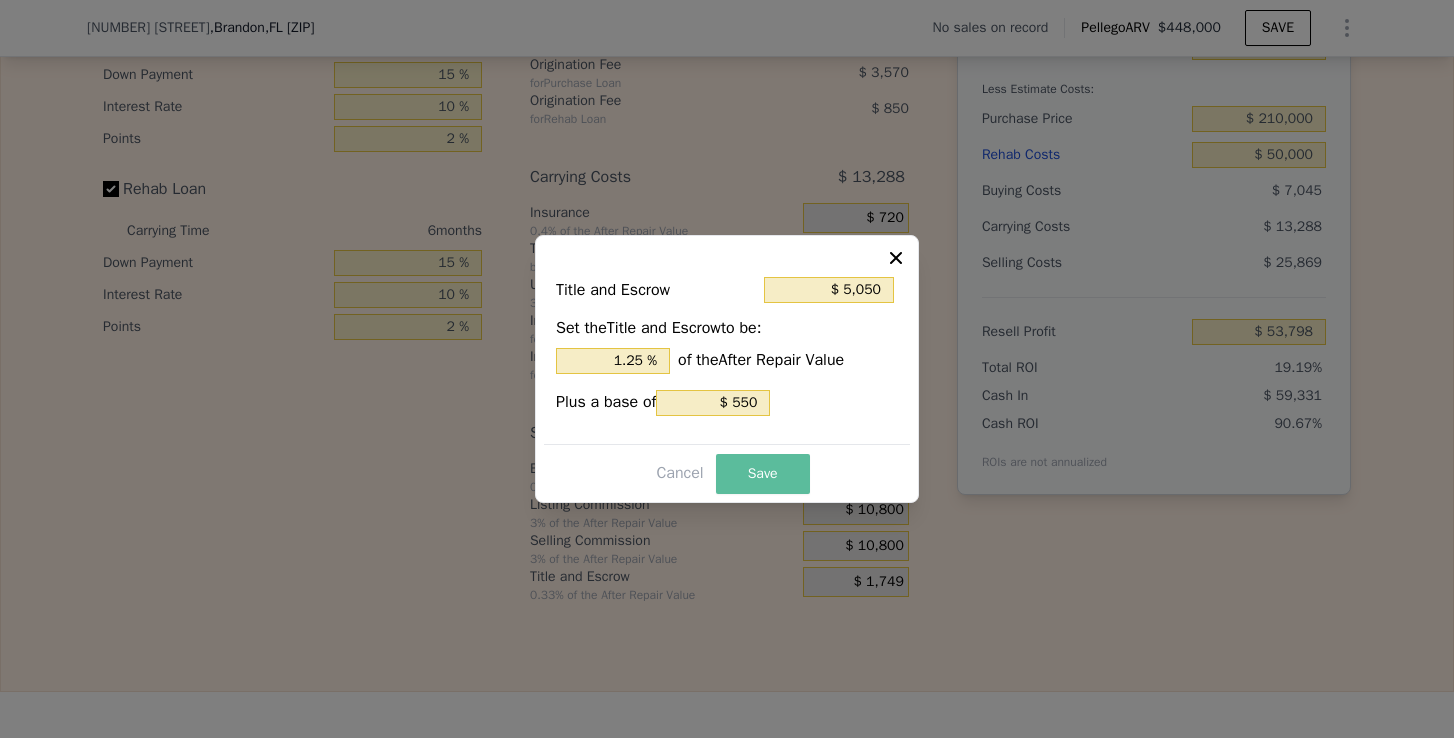 click on "Save" at bounding box center (763, 474) 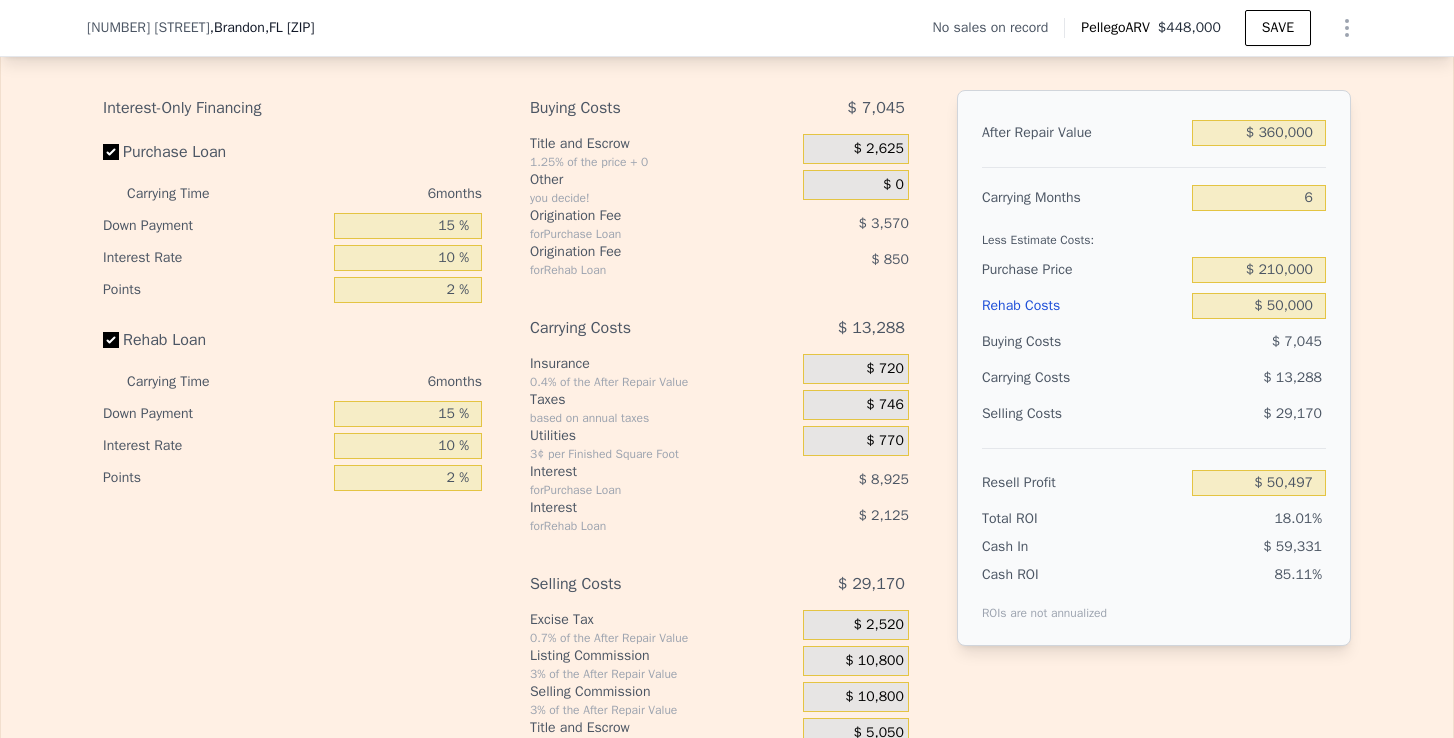 scroll, scrollTop: 3032, scrollLeft: 0, axis: vertical 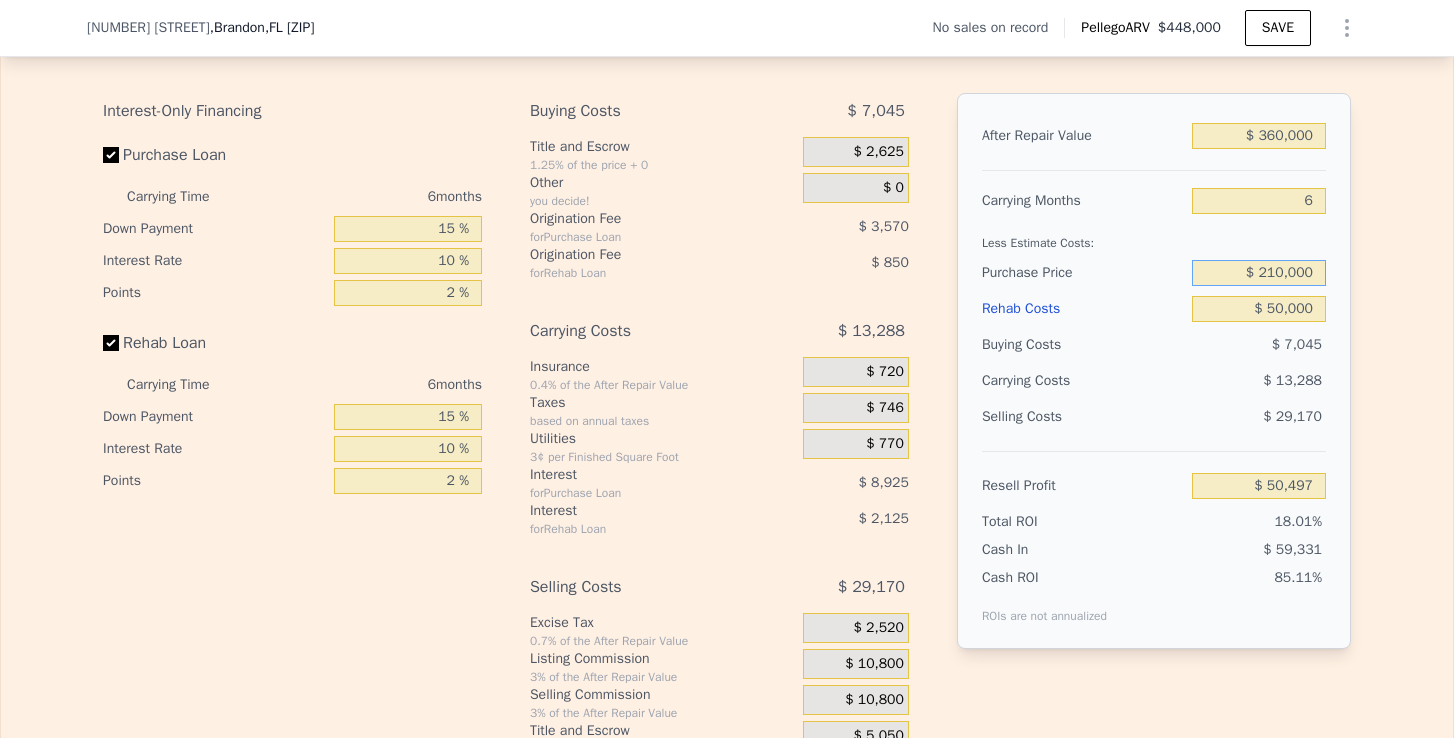 click on "$ 210,000" at bounding box center (1259, 273) 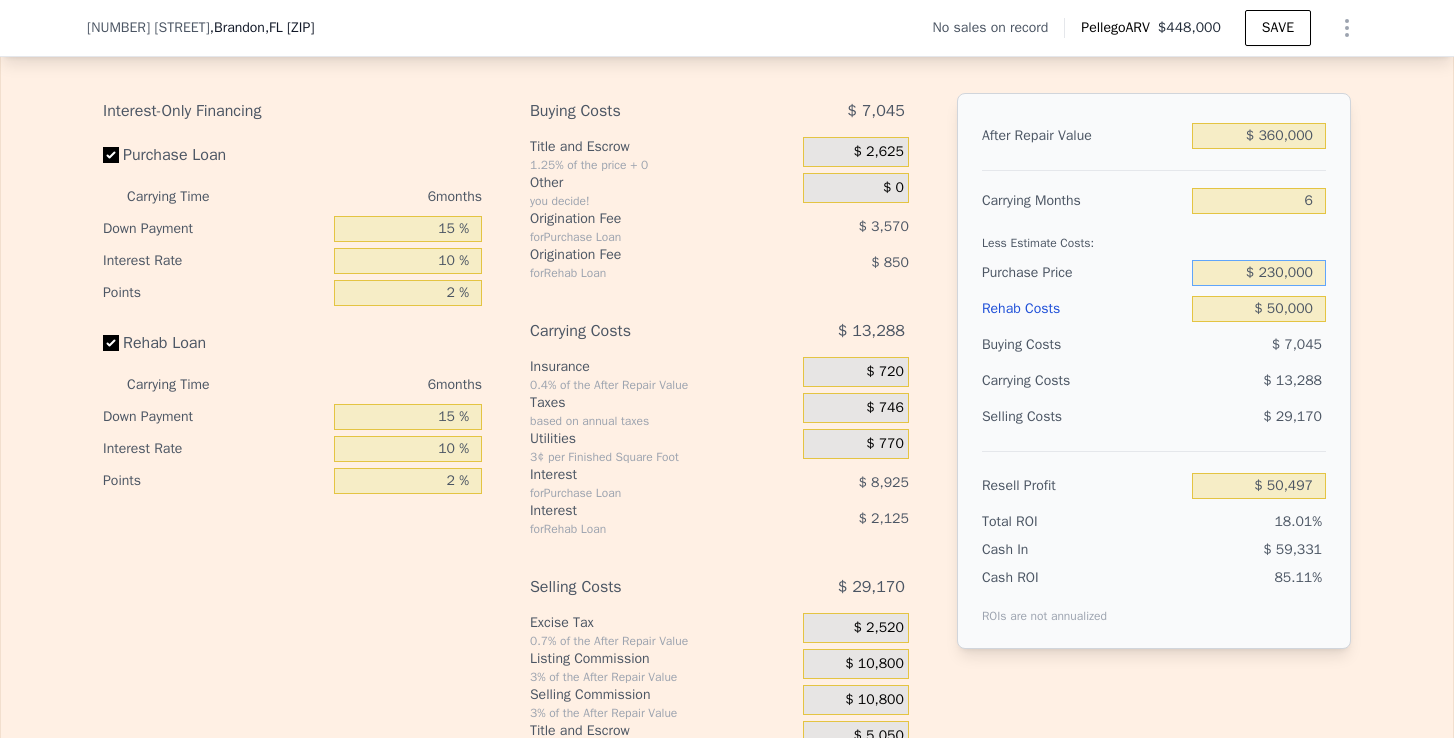 type on "$ 230,000" 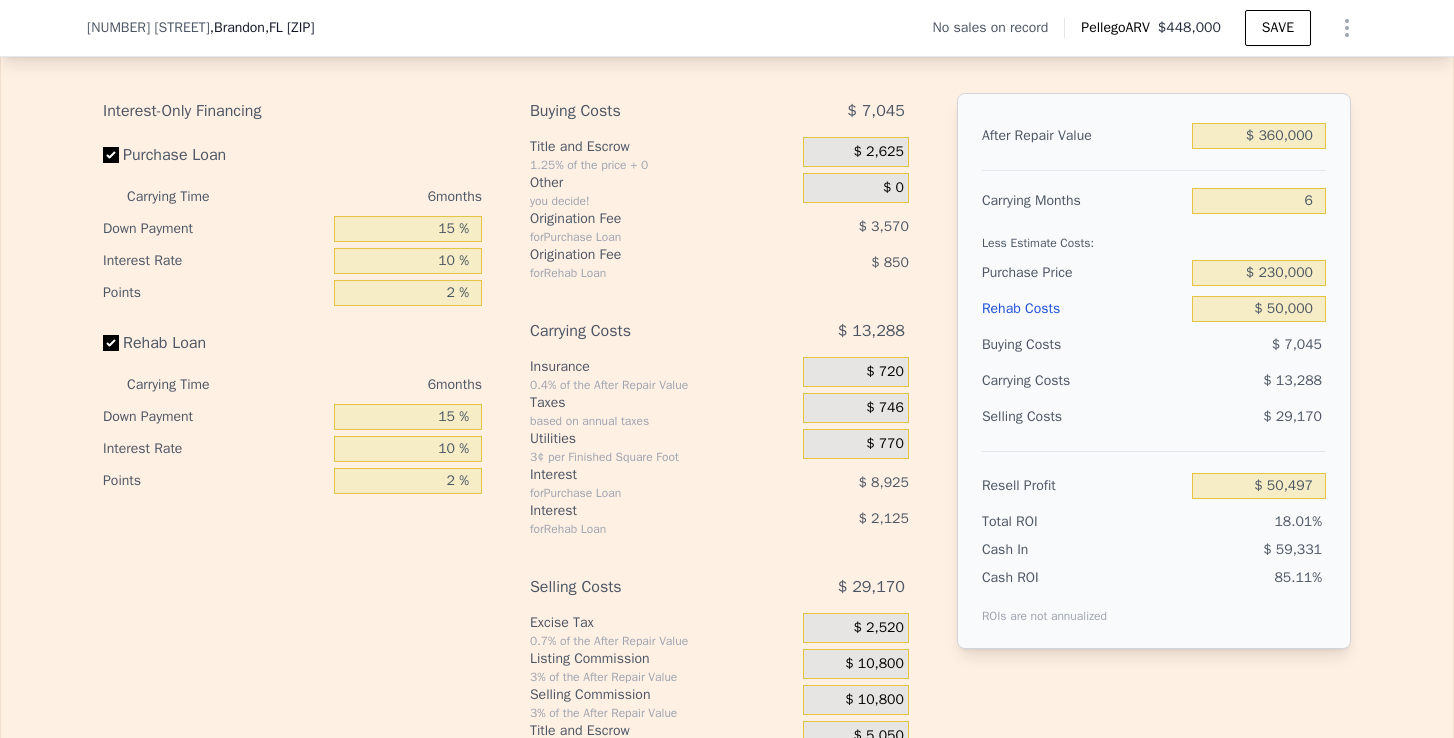 type on "$ 29,061" 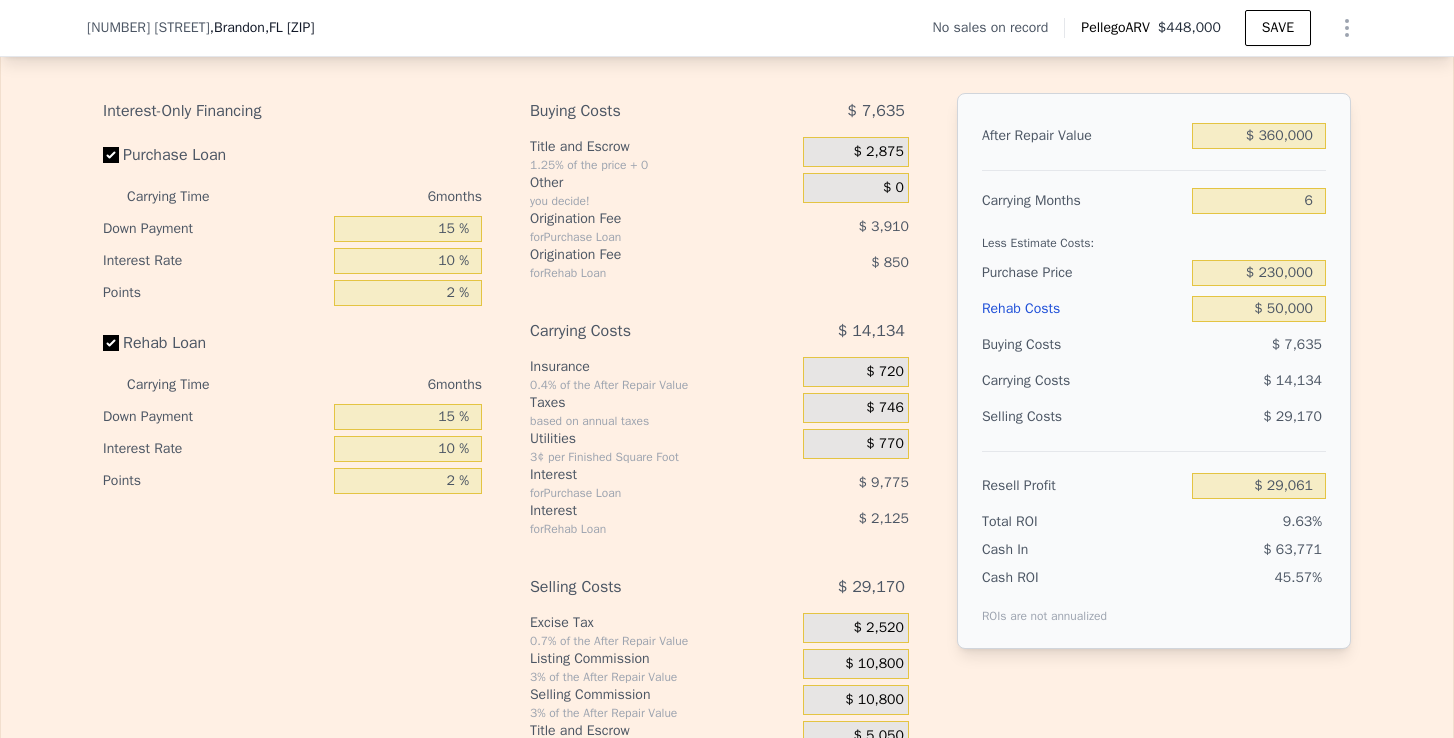 click on "Edit the assumptions in yellow boxes. Input profit to calculate an offer price. Pre-set assumptions are computer generated by Pellego . Interest-Only Financing Purchase Loan Carrying Time 6 months Down Payment 15 % Interest Rate 10 % Points 2 % Rehab Loan Carrying Time 6 months Down Payment 15 % Interest Rate 10 % Points 2 % Buying Costs $ 7,635 Title and Escrow 1.25% of the price + 0 $ 2,875 Other you decide! $ 0 Origination Fee for Purchase Loan $ 3,910 Origination Fee for Rehab Loan $ 850 Carrying Costs $ 14,134 Insurance 0.4% of the After Repair Value $ 720 Taxes based on annual taxes $ 746 Utilities 3¢ per Finished Square Foot $ 770 Interest for Purchase Loan $ 9,775 Interest for Rehab Loan $ 2,125 Selling Costs $ 29,170 Excise Tax 0.7% of the After Repair Value $ 2,520 Listing Commission 3% of the After Repair Value $ 10,800 Selling Commission 3% of the After Repair Value $ 10,800 Title and Escrow 1.25% of the After Repair Value $ 5,050 After Repair Value $ 360,000 Carrying Months 6 $ 230,000" at bounding box center [727, 385] 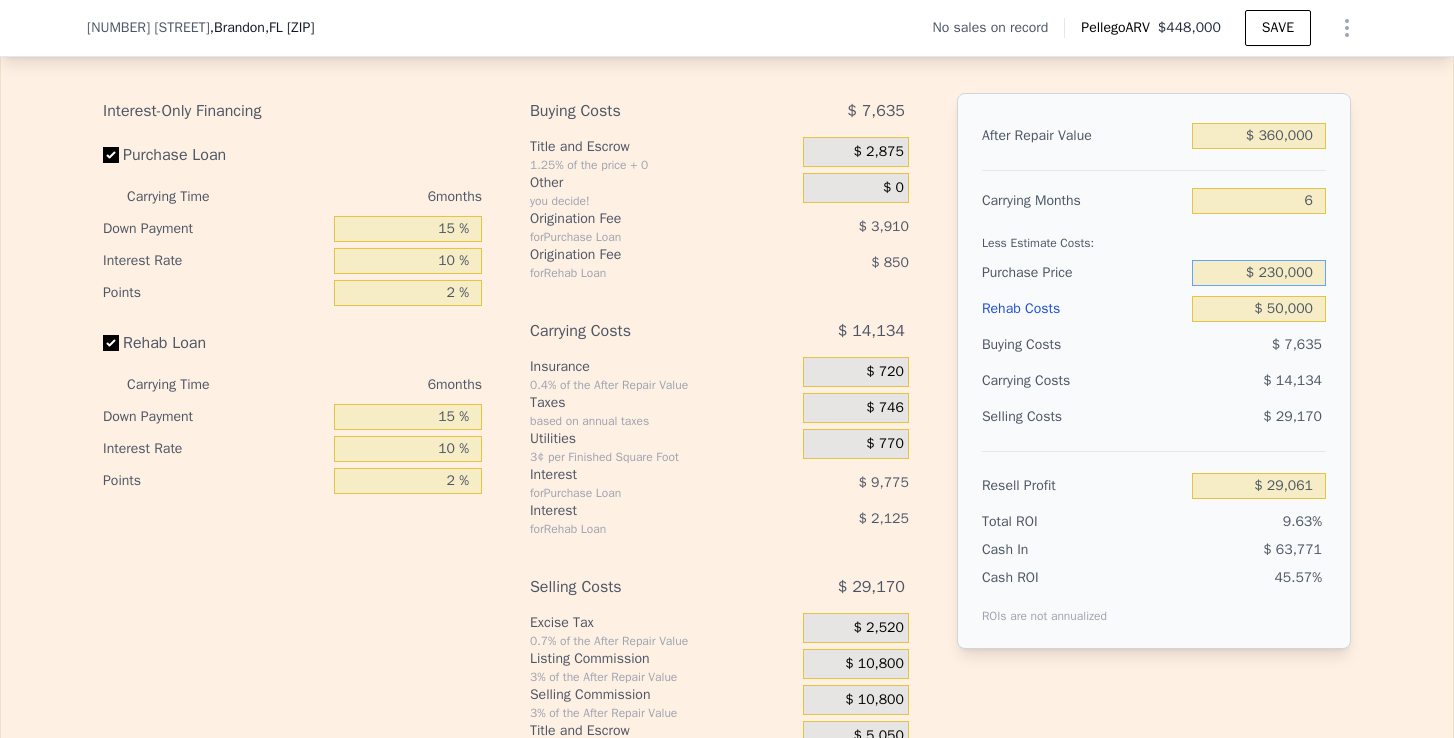 click on "$ 230,000" at bounding box center [1259, 273] 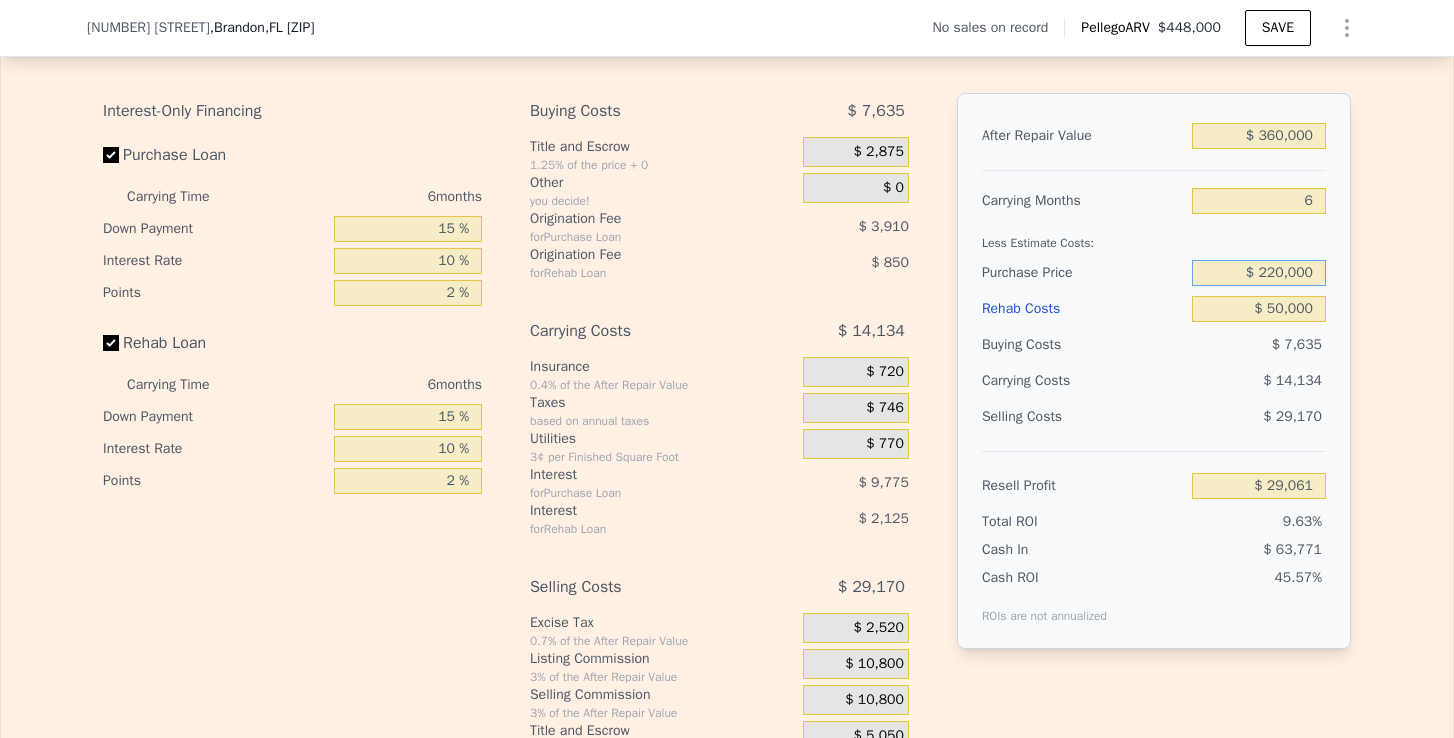 type on "$ 220,000" 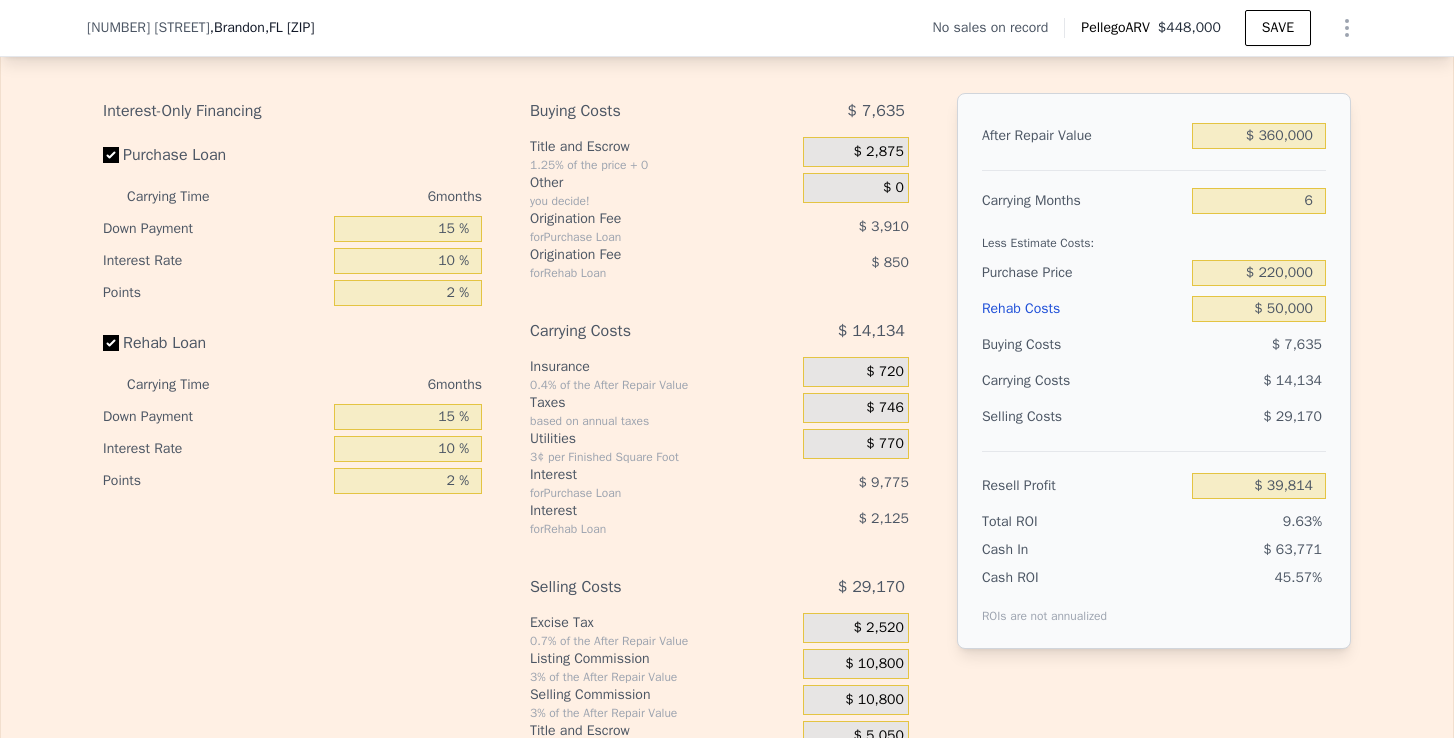 click on "Edit the assumptions in yellow boxes. Input profit to calculate an offer price. Pre-set assumptions are computer generated by Pellego . Interest-Only Financing Purchase Loan Carrying Time 6 months Down Payment 15 % Interest Rate 10 % Points 2 % Rehab Loan Carrying Time 6 months Down Payment 15 % Interest Rate 10 % Points 2 % Buying Costs $ 7,635 Title and Escrow 1.25% of the price + 0 $ 2,875 Other you decide! $ 0 Origination Fee for Purchase Loan $ 3,910 Origination Fee for Rehab Loan $ 850 Carrying Costs $ 14,134 Insurance 0.4% of the After Repair Value $ 720 Taxes based on annual taxes $ 746 Utilities 3¢ per Finished Square Foot $ 770 Interest for Purchase Loan $ 9,775 Interest for Rehab Loan $ 2,125 Selling Costs $ 29,170 Excise Tax 0.7% of the After Repair Value $ 2,520 Listing Commission 3% of the After Repair Value $ 10,800 Selling Commission 3% of the After Repair Value $ 10,800 Title and Escrow 1.25% of the After Repair Value $ 5,050 After Repair Value $ 360,000 Carrying Months 6 $ 220,000" at bounding box center (727, 385) 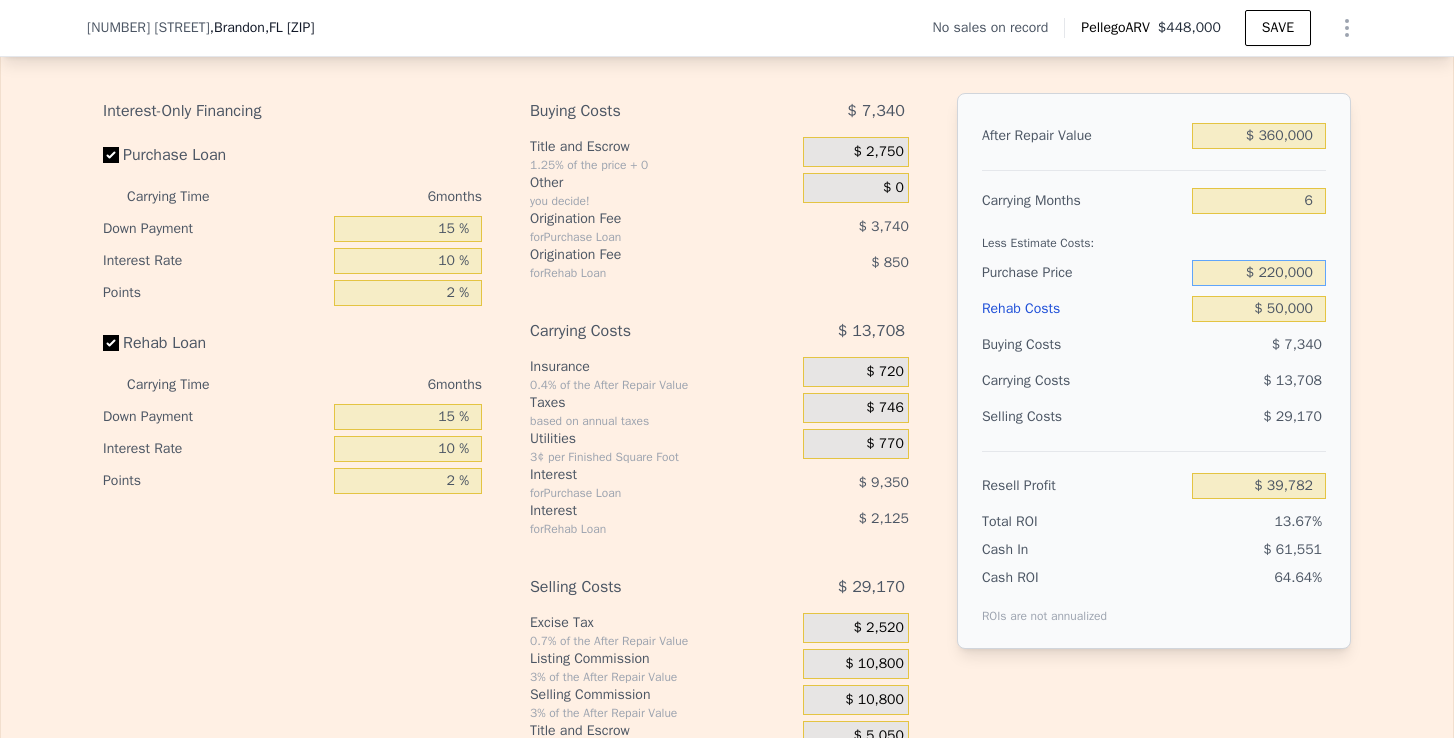 click on "$ 220,000" at bounding box center (1259, 273) 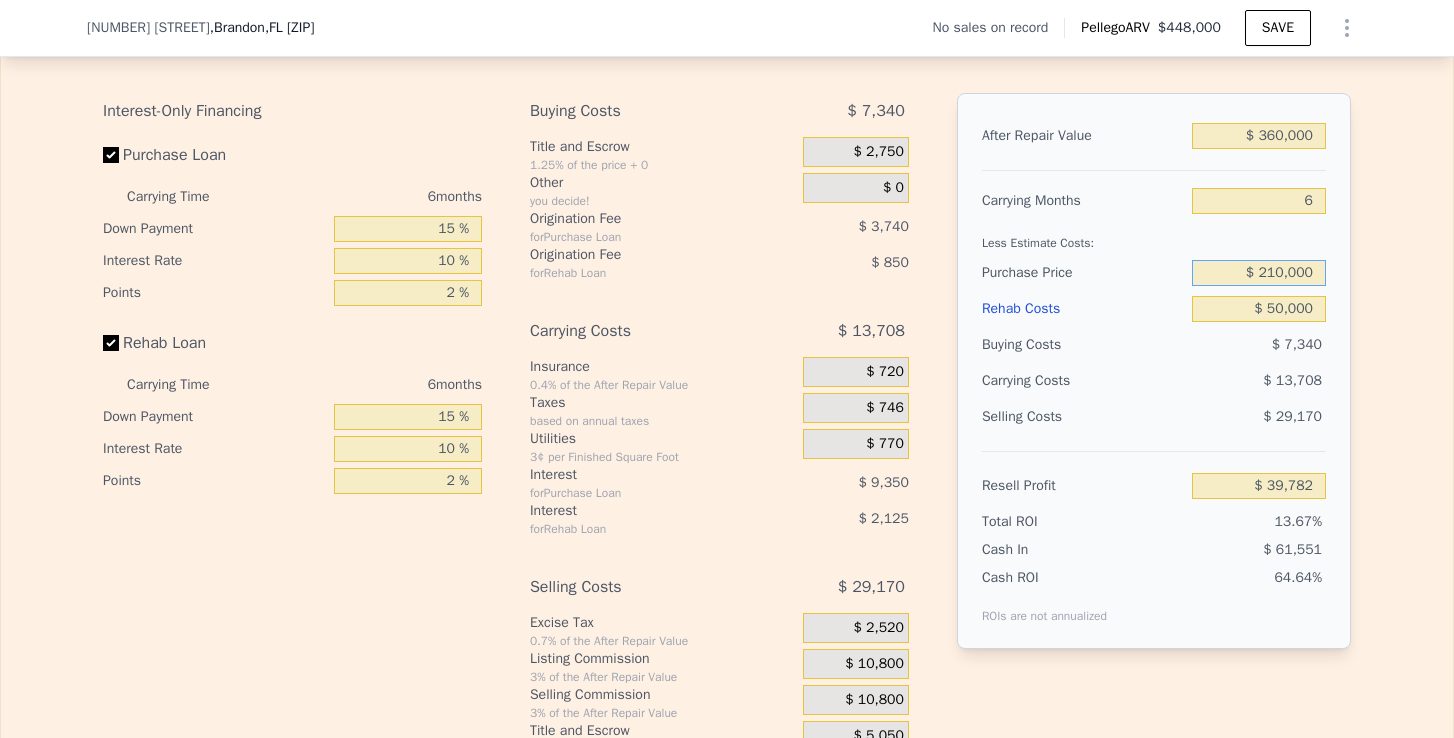 type on "$ 210,000" 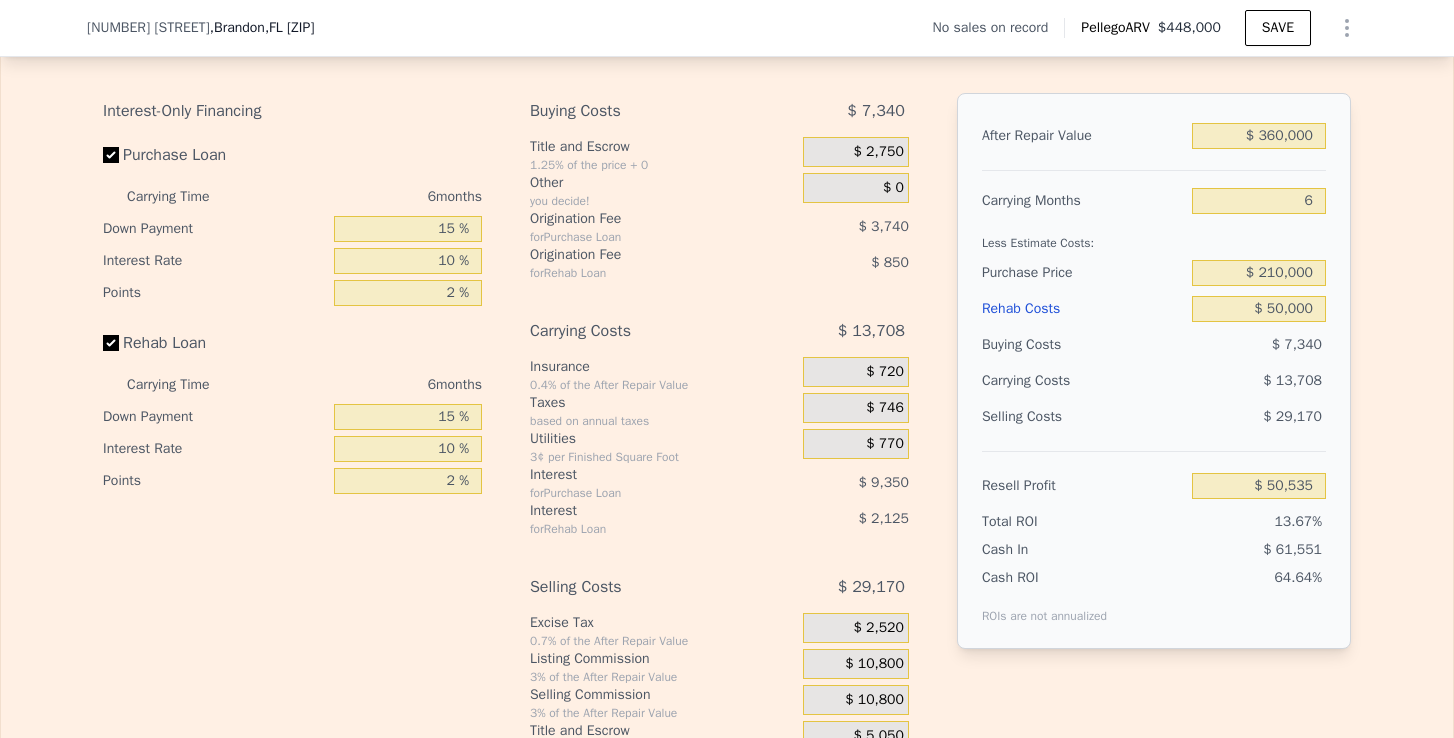 type on "$ 50,497" 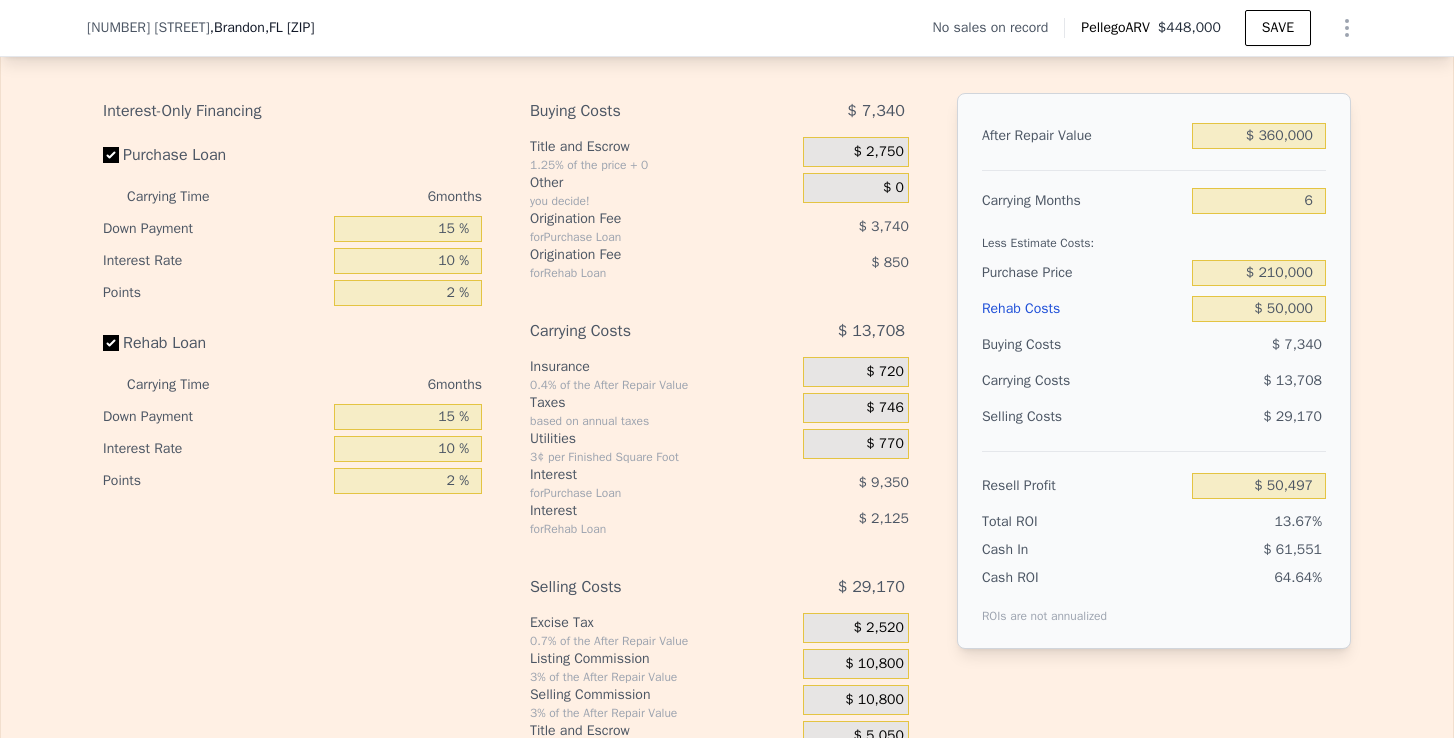 click on "Edit the assumptions in yellow boxes. Input profit to calculate an offer price. Pre-set assumptions are computer generated by Pellego . Interest-Only Financing Purchase Loan Carrying Time 6 months Down Payment 15 % Interest Rate 10 % Points 2 % Rehab Loan Carrying Time 6 months Down Payment 15 % Interest Rate 10 % Points 2 % Buying Costs $ 7,340 Title and Escrow 1.25% of the price + 0 $ 2,750 Other you decide! $ 0 Origination Fee for Purchase Loan $ 3,740 Origination Fee for Rehab Loan $ 850 Carrying Costs $ 13,708 Insurance 0.4% of the After Repair Value $ 720 Taxes based on annual taxes $ 746 Utilities 3¢ per Finished Square Foot $ 770 Interest for Purchase Loan $ 9,350 Interest for Rehab Loan $ 2,125 Selling Costs $ 29,170 Excise Tax 0.7% of the After Repair Value $ 2,520 Listing Commission 3% of the After Repair Value $ 10,800 Selling Commission 3% of the After Repair Value $ 10,800 Title and Escrow 1.25% of the After Repair Value $ 5,050 After Repair Value $ 360,000 Carrying Months 6 $ 210,000" at bounding box center [727, 385] 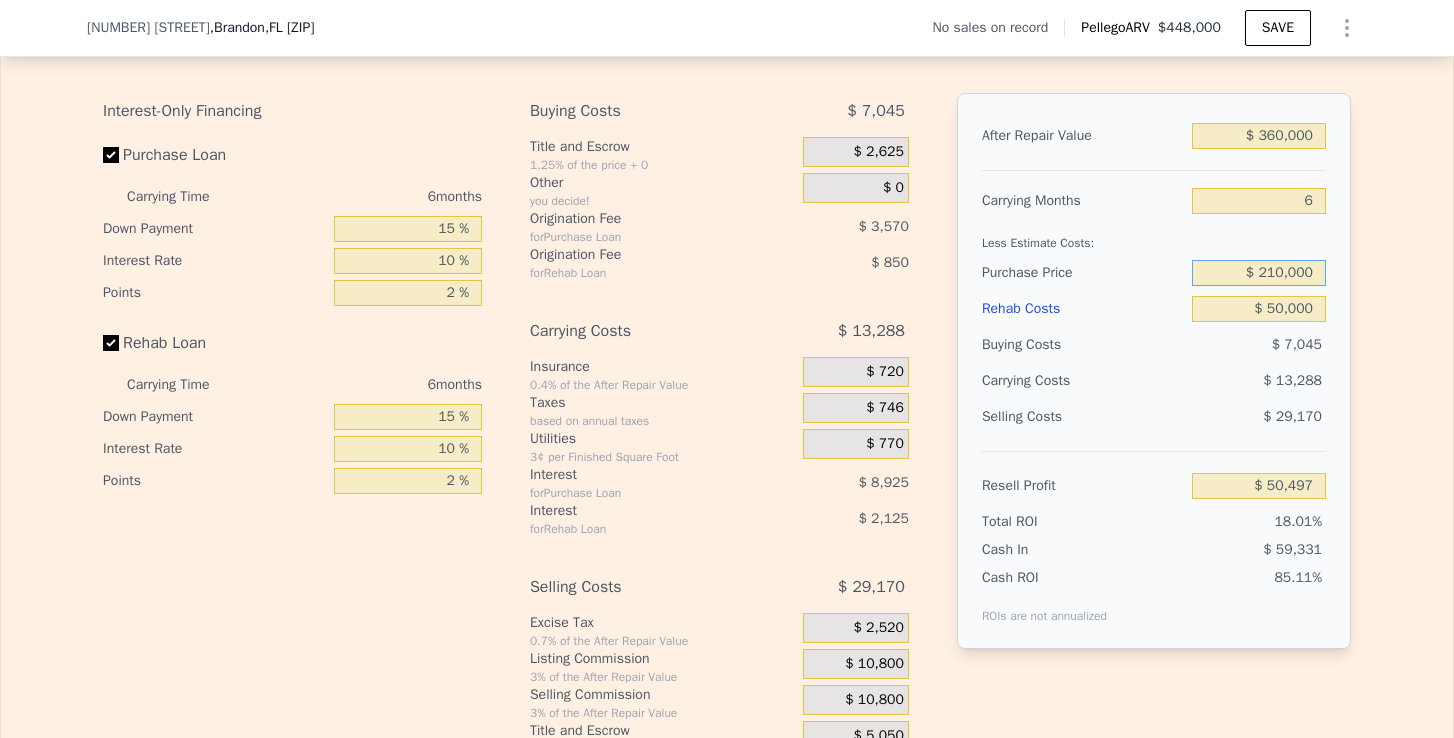 click on "$ 210,000" at bounding box center (1259, 273) 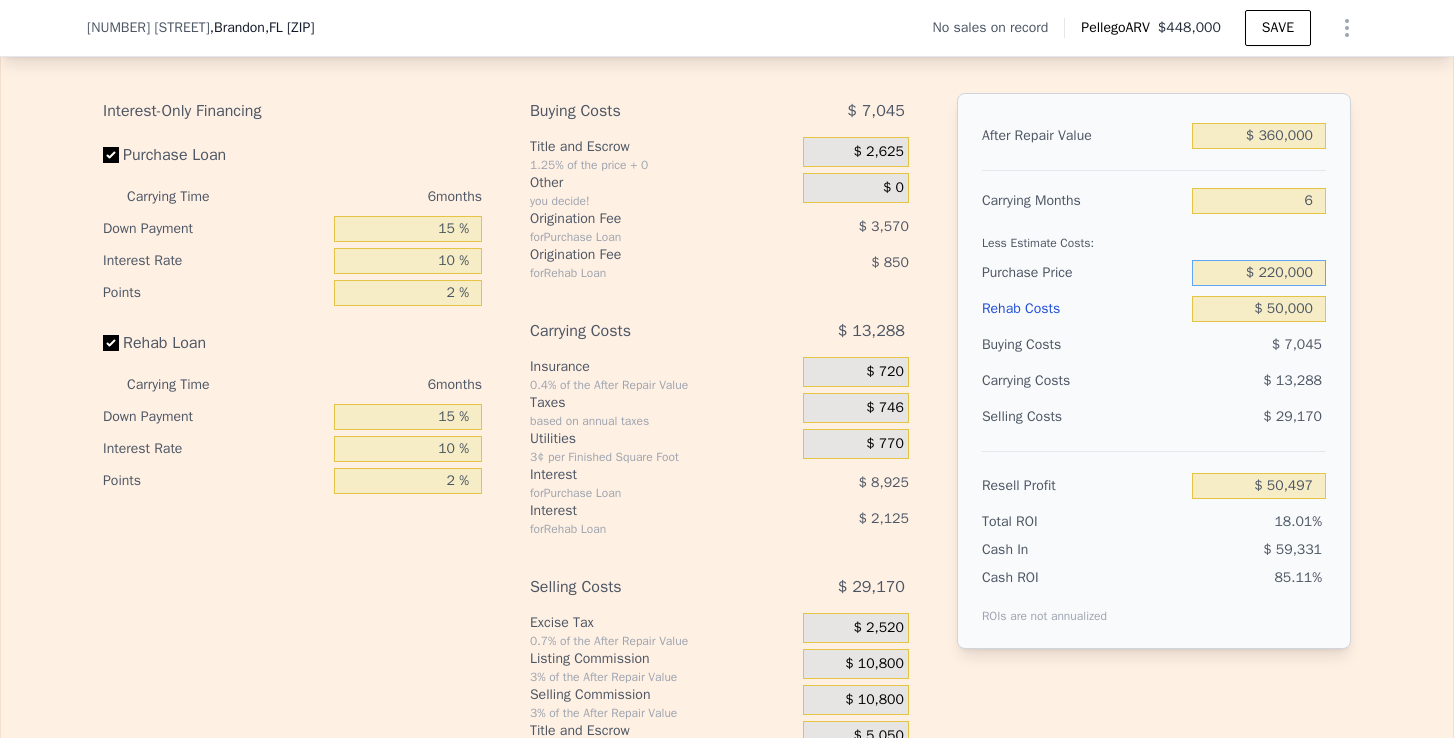 type on "$ 220,000" 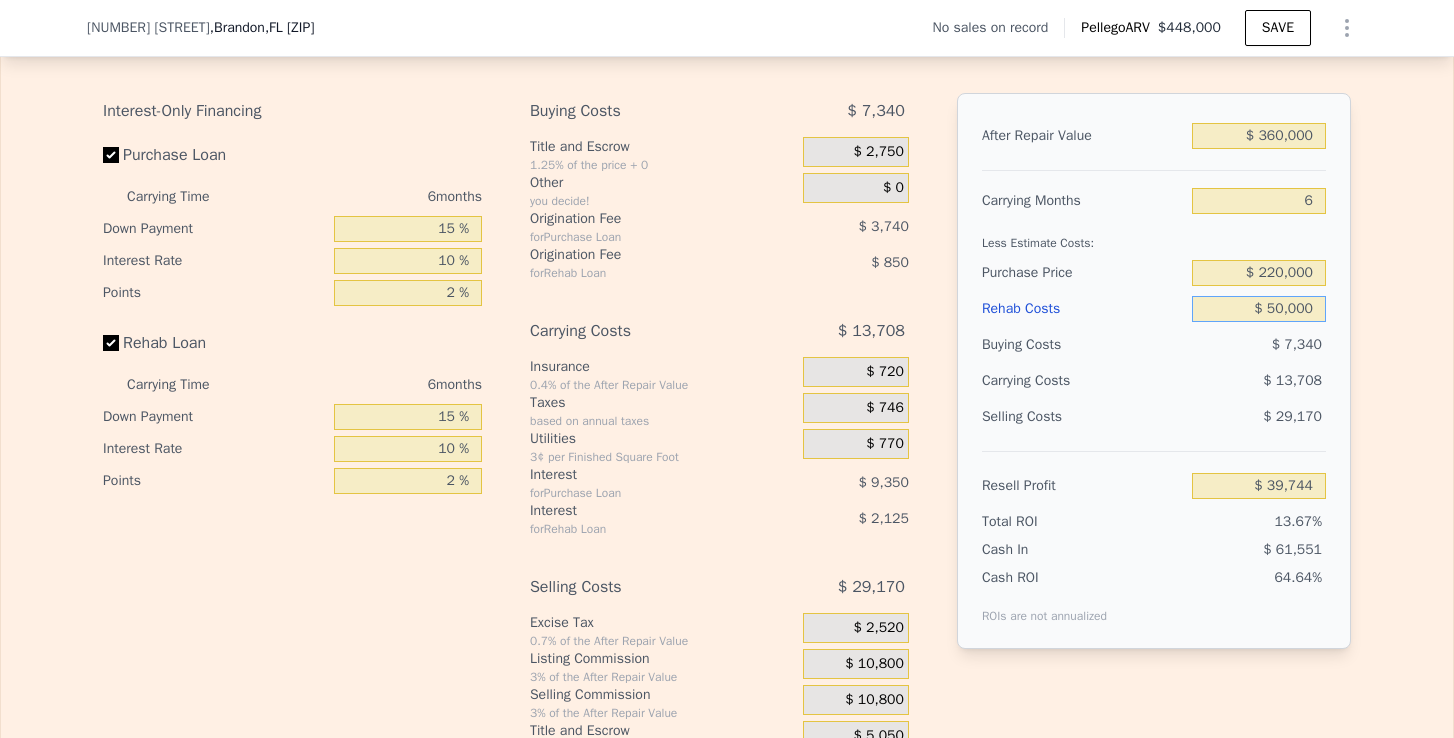 click on "$ 50,000" at bounding box center [1259, 309] 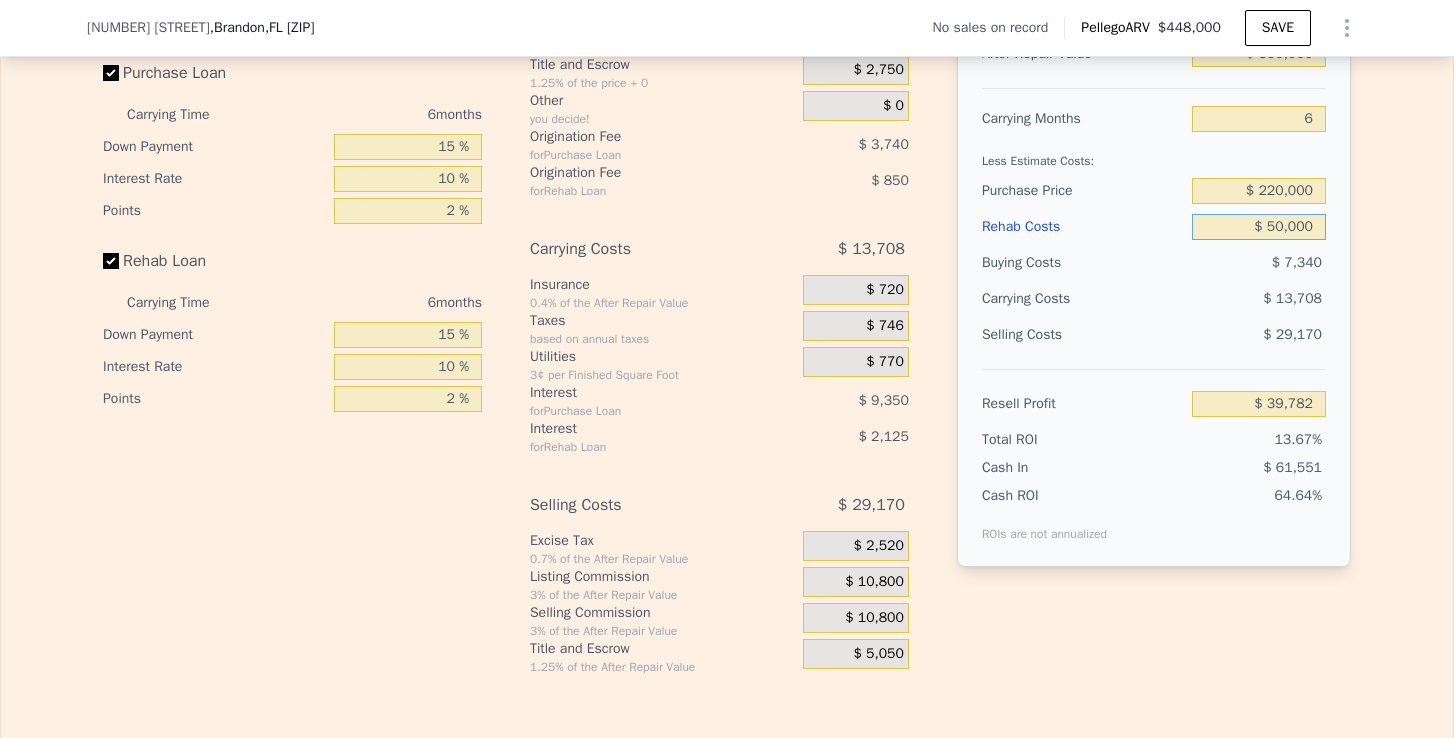 scroll, scrollTop: 3134, scrollLeft: 0, axis: vertical 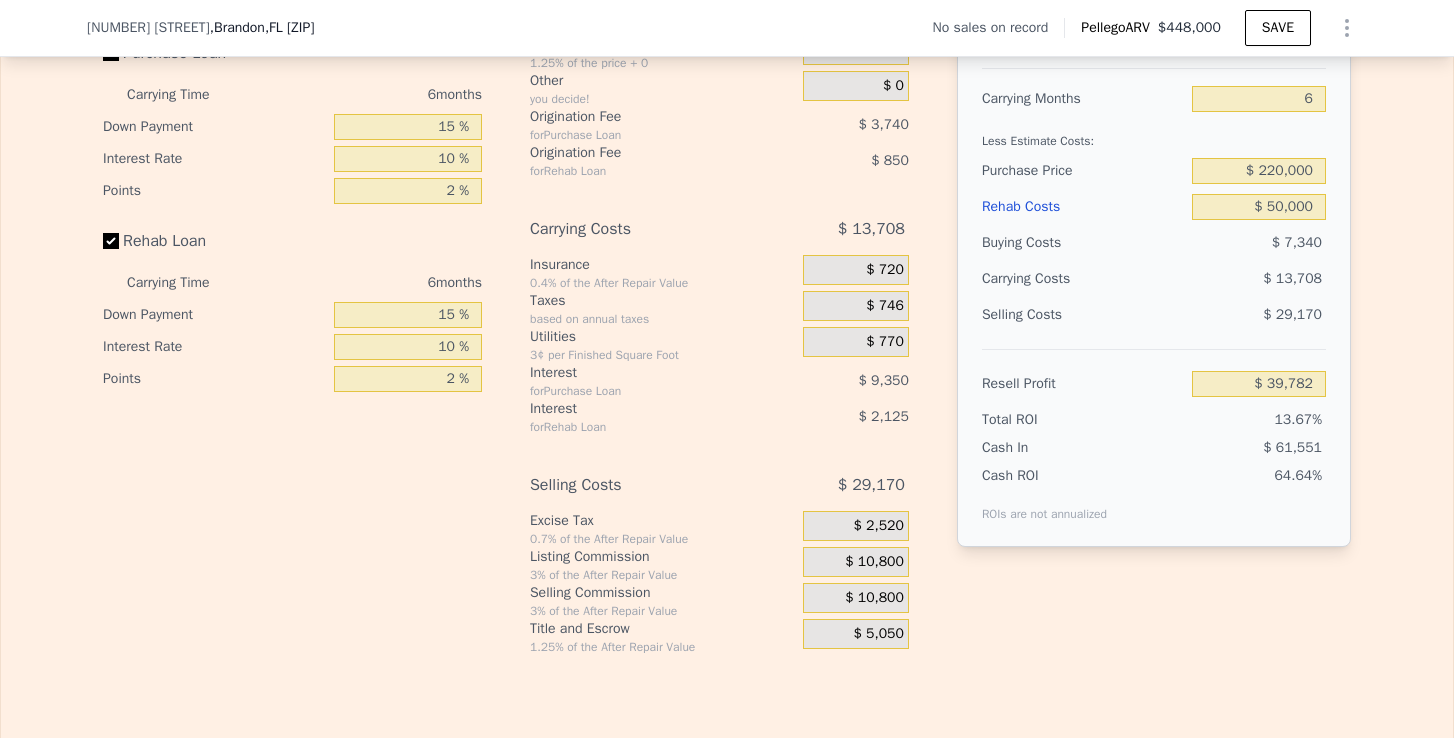 click on "$ 10,800" at bounding box center (874, 562) 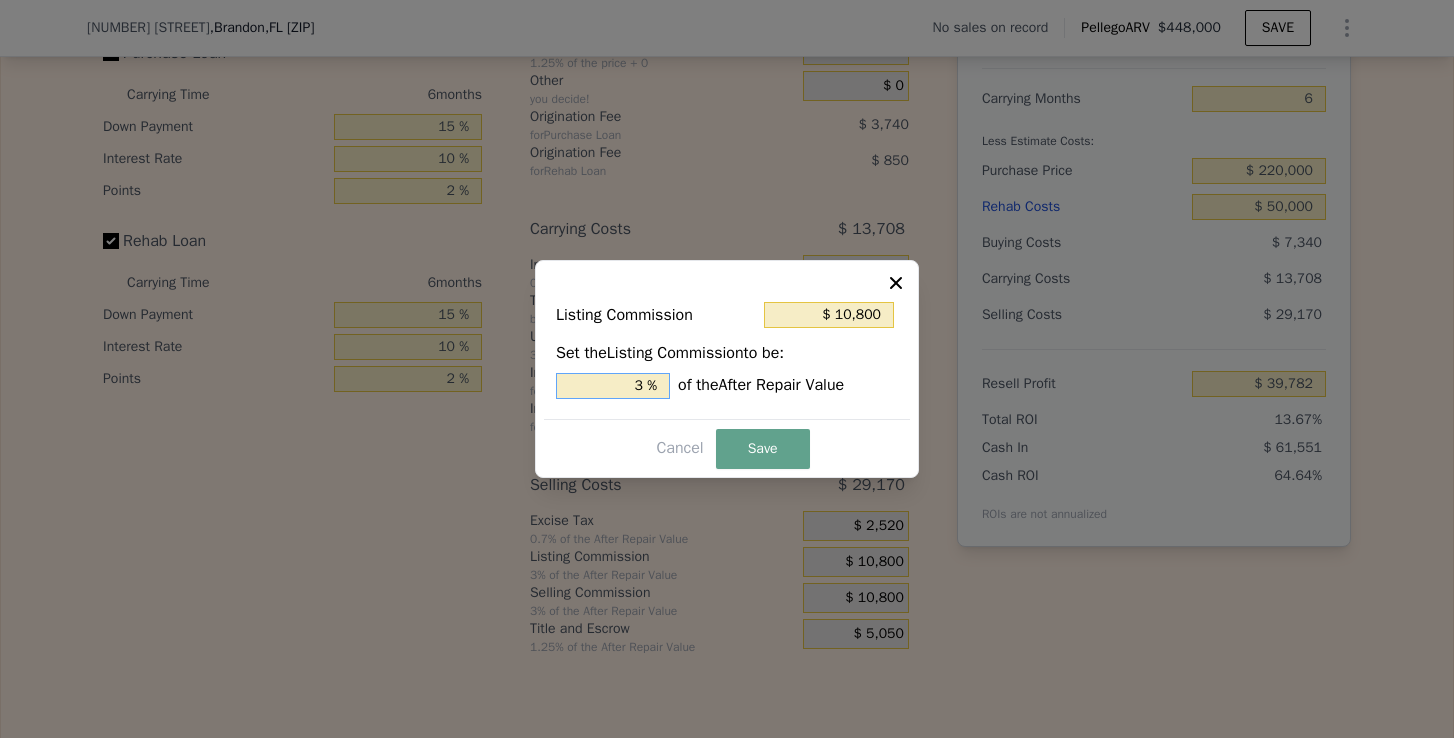 drag, startPoint x: 643, startPoint y: 385, endPoint x: 614, endPoint y: 385, distance: 29 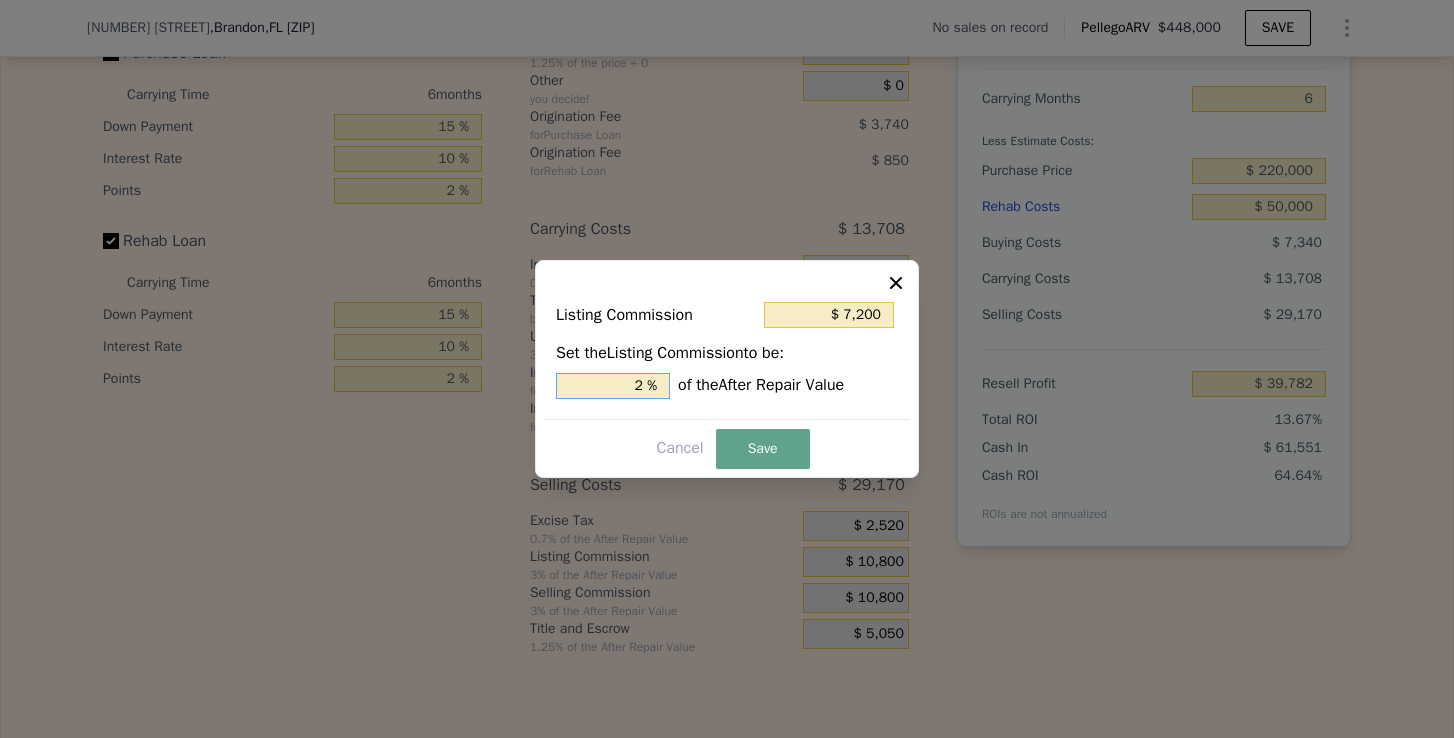type on "2. %" 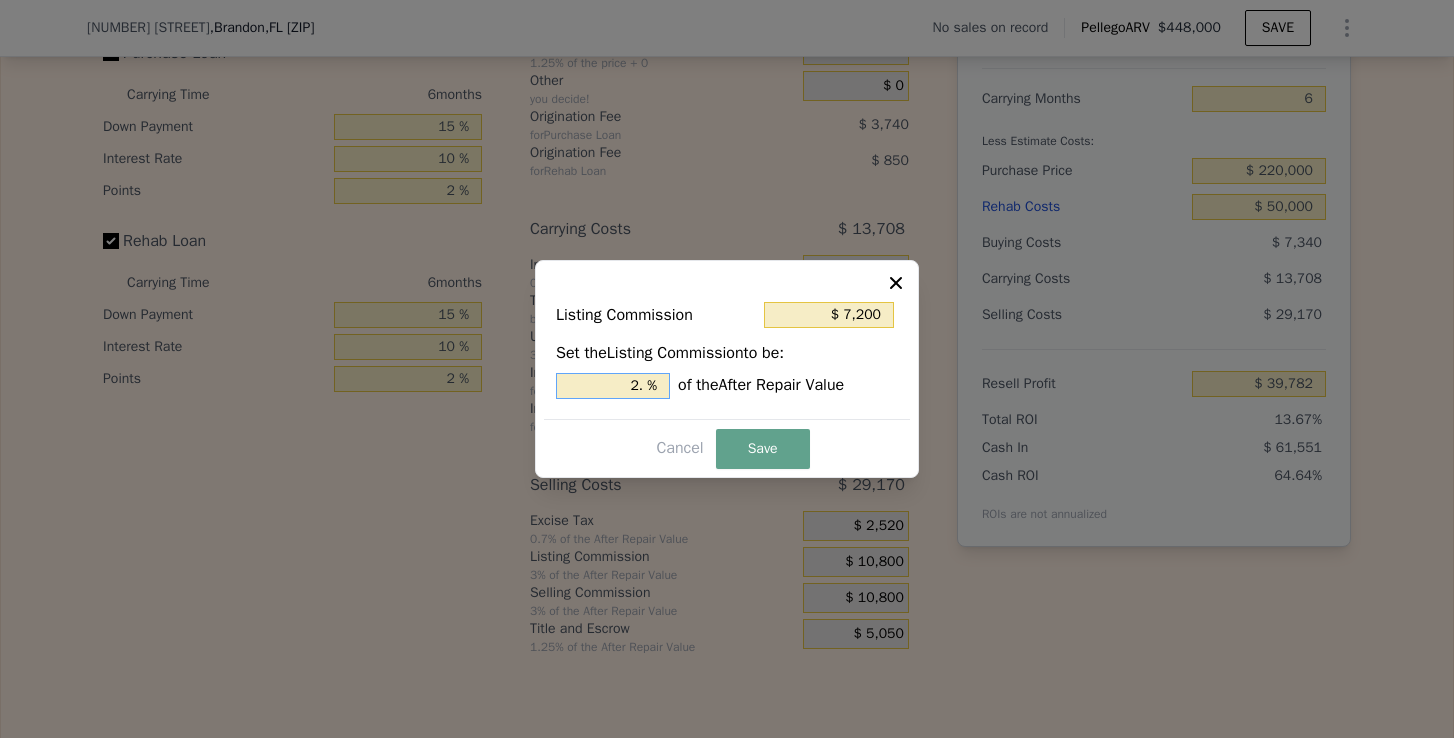 type on "$ 9,000" 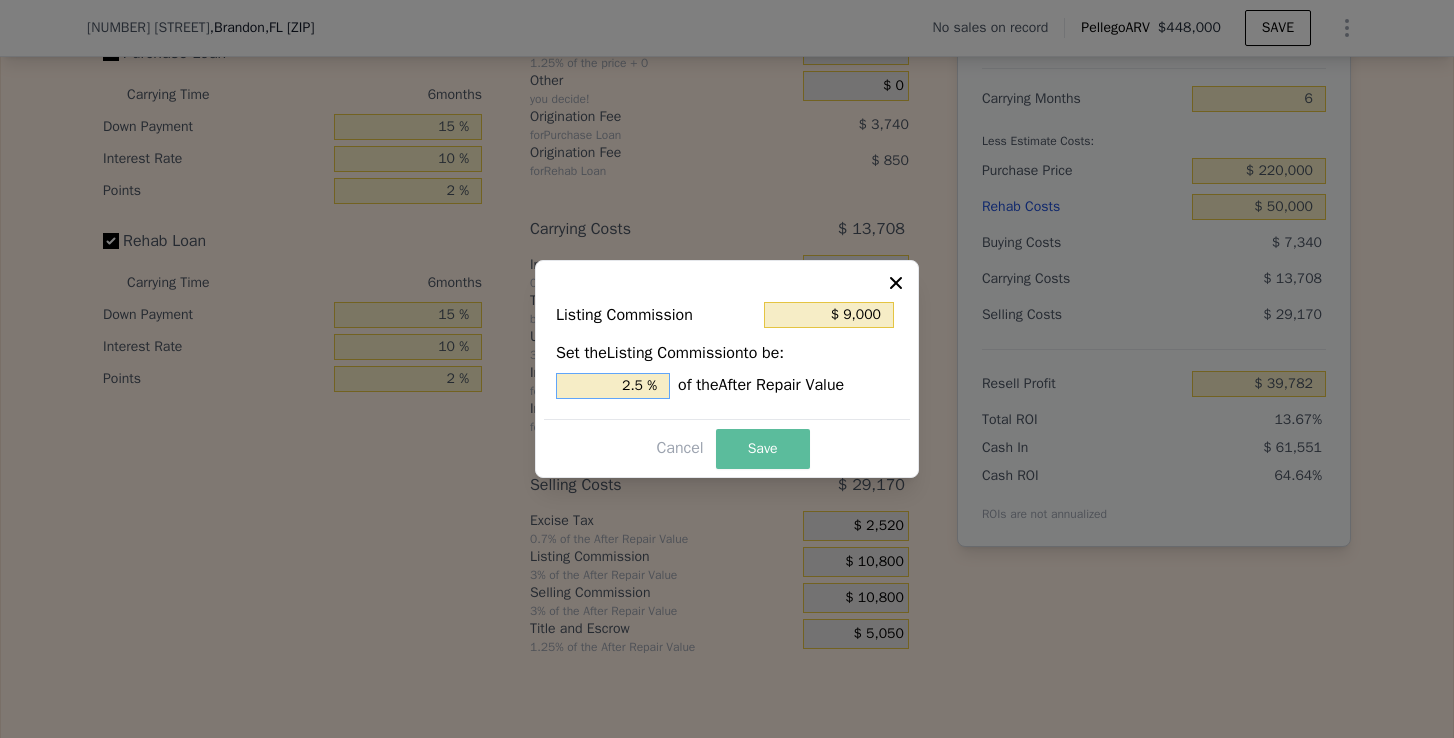 type on "2.5 %" 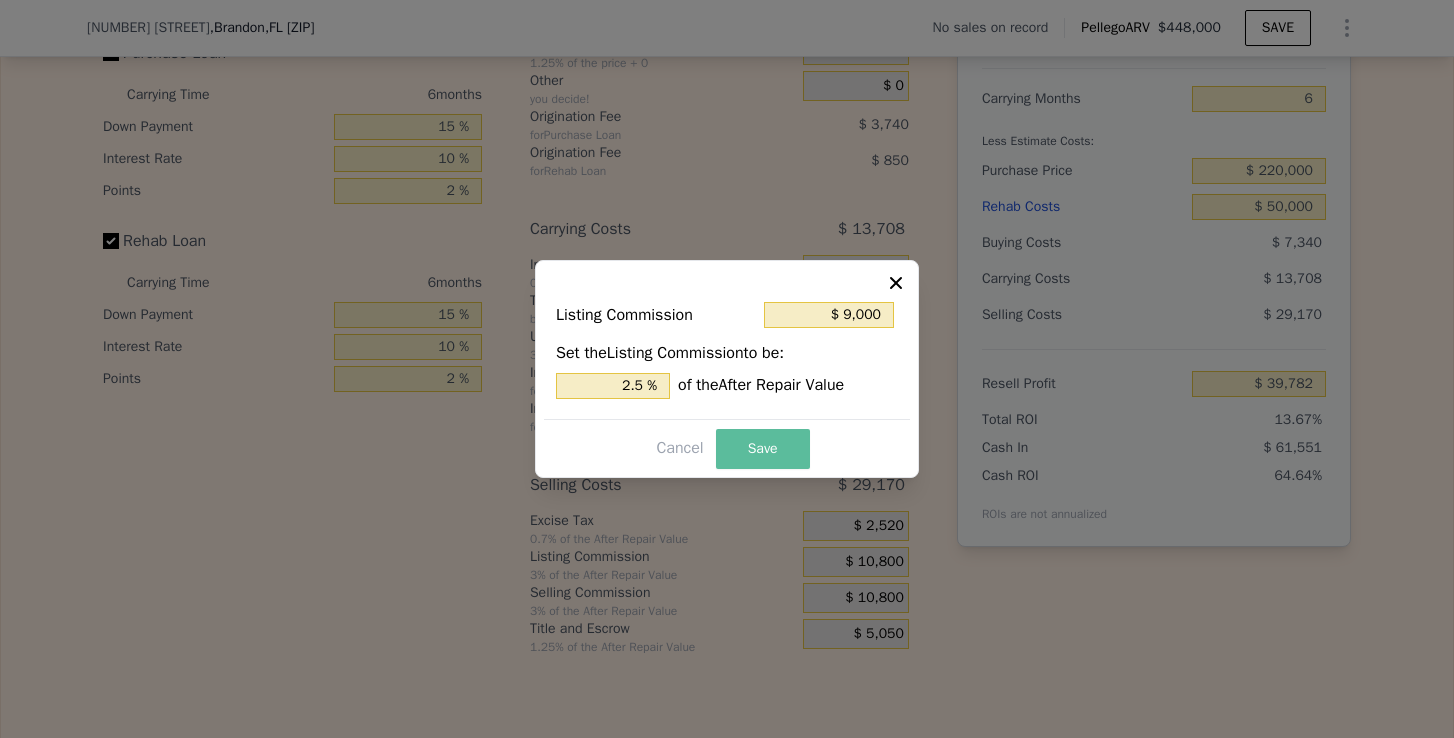 click on "Save" at bounding box center (763, 449) 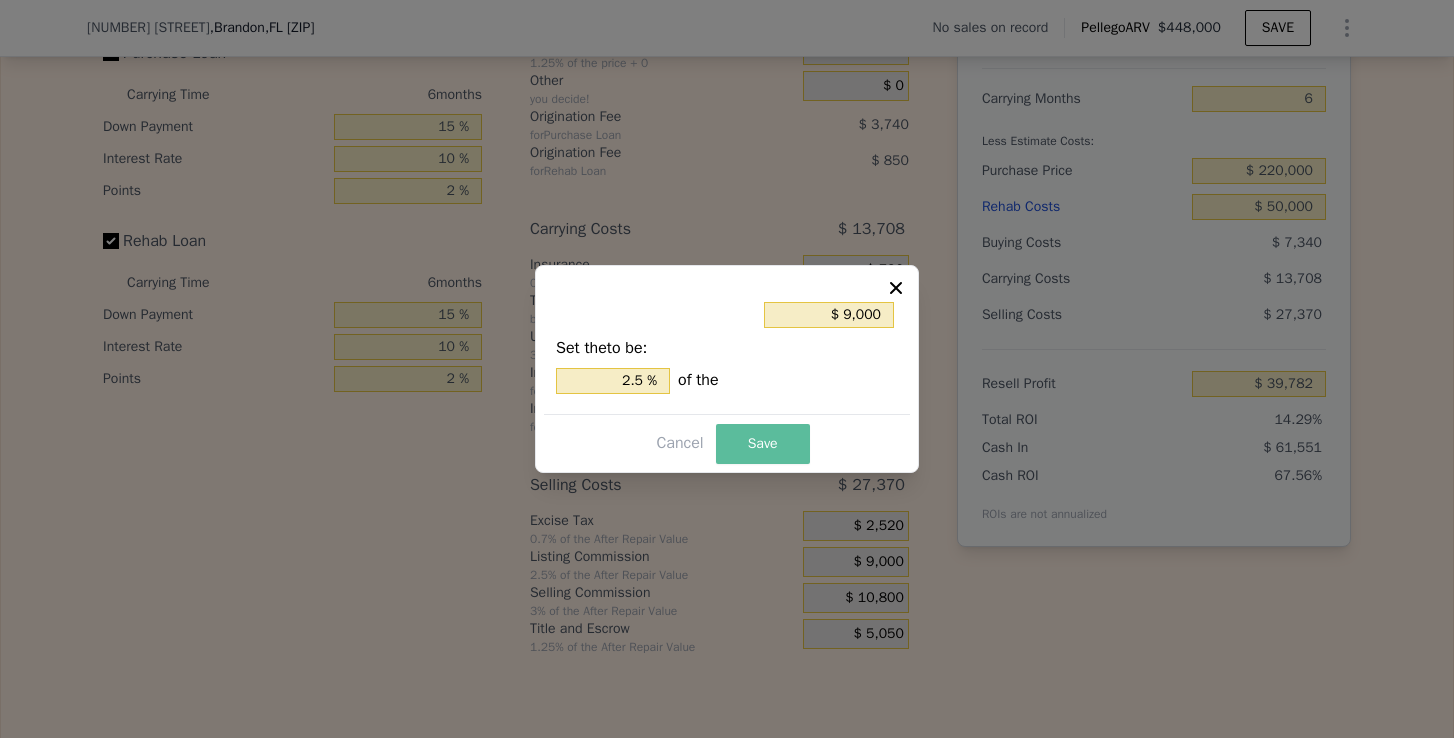 type on "$ 41,582" 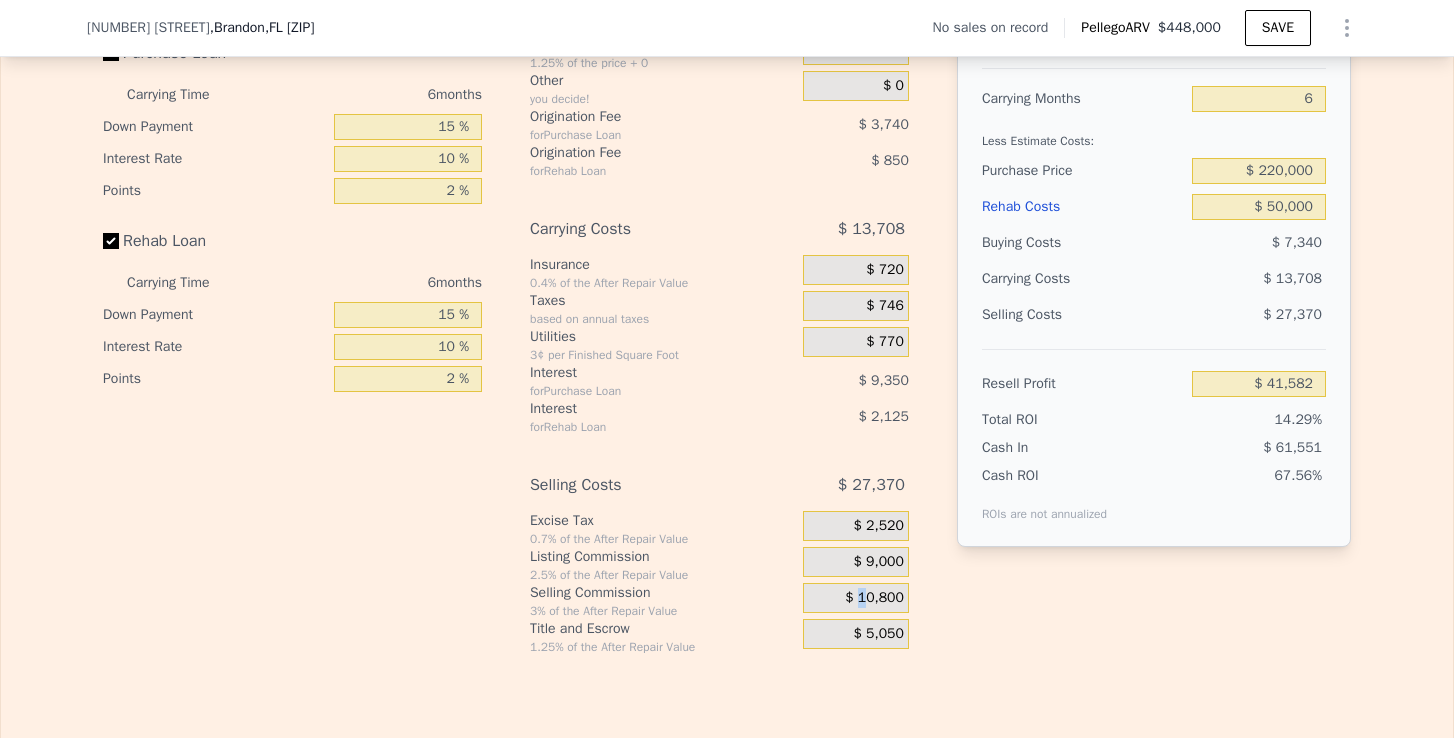 click on "$ 10,800" at bounding box center (874, 598) 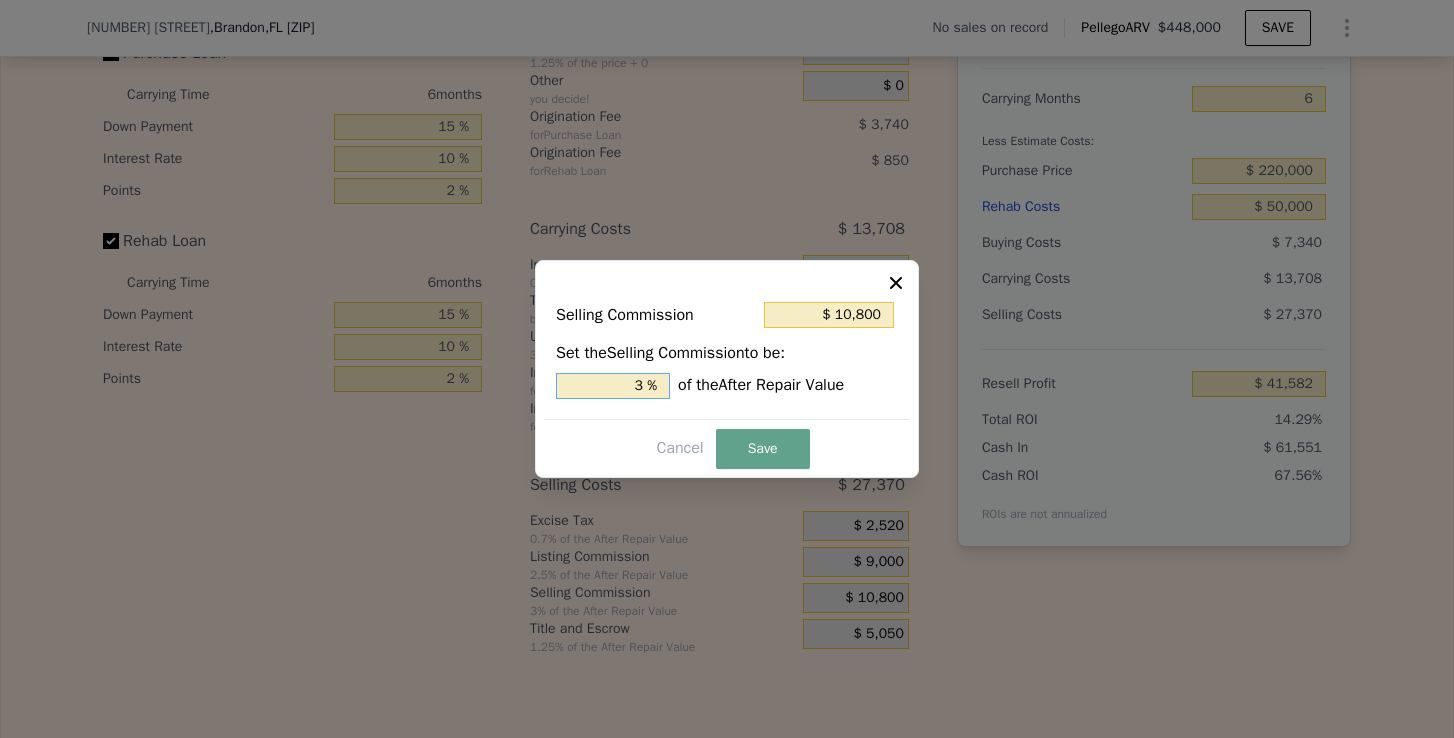 drag, startPoint x: 643, startPoint y: 389, endPoint x: 624, endPoint y: 389, distance: 19 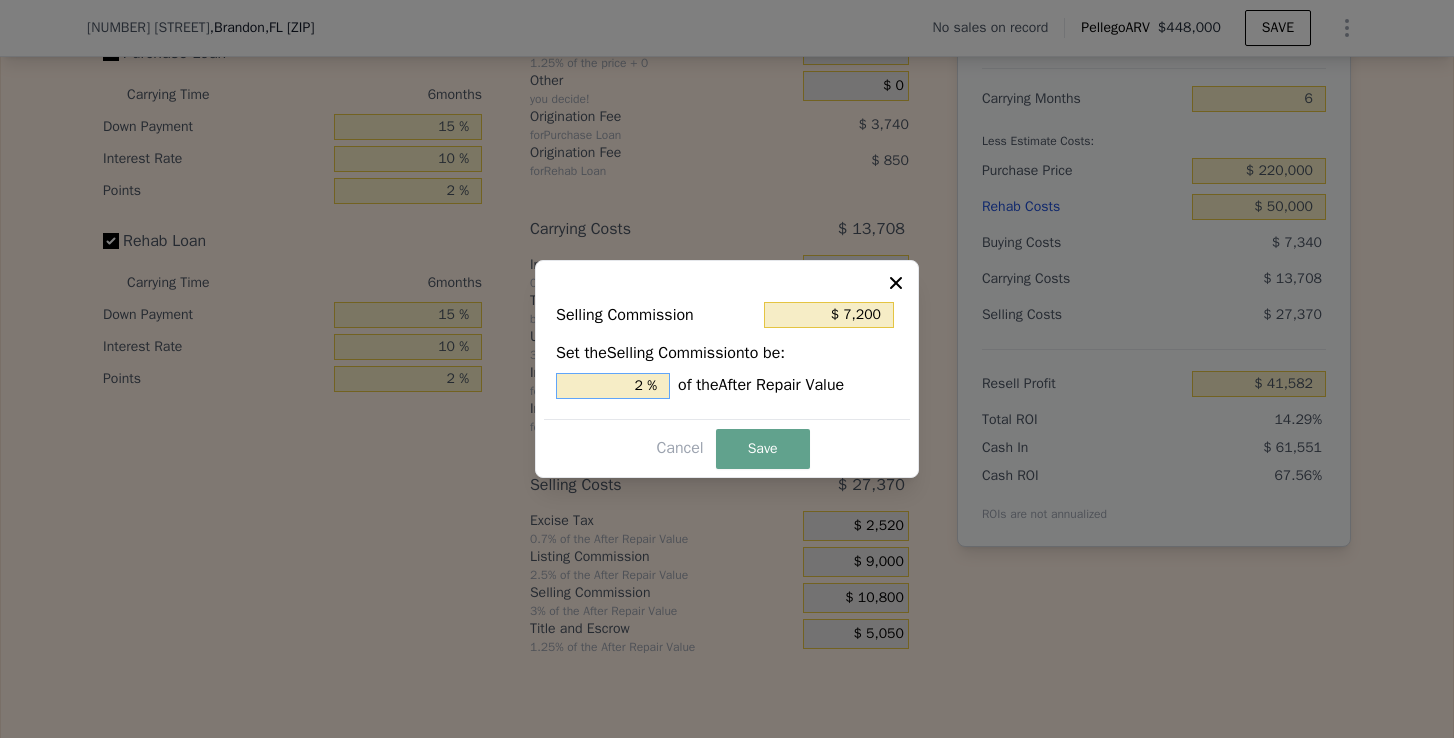 type on "2. %" 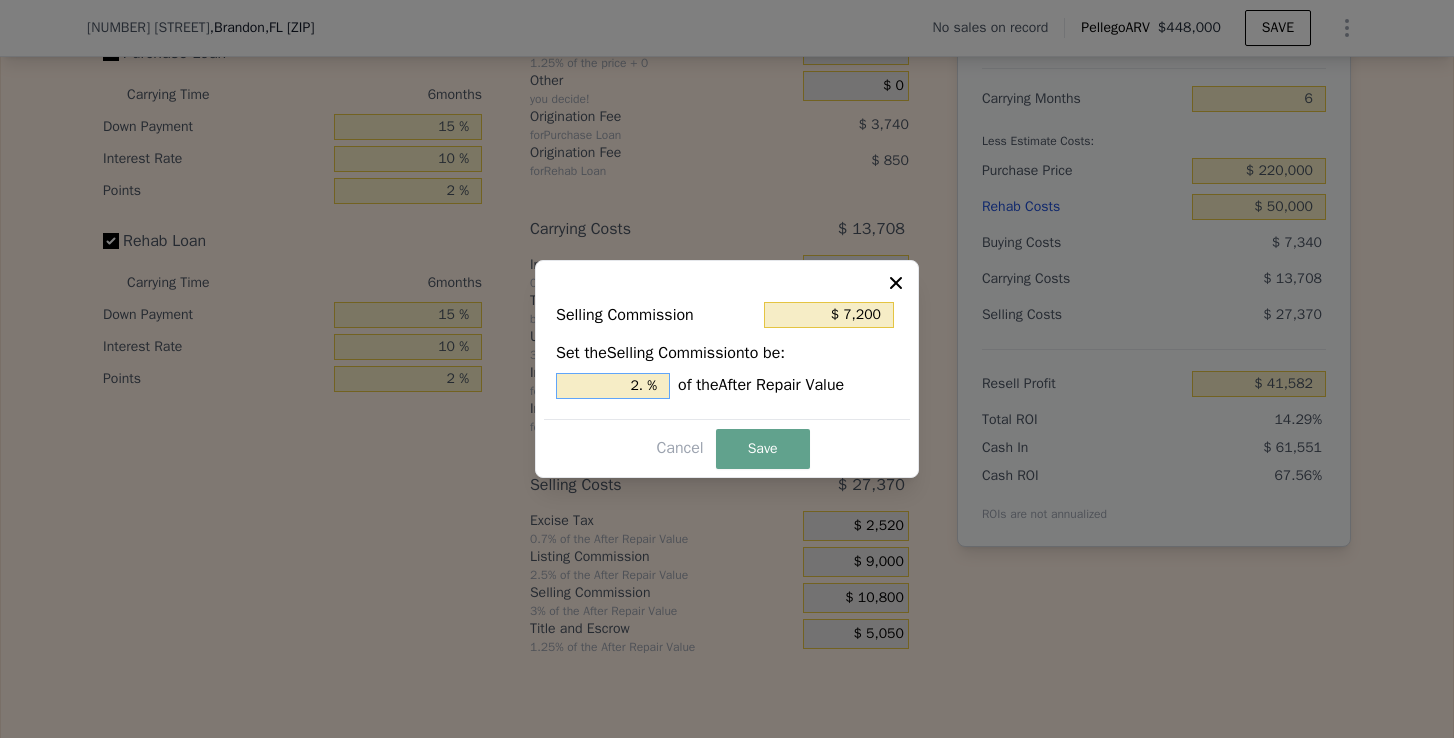 type on "$ 9,000" 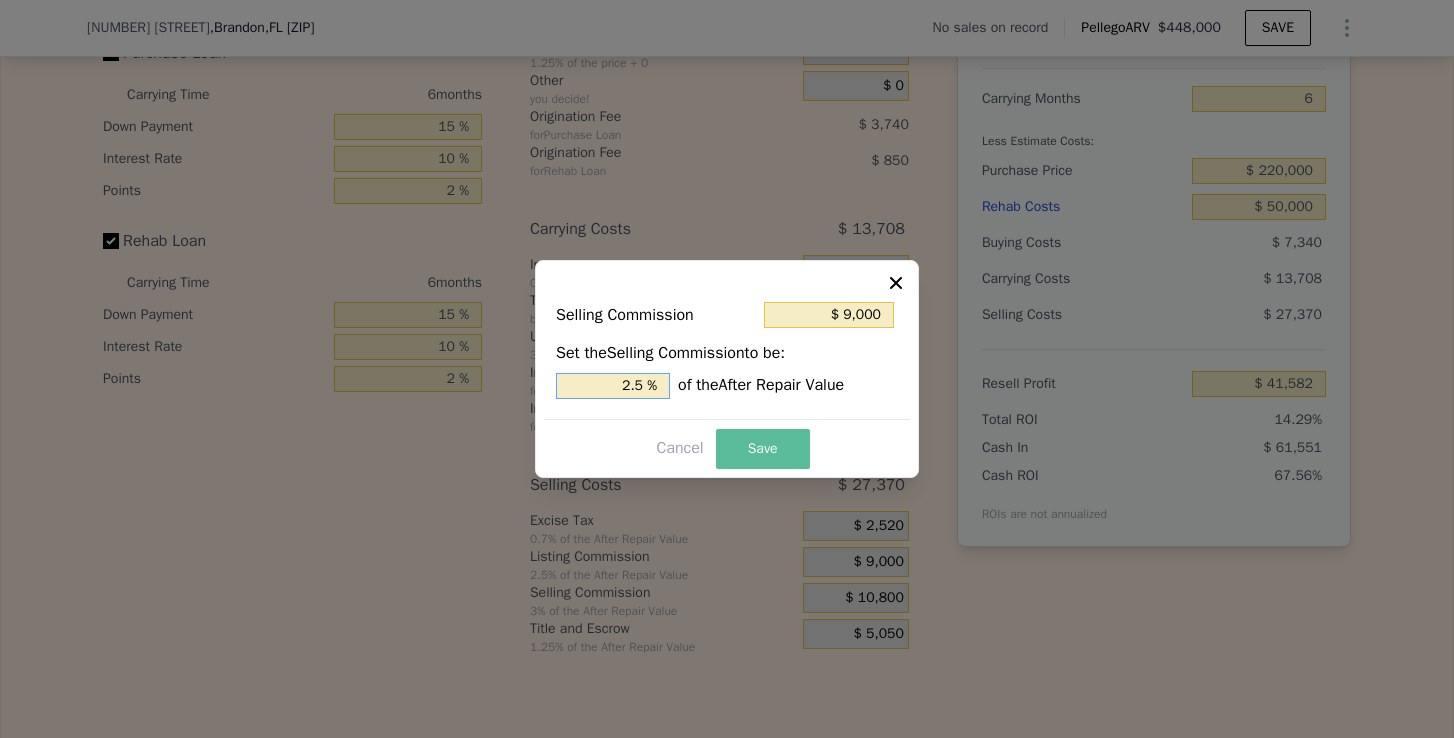 type on "2.5 %" 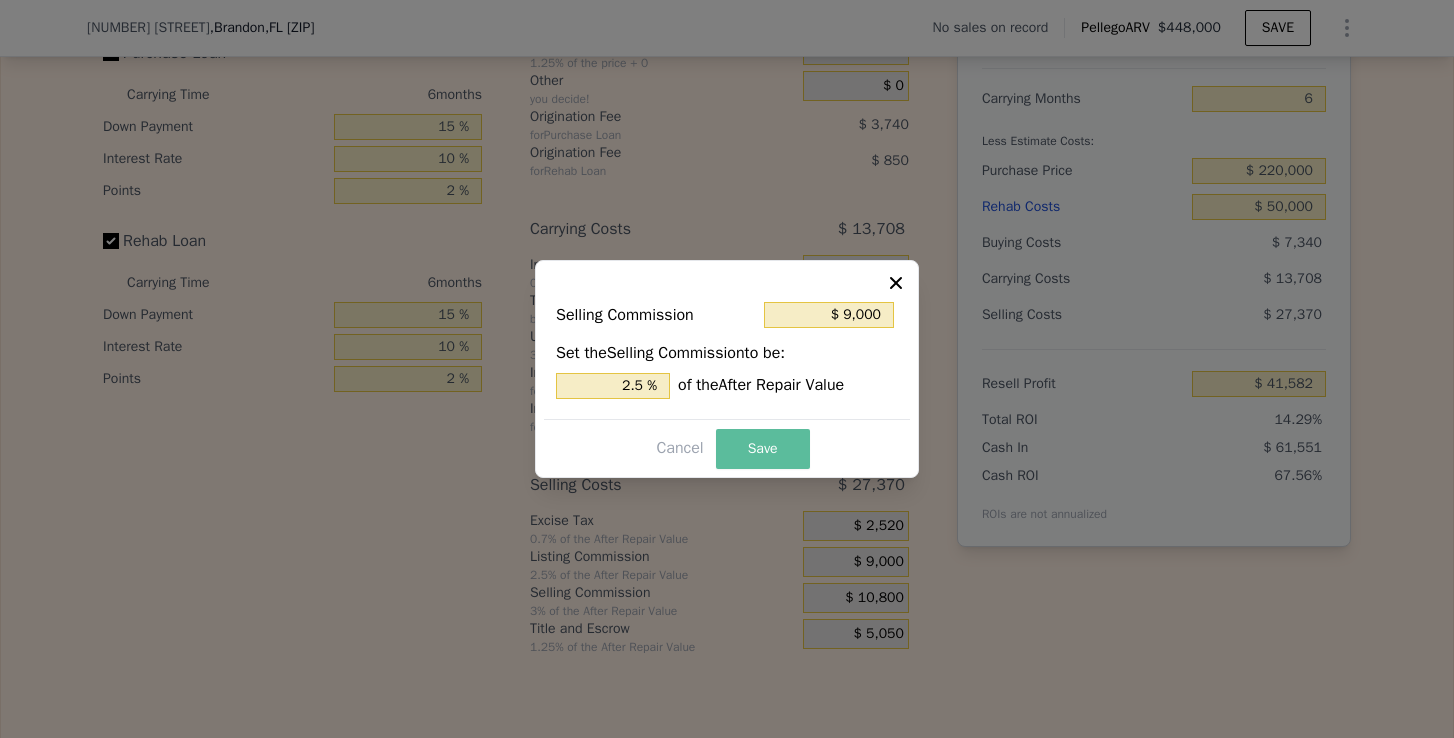 click on "Save" at bounding box center (763, 449) 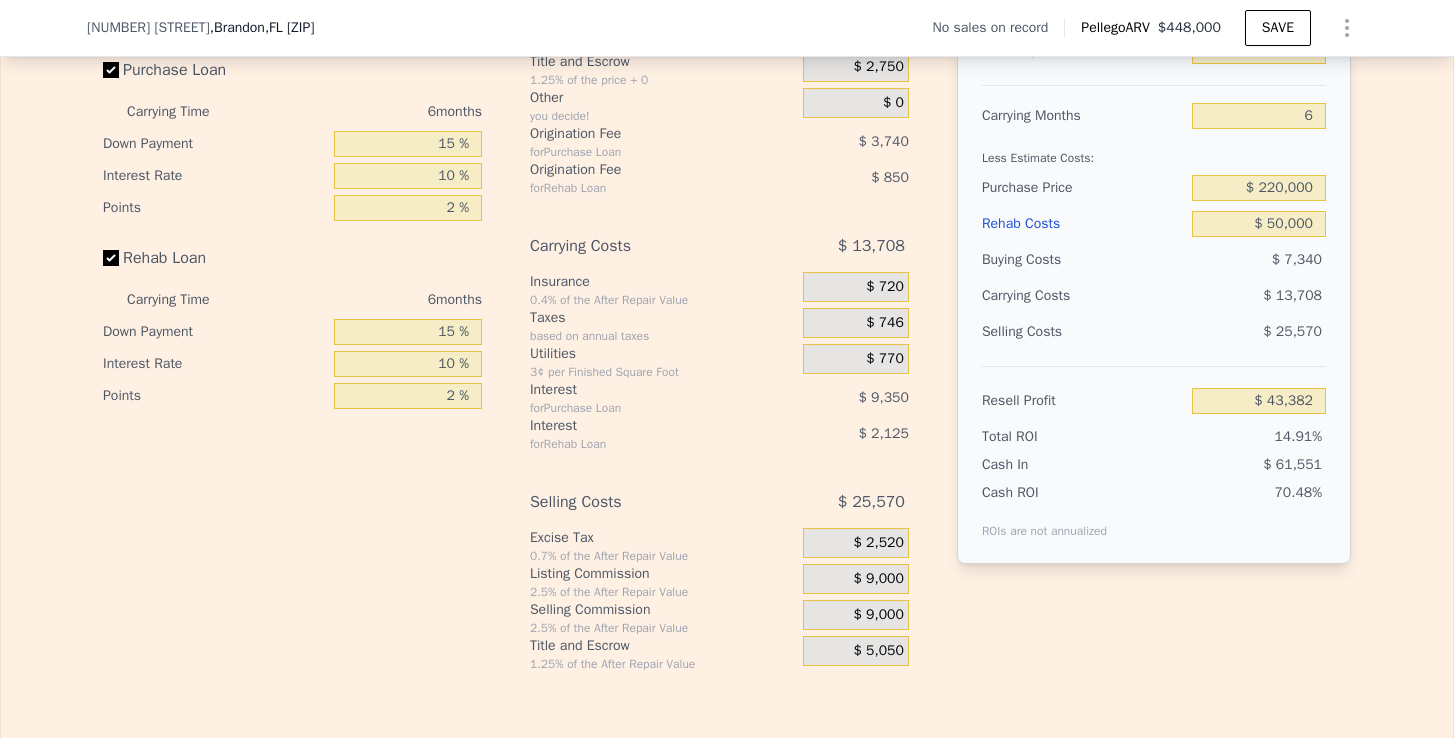 scroll, scrollTop: 3122, scrollLeft: 0, axis: vertical 